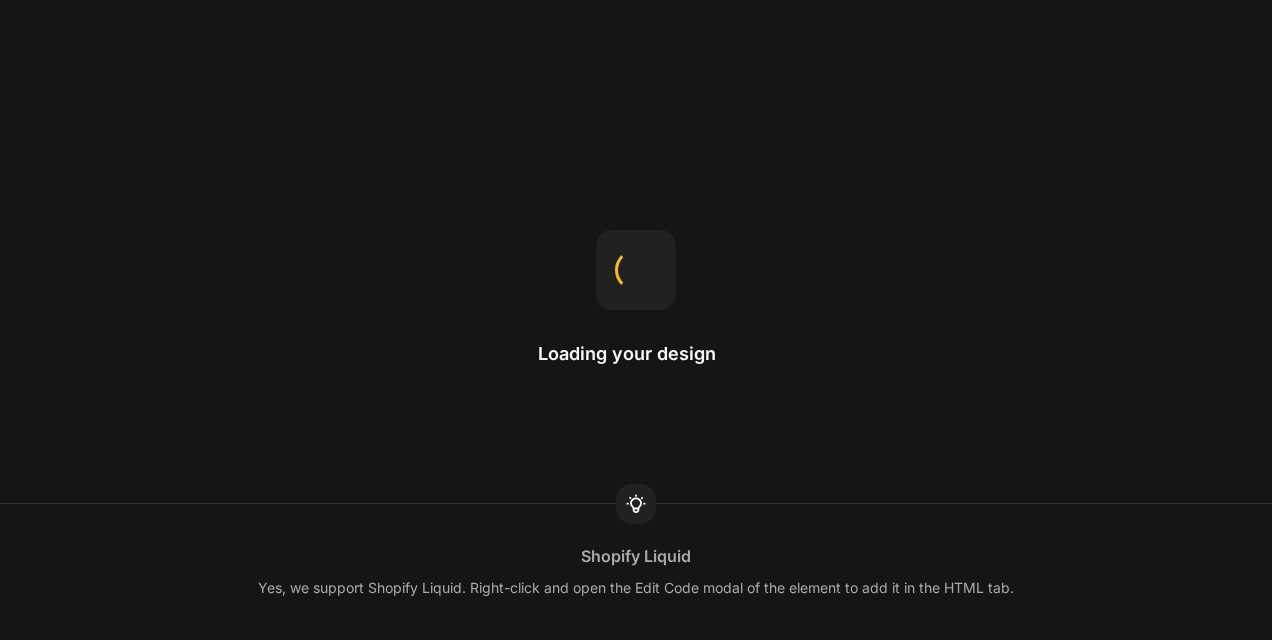 scroll, scrollTop: 0, scrollLeft: 0, axis: both 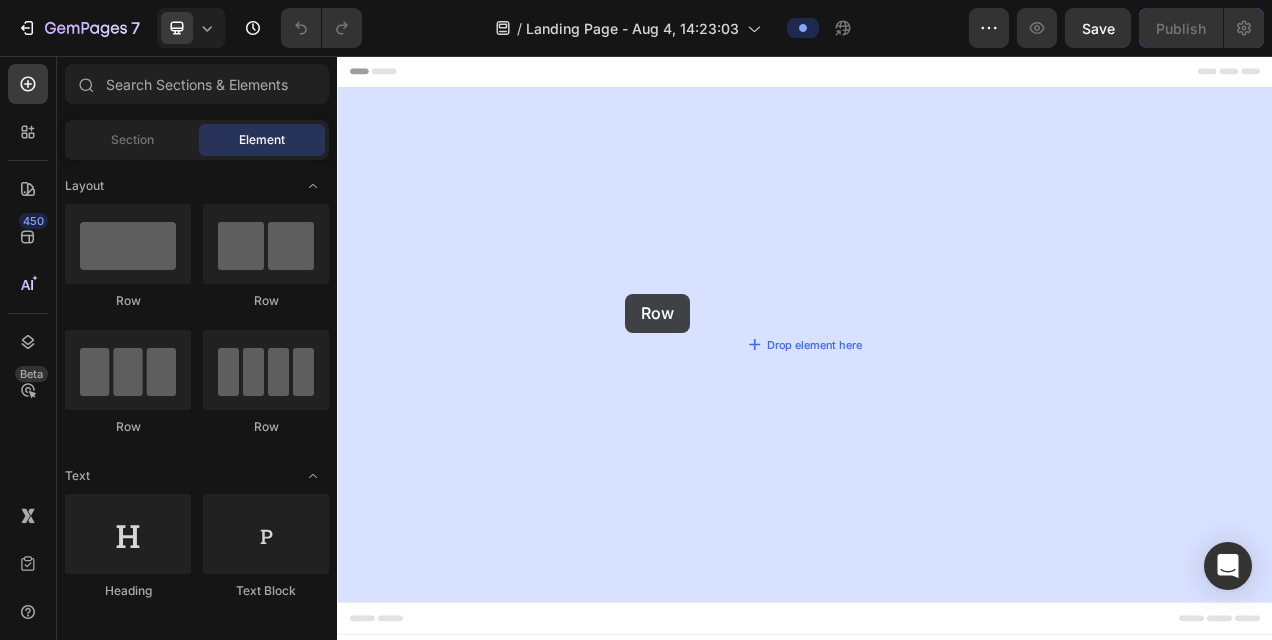 drag, startPoint x: 449, startPoint y: 295, endPoint x: 493, endPoint y: 260, distance: 56.22277 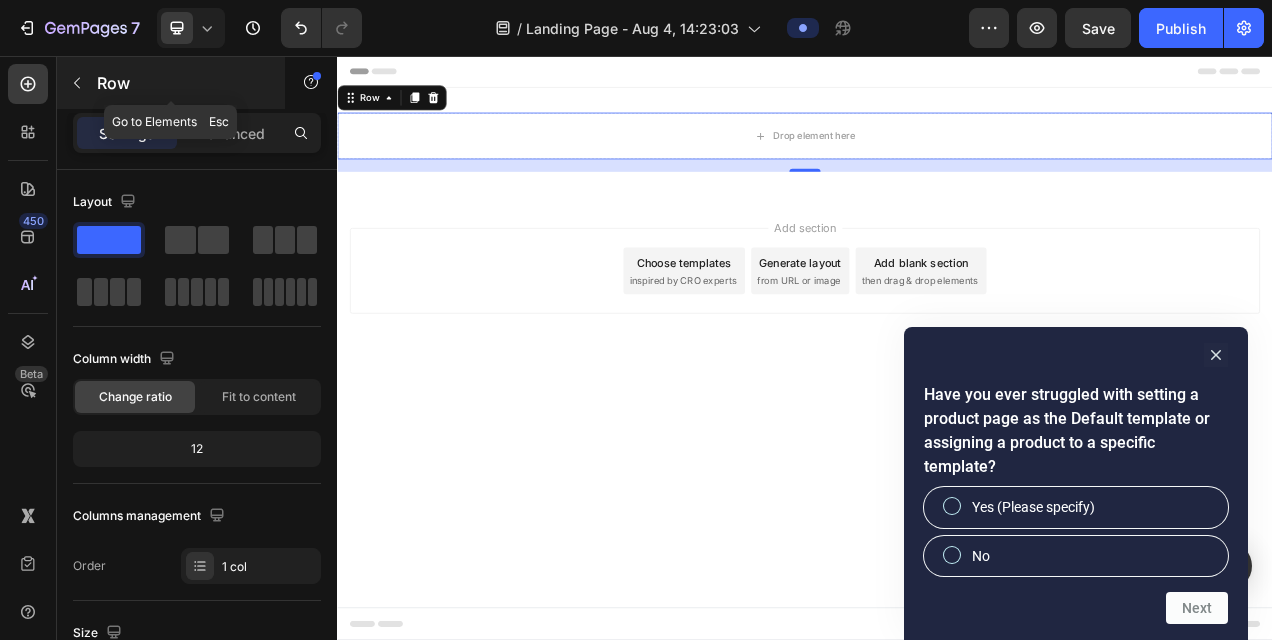 click 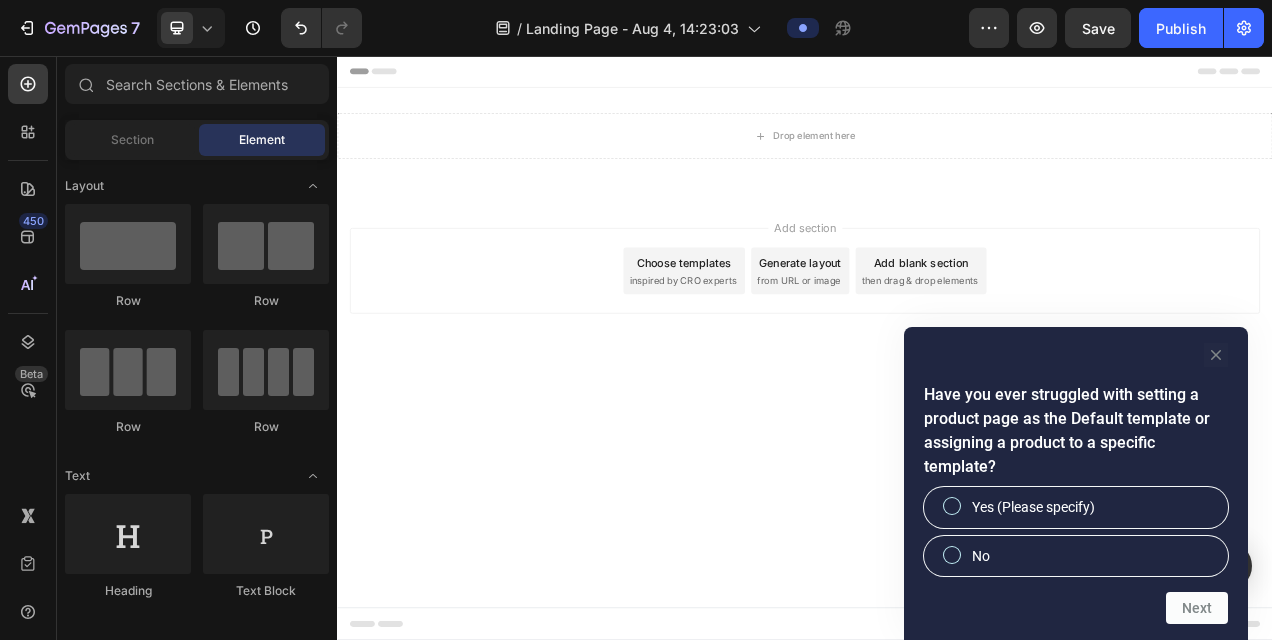click 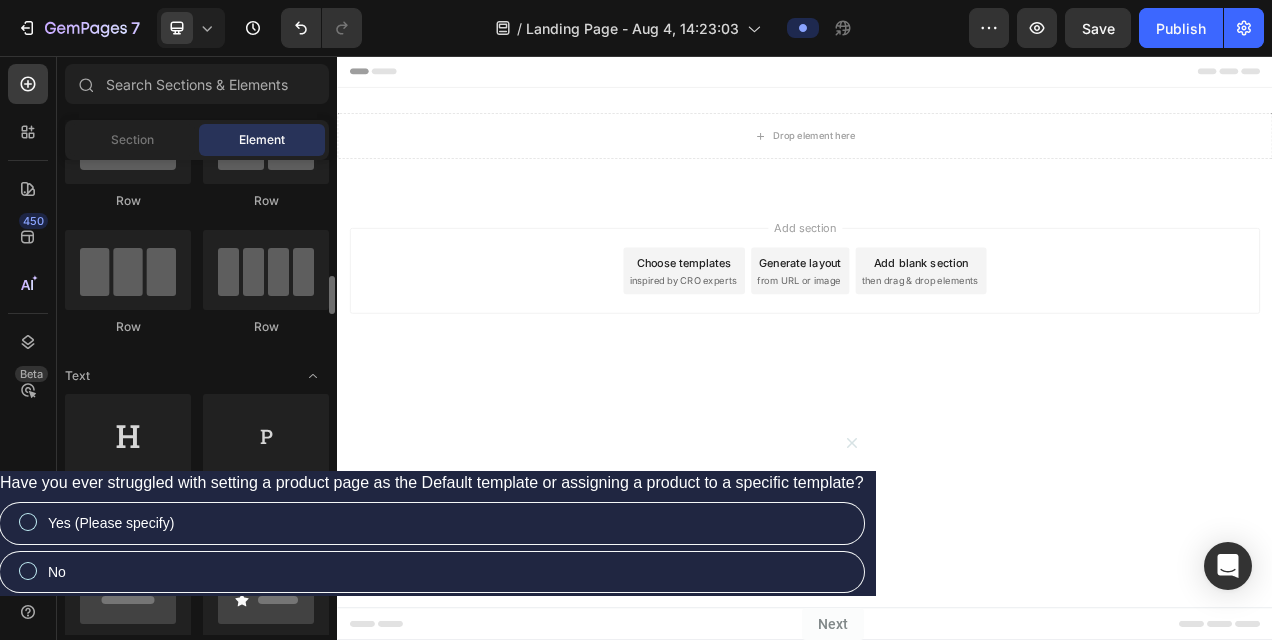 scroll, scrollTop: 500, scrollLeft: 0, axis: vertical 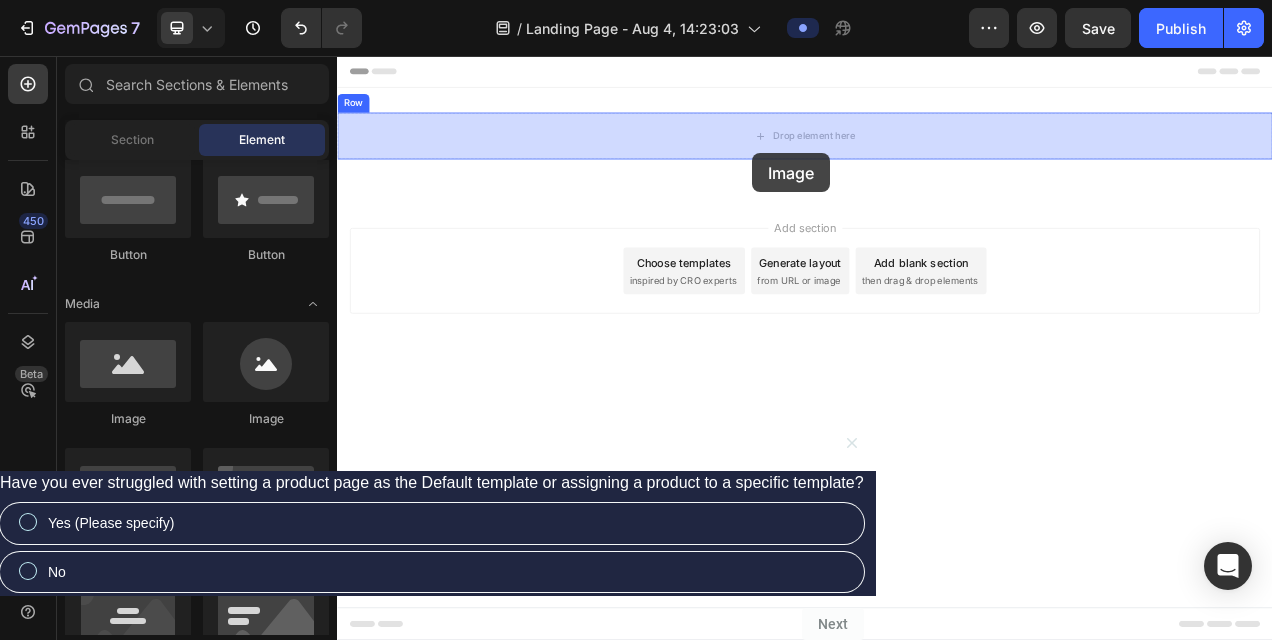 drag, startPoint x: 451, startPoint y: 432, endPoint x: 858, endPoint y: 188, distance: 474.53662 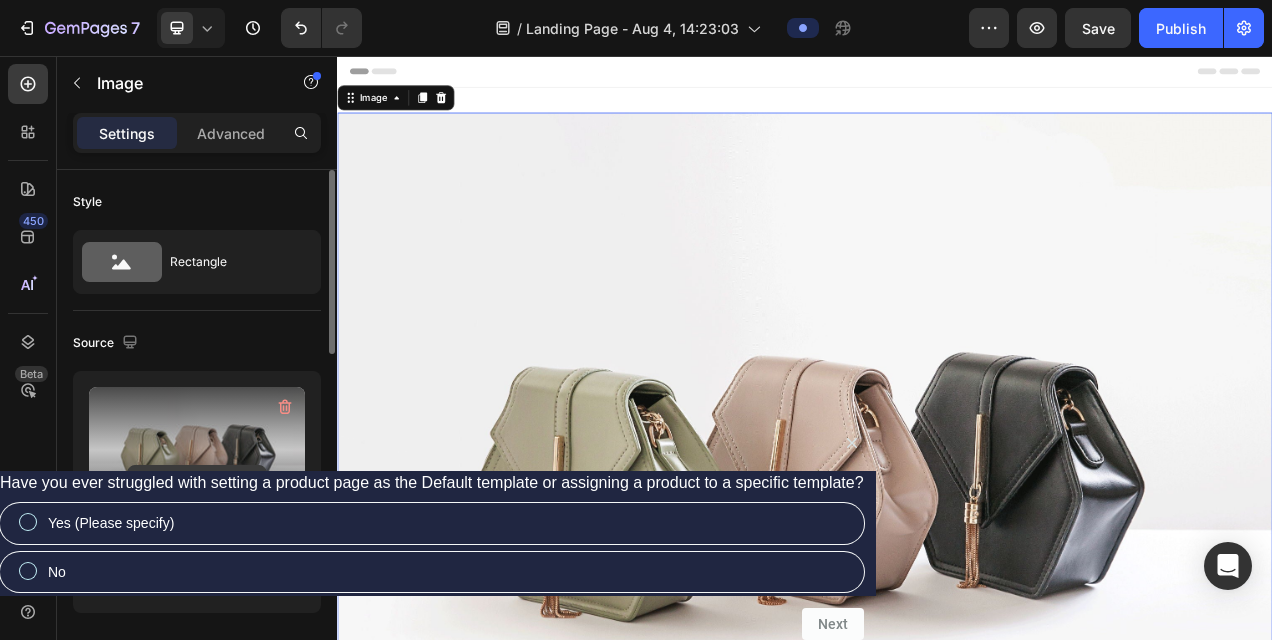 click 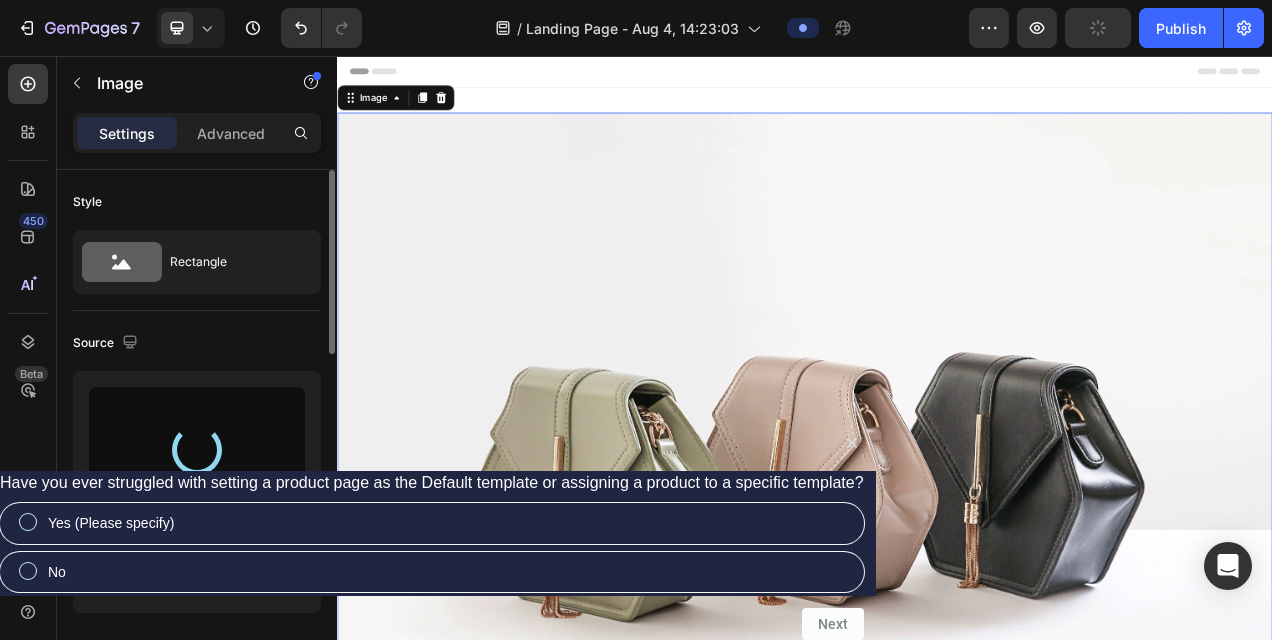 type on "https://cdn.shopify.com/s/files/1/0871/7267/7932/files/gempages_508500562921128852-f941ea2d-ca42-40fe-a09a-09cd4d62bf1e.jpg" 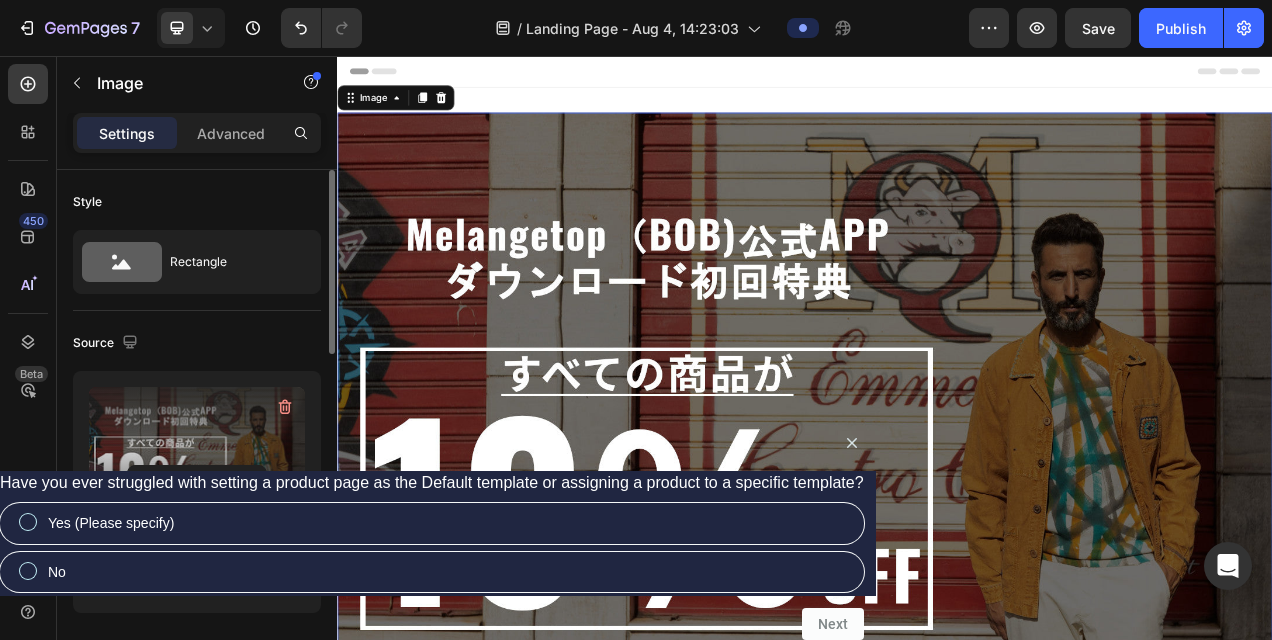 scroll, scrollTop: 300, scrollLeft: 0, axis: vertical 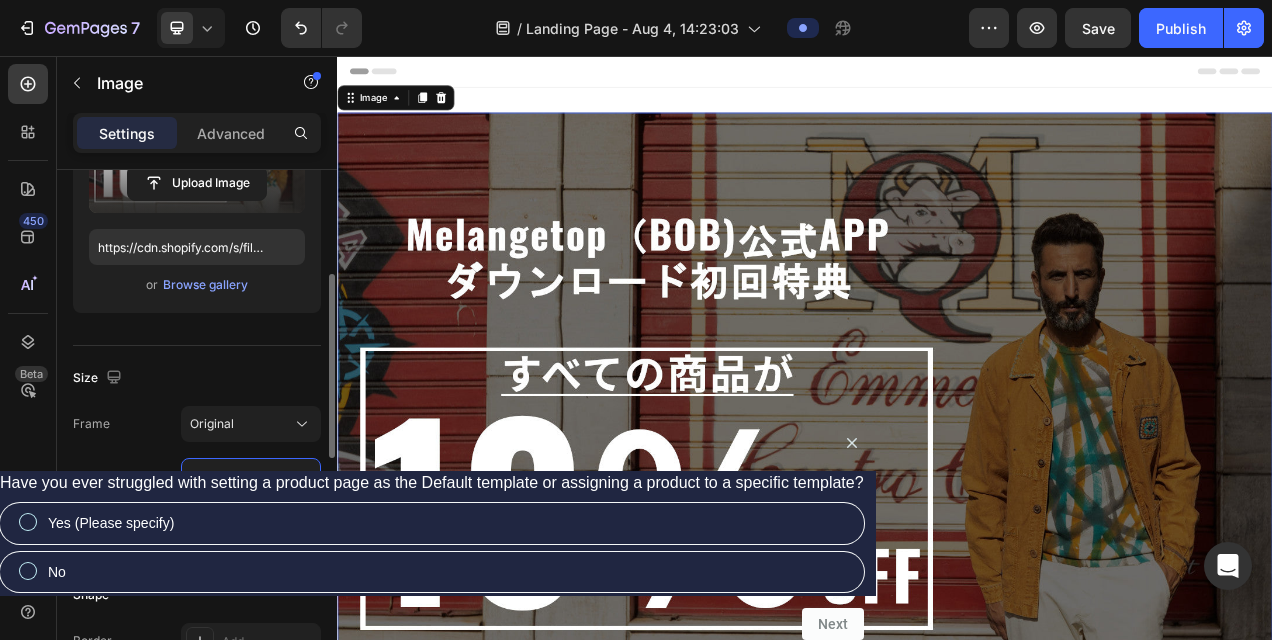 click on "100" at bounding box center (251, 476) 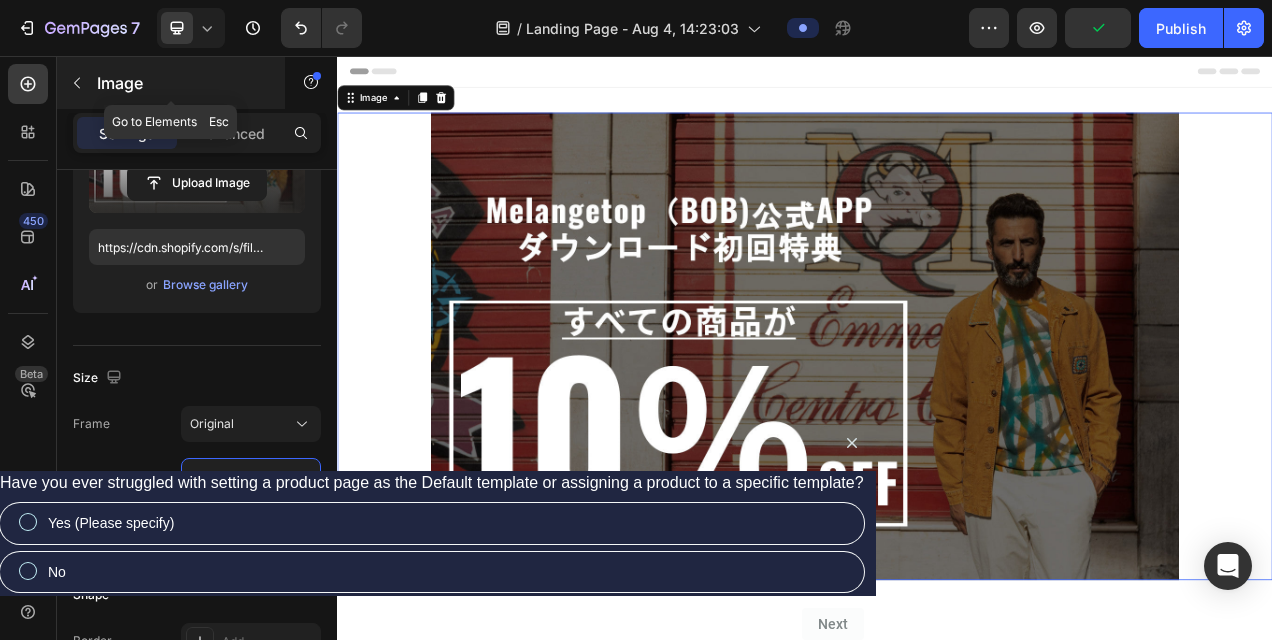 type on "80" 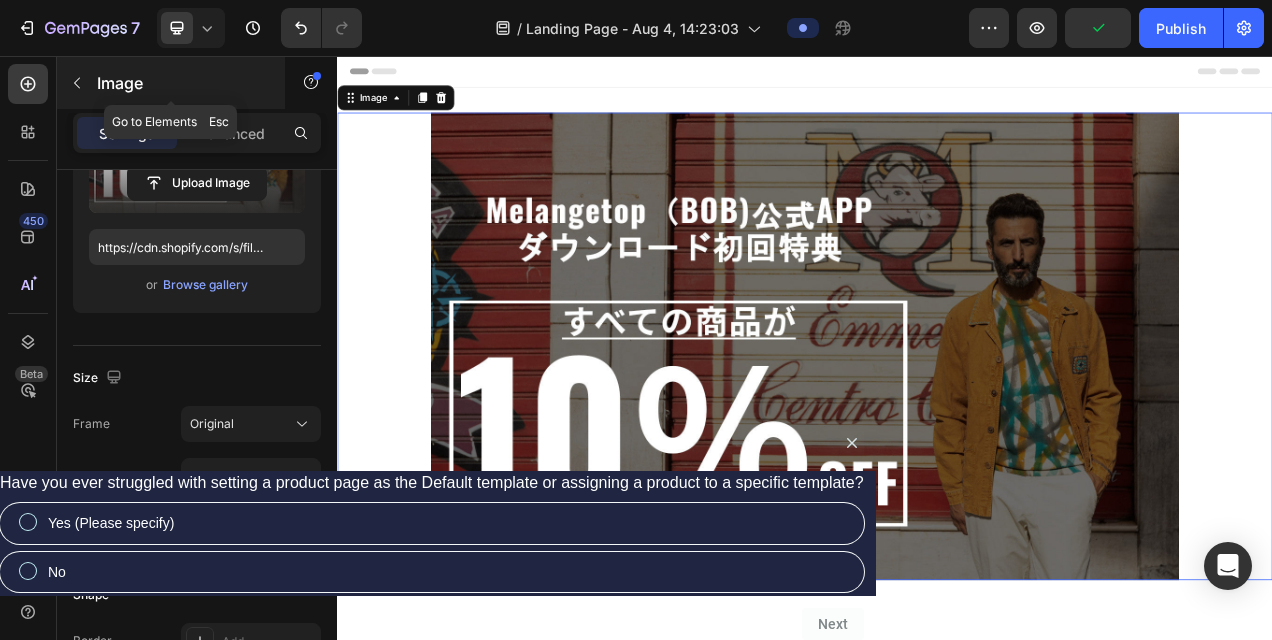 click 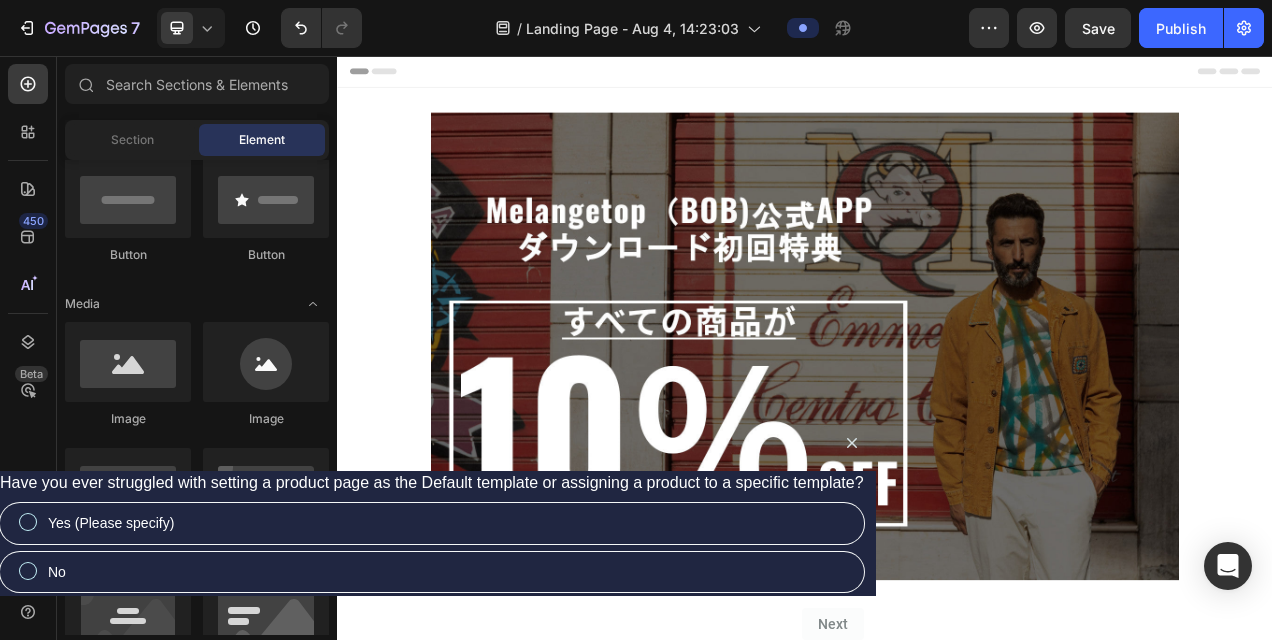 scroll, scrollTop: 0, scrollLeft: 0, axis: both 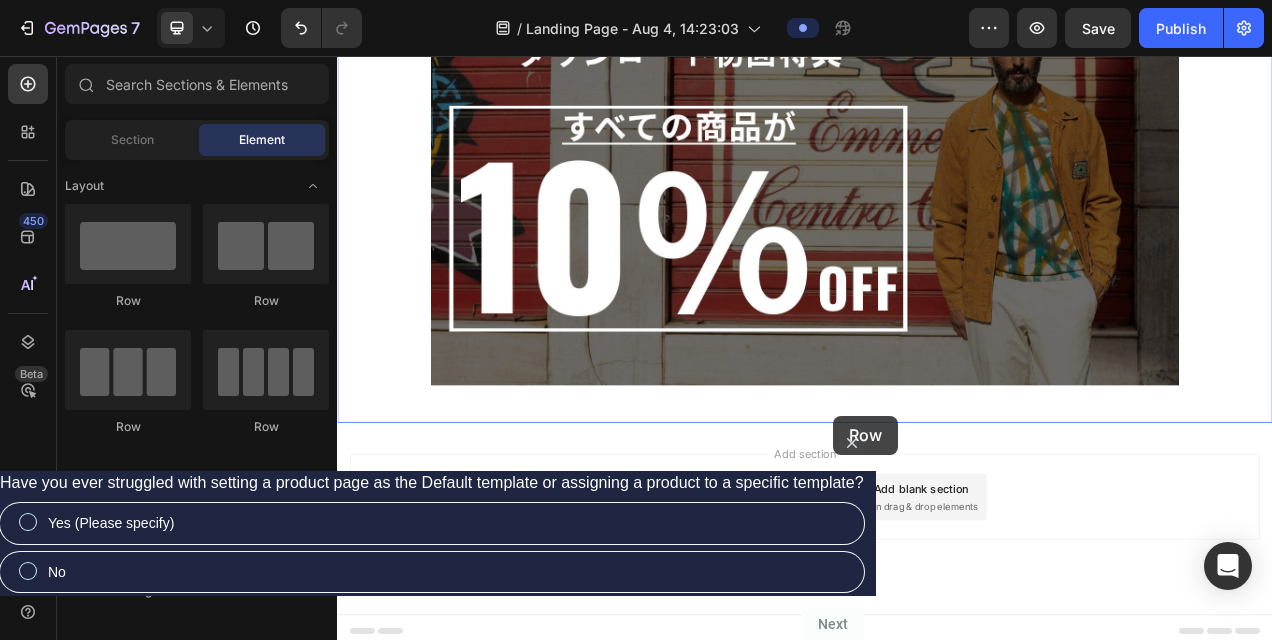 drag, startPoint x: 466, startPoint y: 298, endPoint x: 973, endPoint y: 518, distance: 552.6744 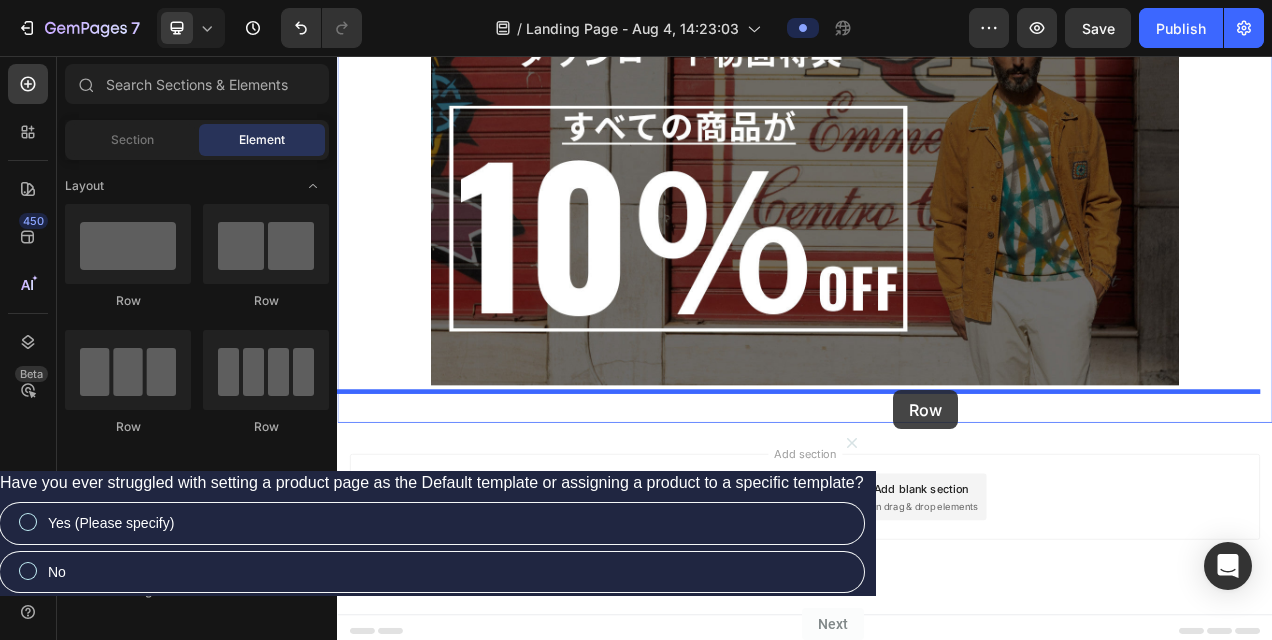 drag, startPoint x: 487, startPoint y: 310, endPoint x: 1051, endPoint y: 485, distance: 590.52606 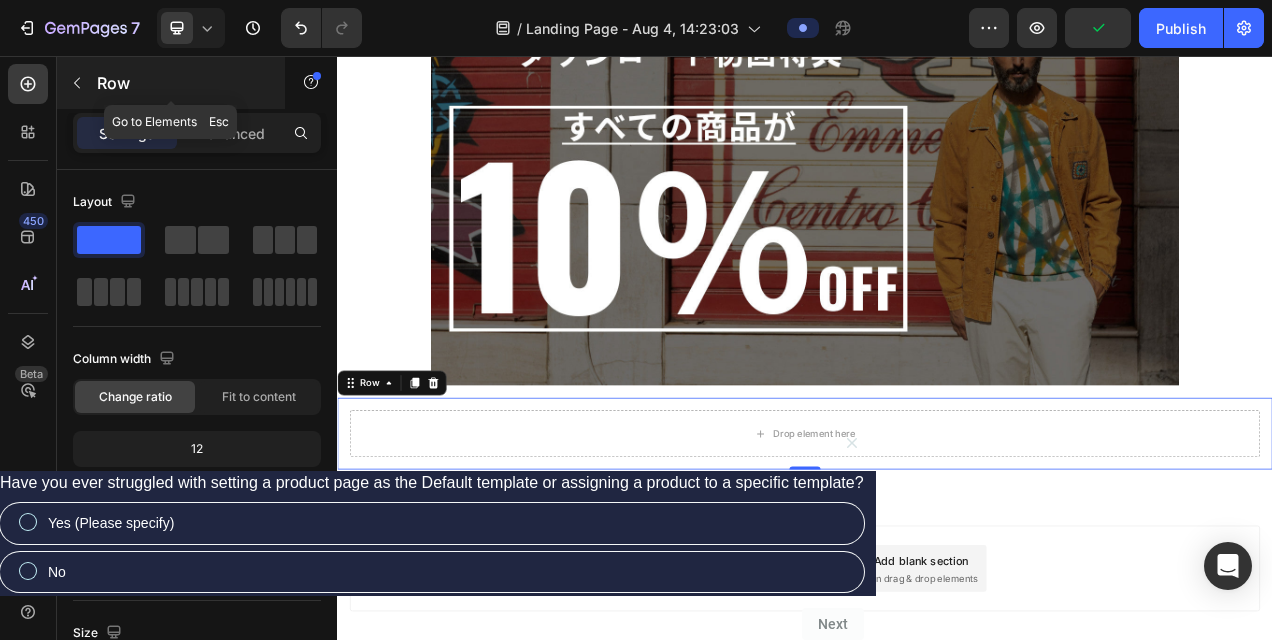 click at bounding box center (77, 83) 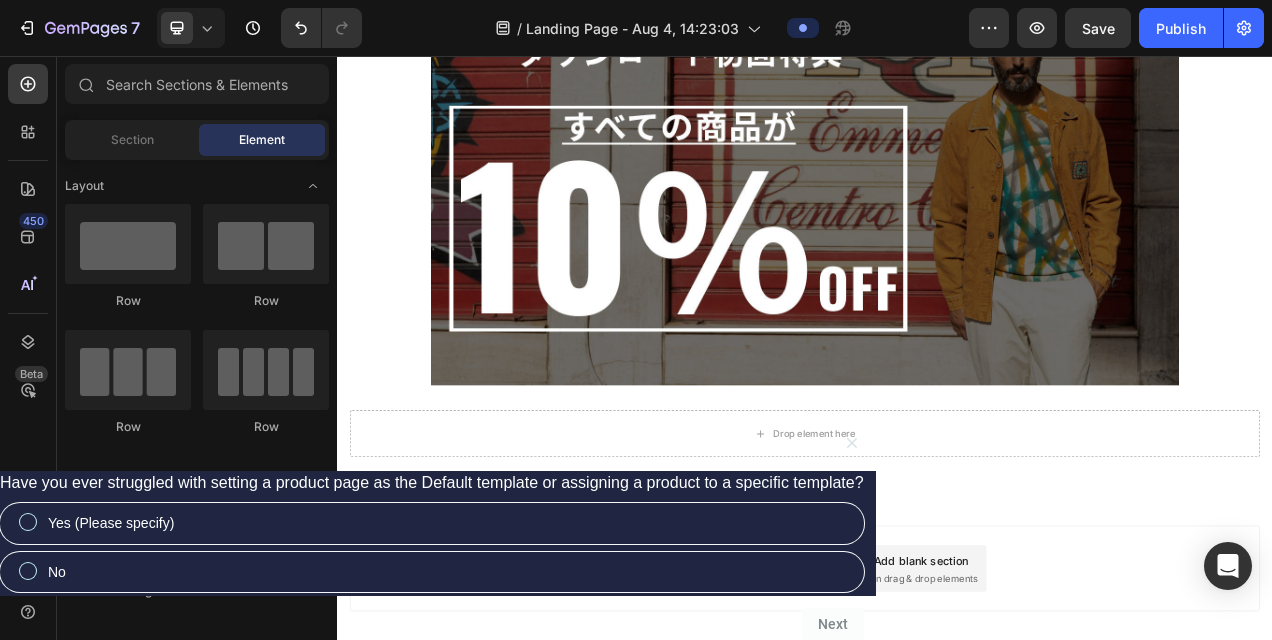 scroll, scrollTop: 400, scrollLeft: 0, axis: vertical 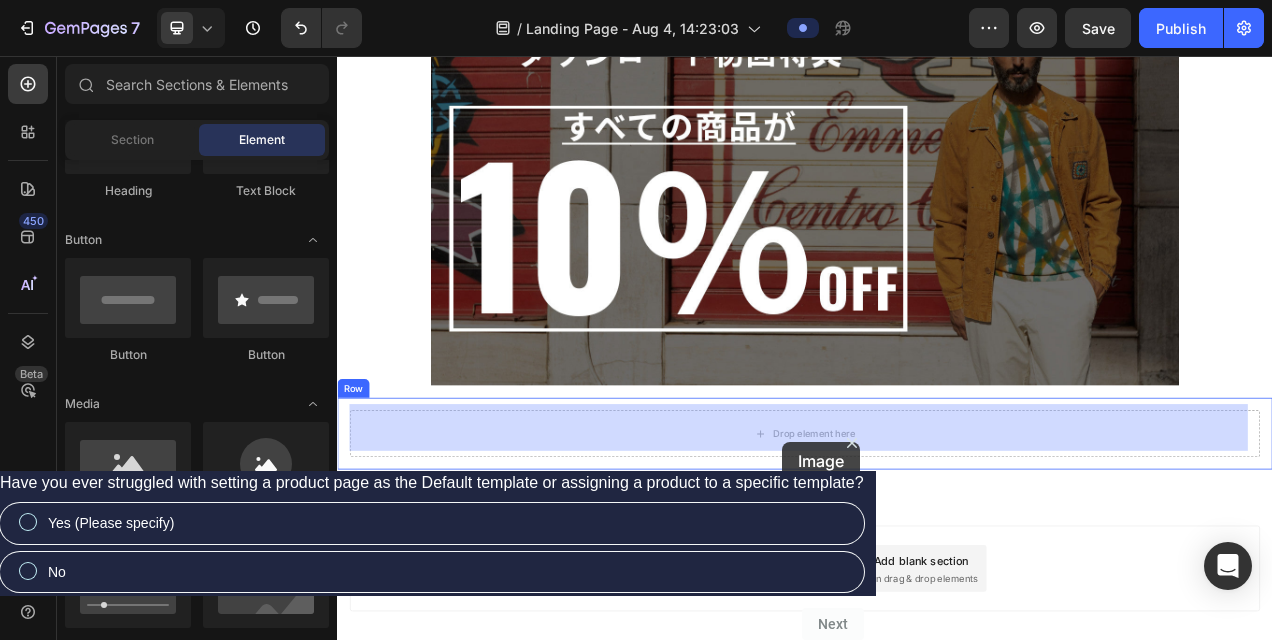 drag, startPoint x: 470, startPoint y: 528, endPoint x: 911, endPoint y: 541, distance: 441.19156 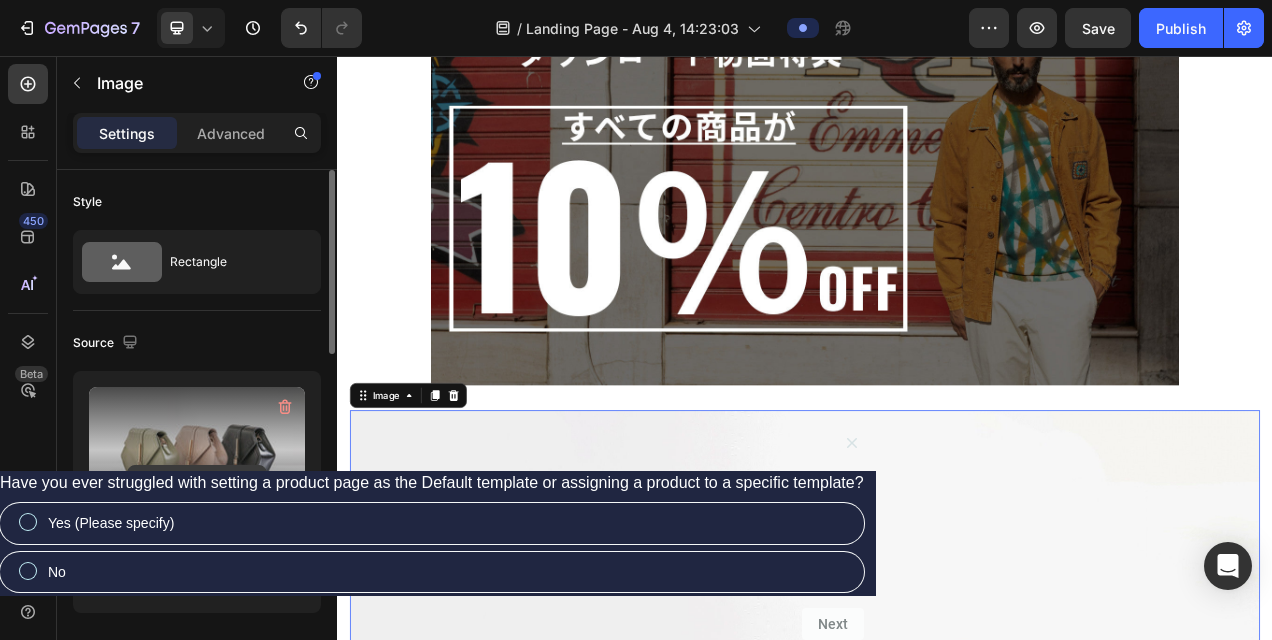 click 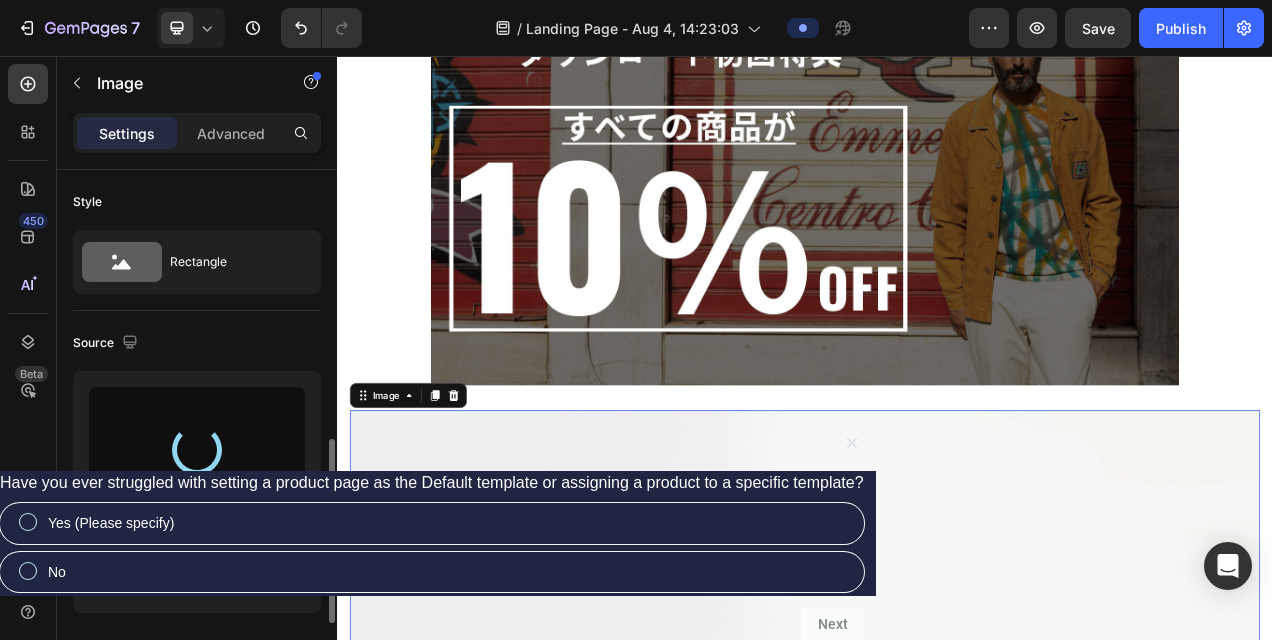scroll, scrollTop: 200, scrollLeft: 0, axis: vertical 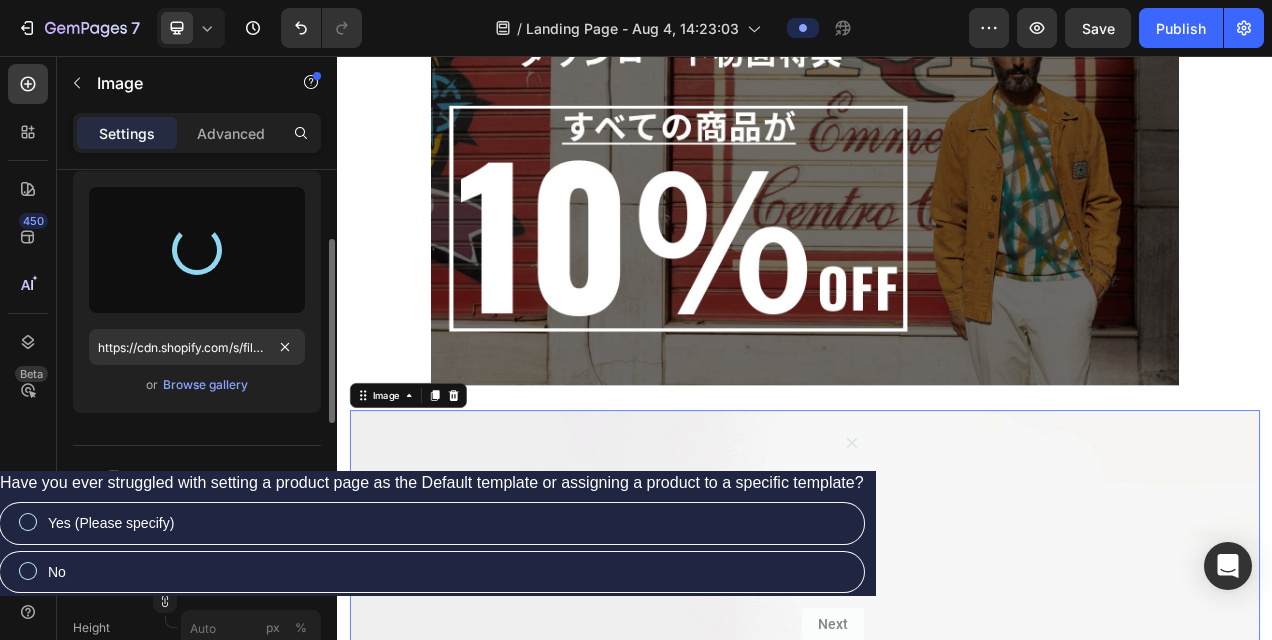 type on "https://cdn.shopify.com/s/files/1/0871/7267/7932/files/gempages_508500562921128852-53d6195c-719f-44ea-8df2-3db6f1ab8d2f.jpg" 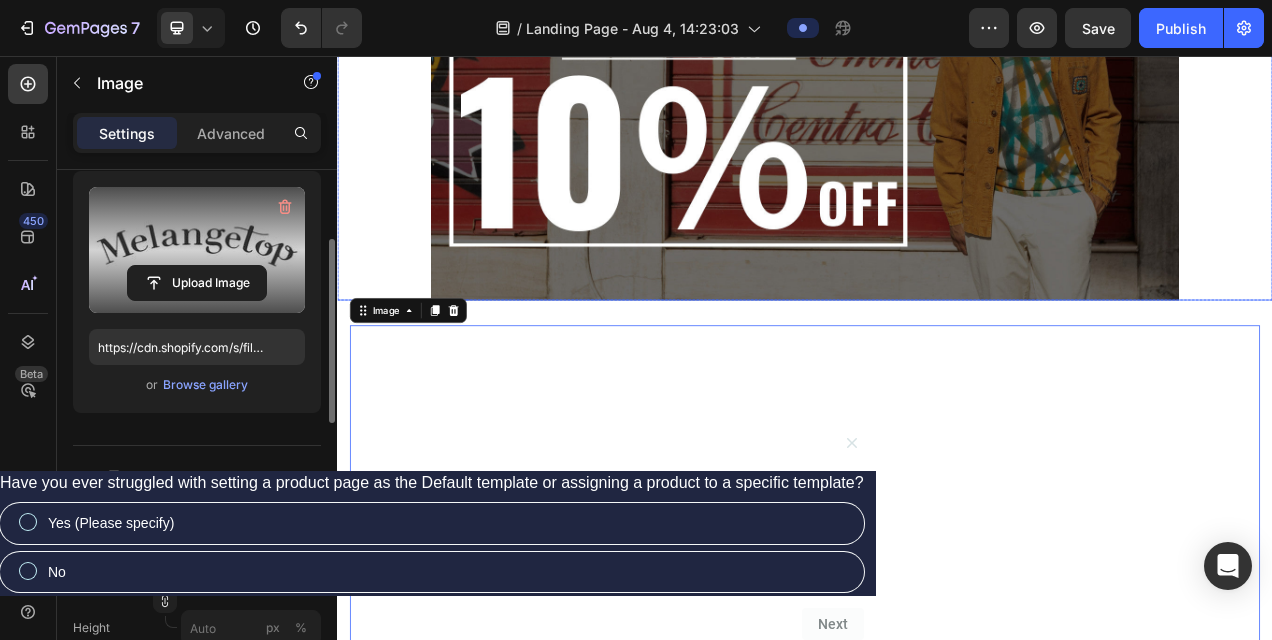 scroll, scrollTop: 450, scrollLeft: 0, axis: vertical 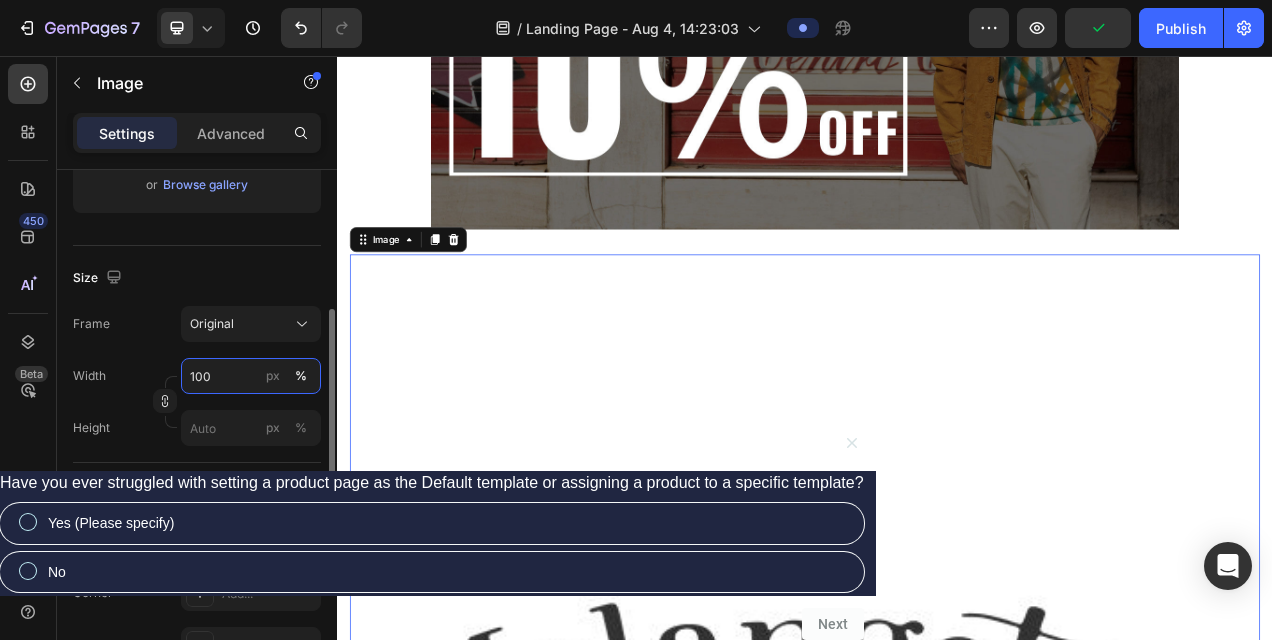 click on "100" at bounding box center [251, 376] 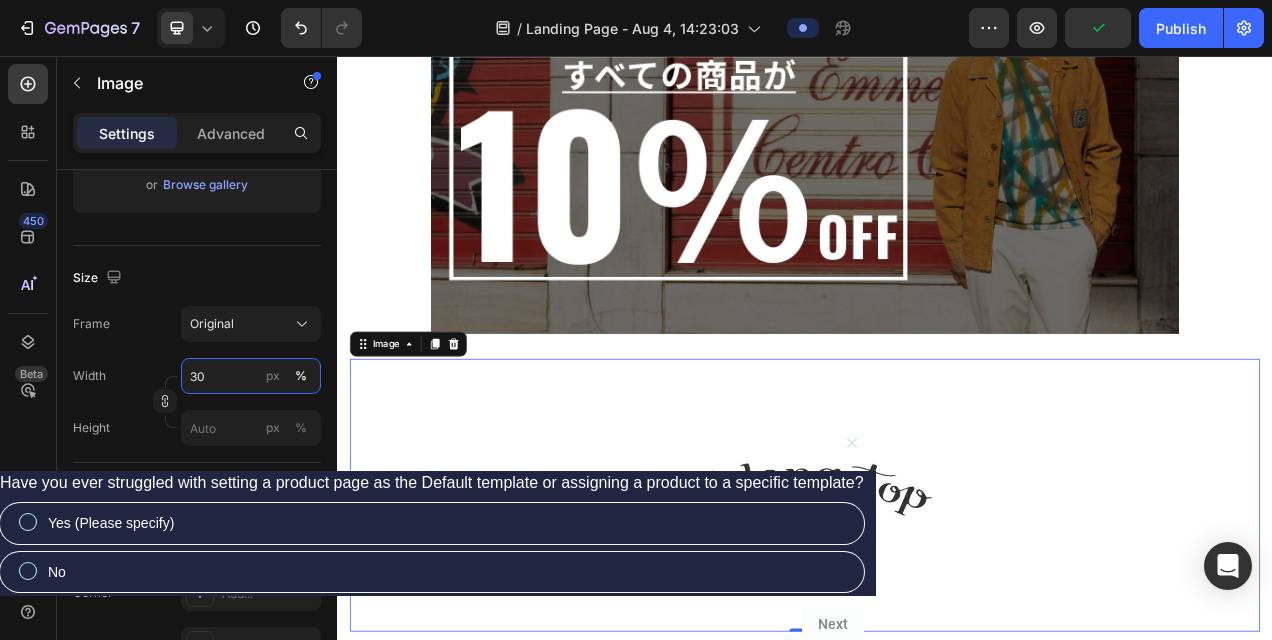 scroll, scrollTop: 450, scrollLeft: 0, axis: vertical 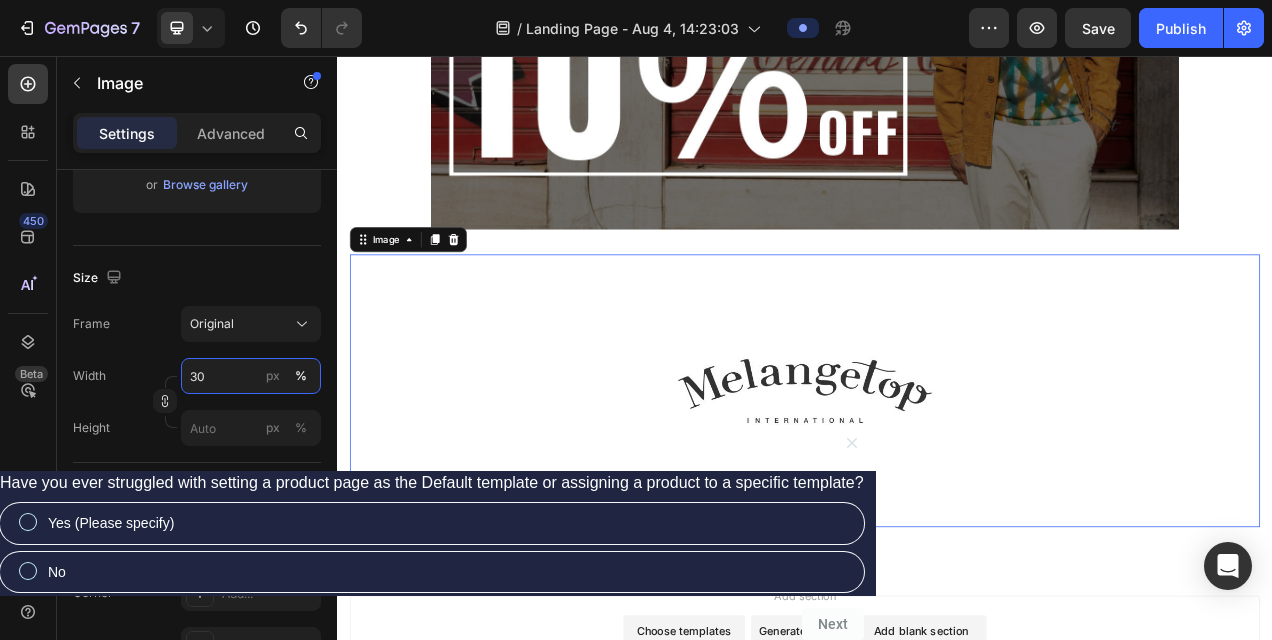 type on "3" 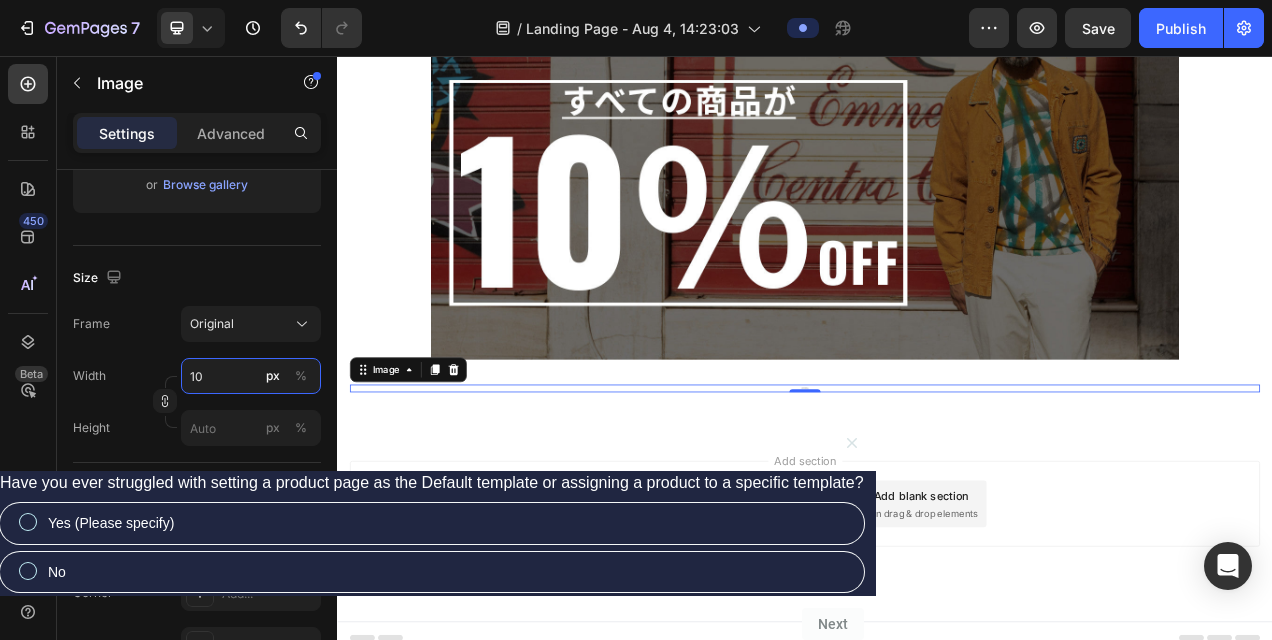 scroll, scrollTop: 292, scrollLeft: 0, axis: vertical 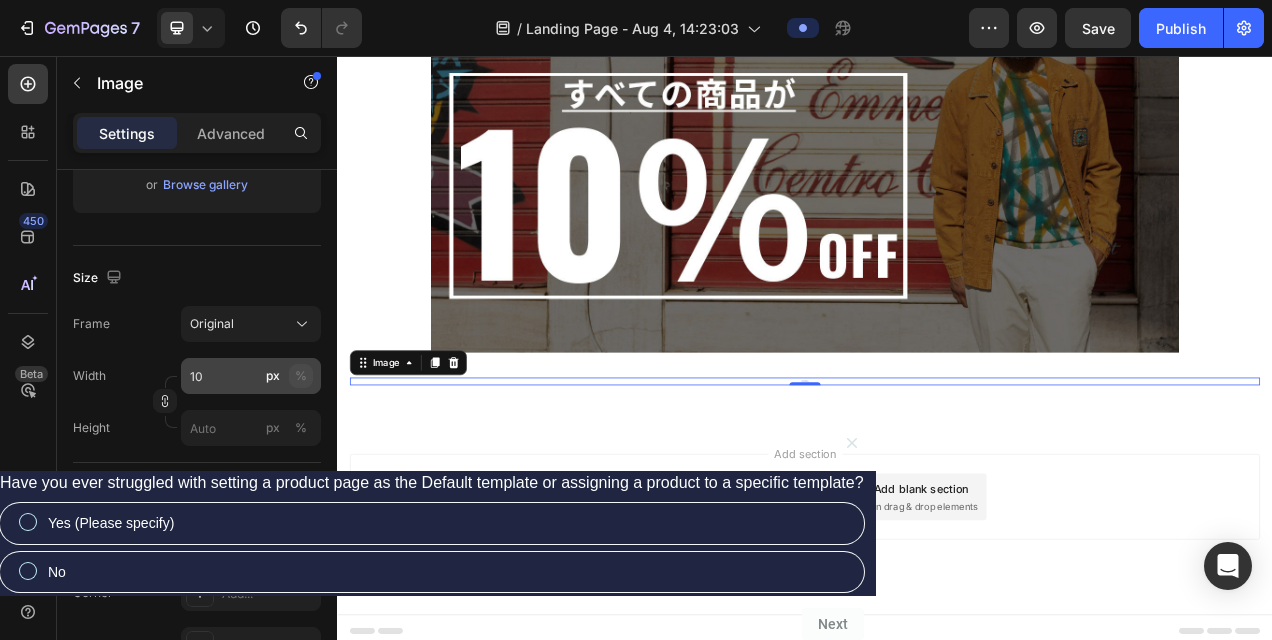 click on "%" at bounding box center (301, 376) 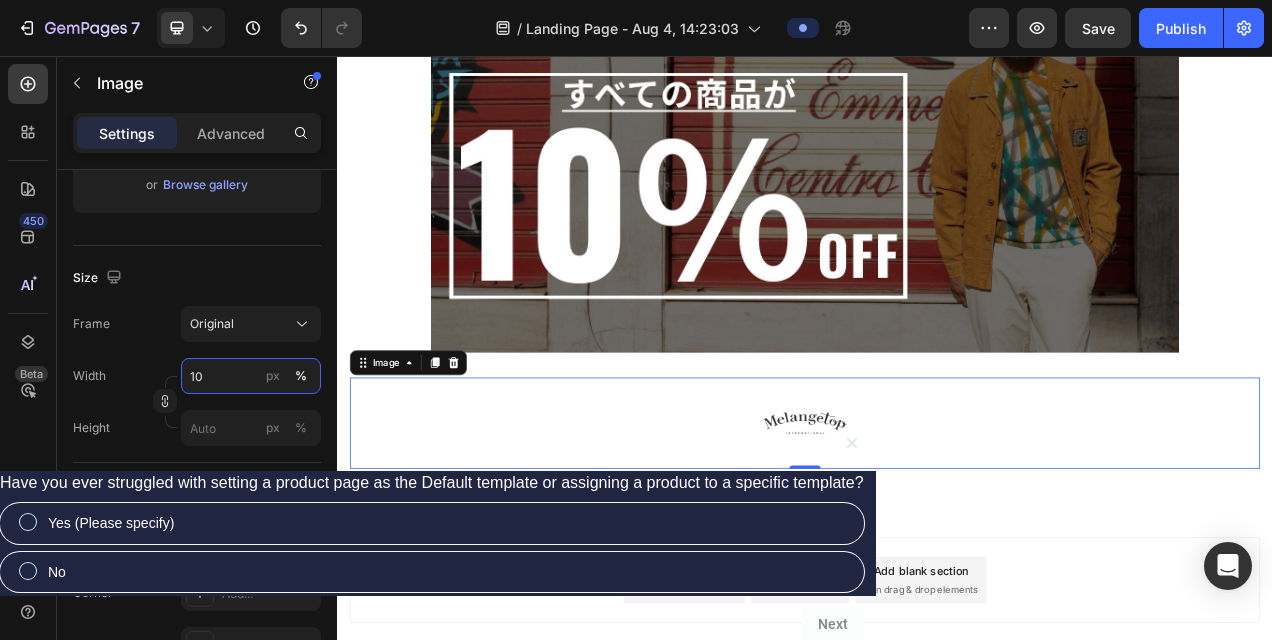 scroll, scrollTop: 397, scrollLeft: 0, axis: vertical 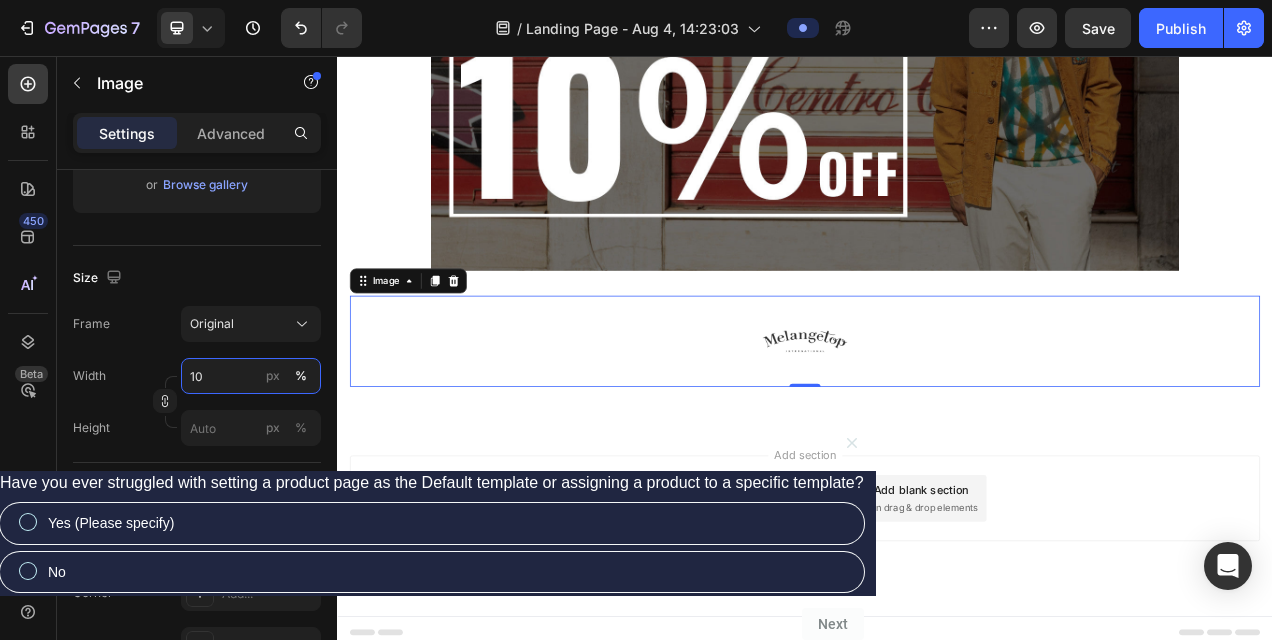 click on "10" at bounding box center (251, 376) 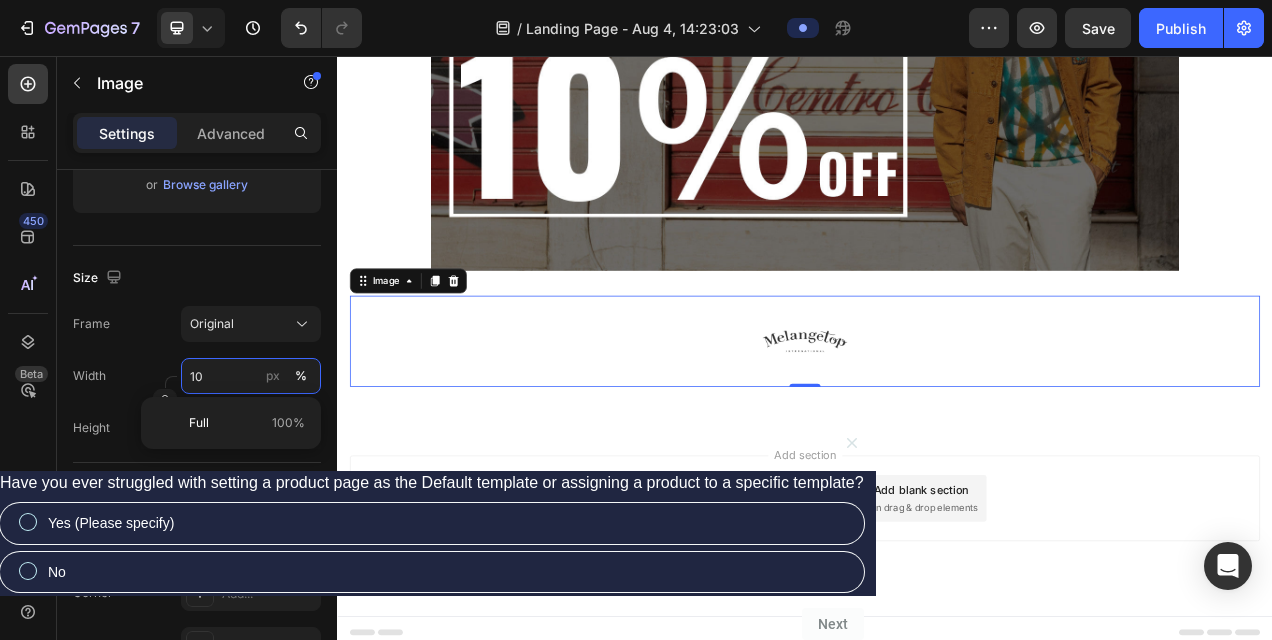 type on "1" 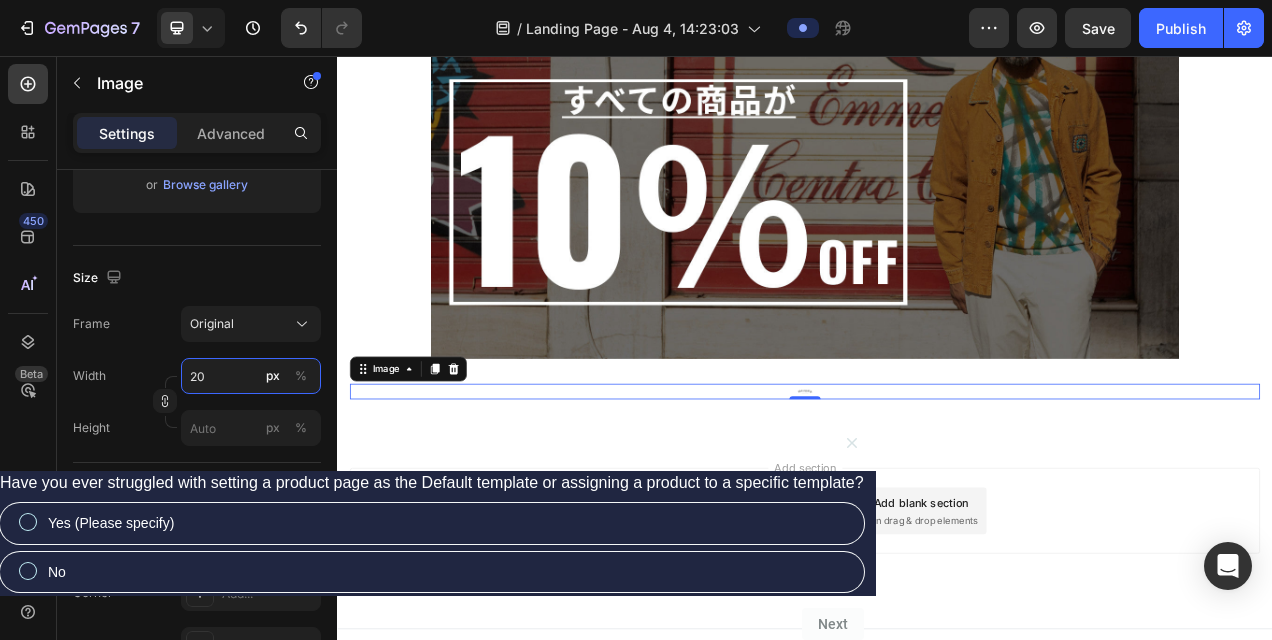 scroll, scrollTop: 302, scrollLeft: 0, axis: vertical 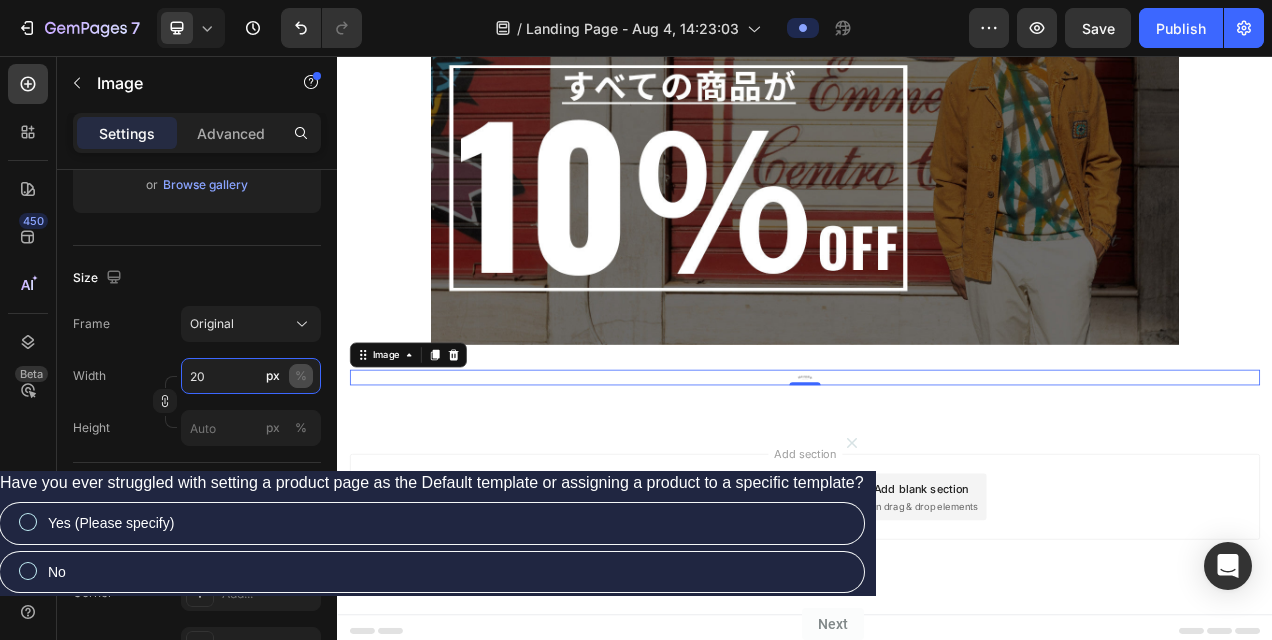 type on "20" 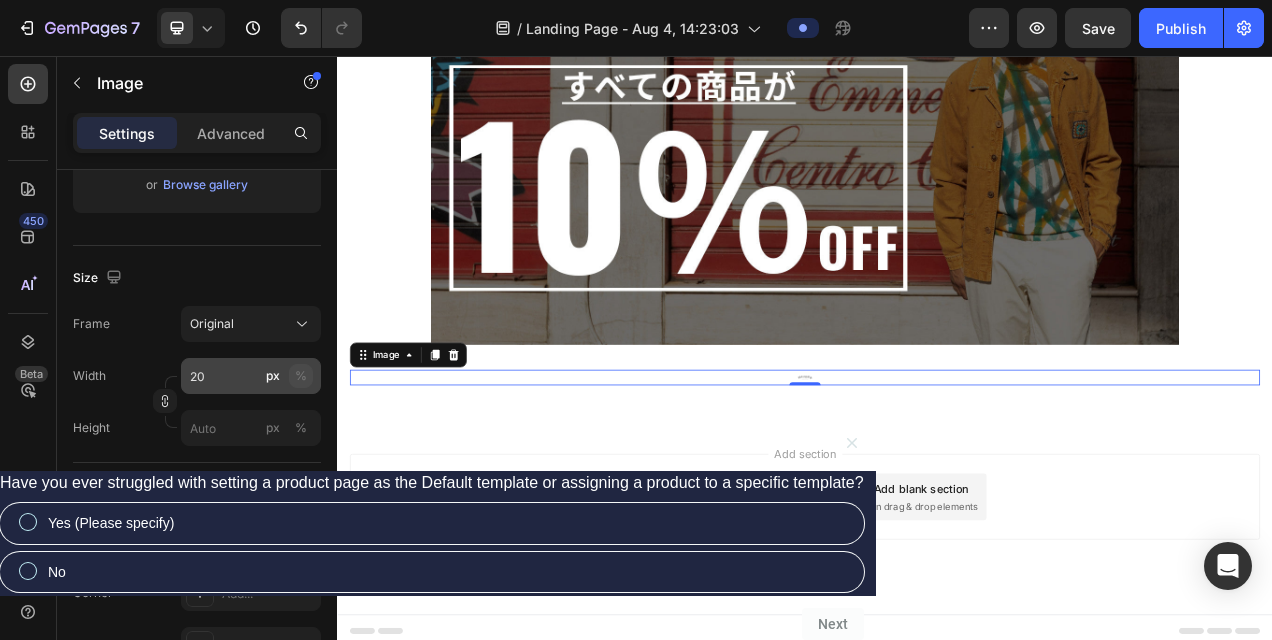 click on "%" at bounding box center (301, 376) 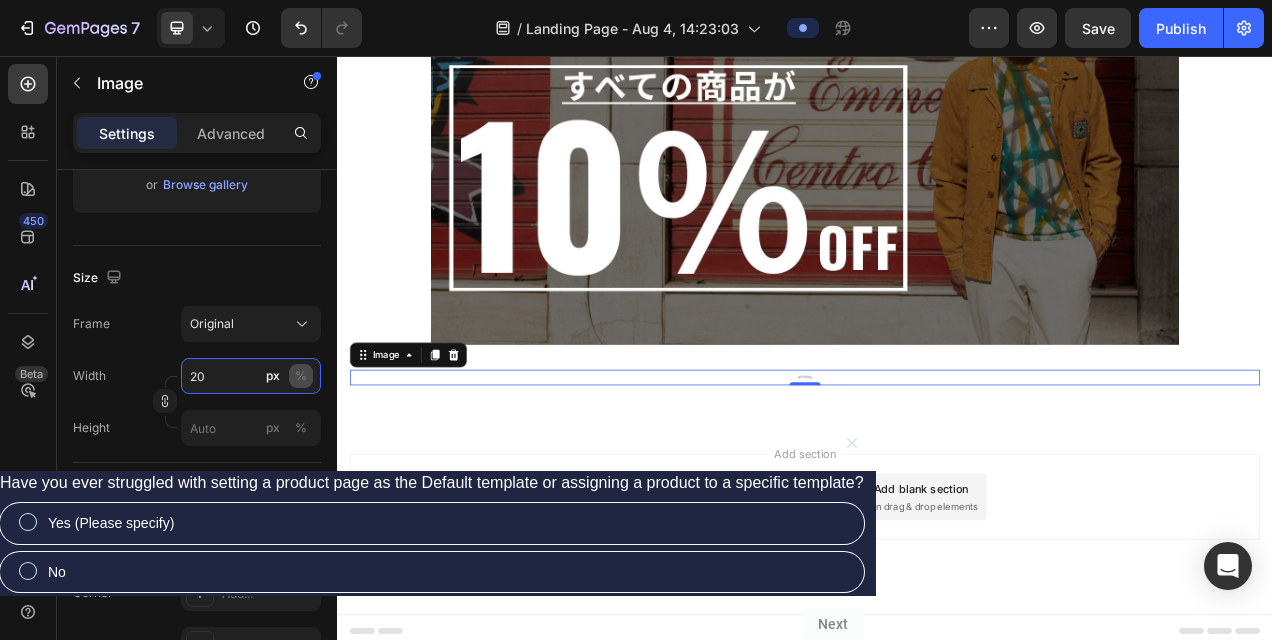 scroll, scrollTop: 450, scrollLeft: 0, axis: vertical 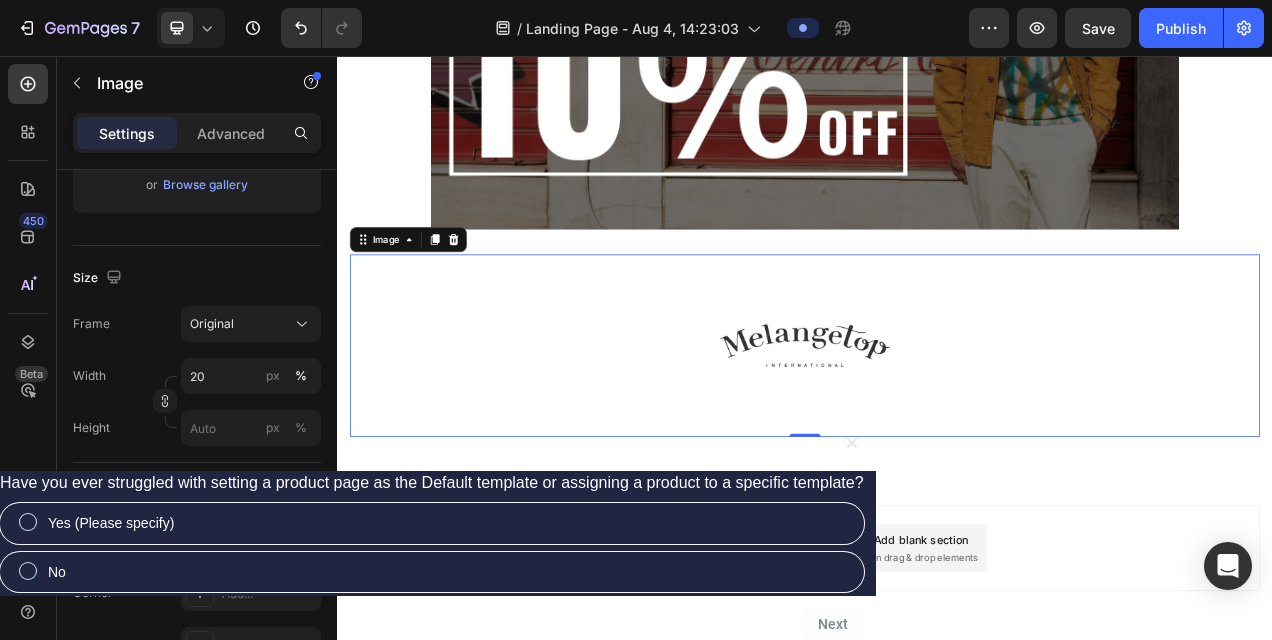 click at bounding box center (937, 428) 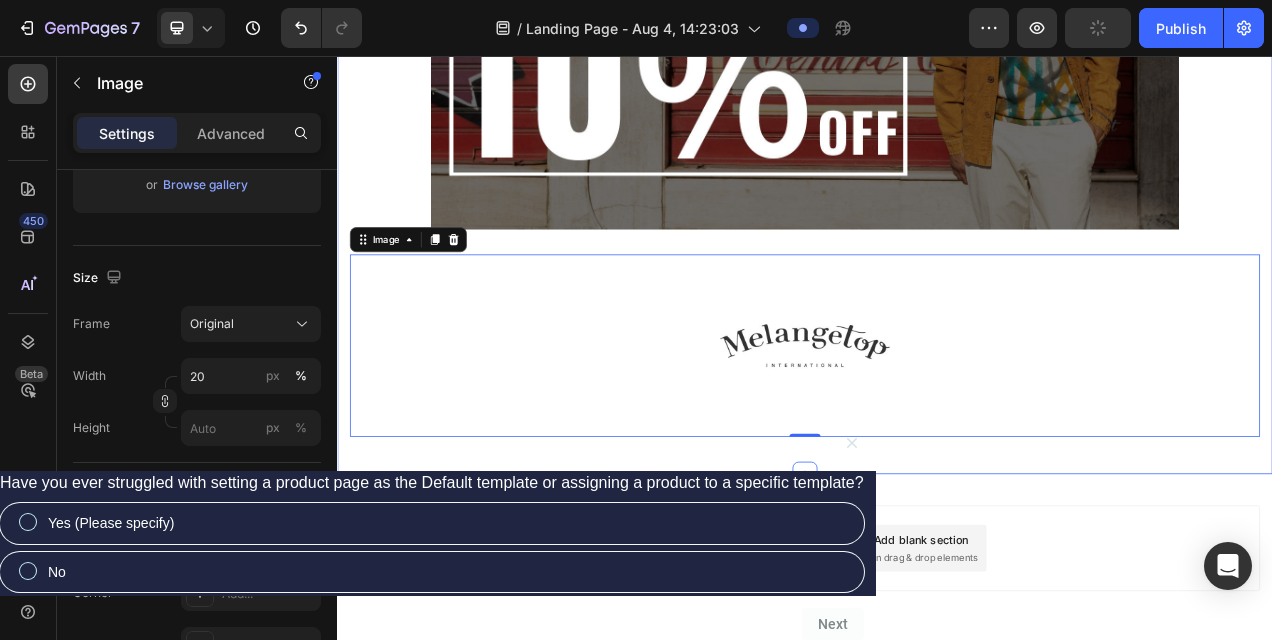 click on "Image Row Image   0 Row Section 1" at bounding box center [937, 120] 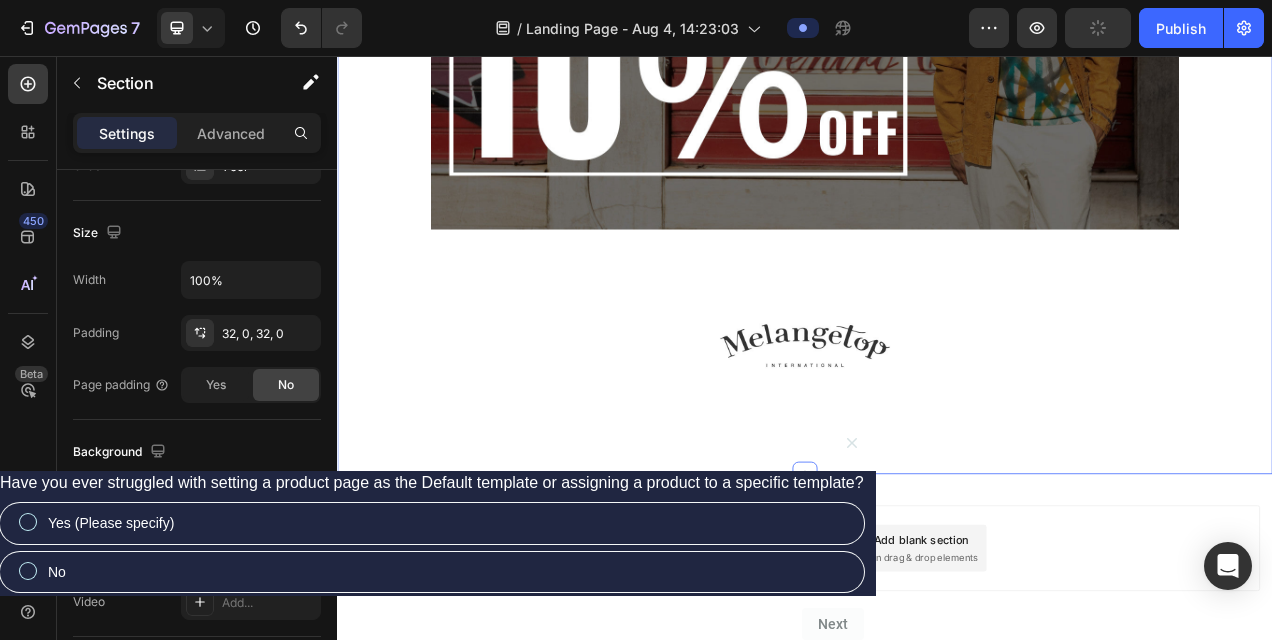 scroll, scrollTop: 0, scrollLeft: 0, axis: both 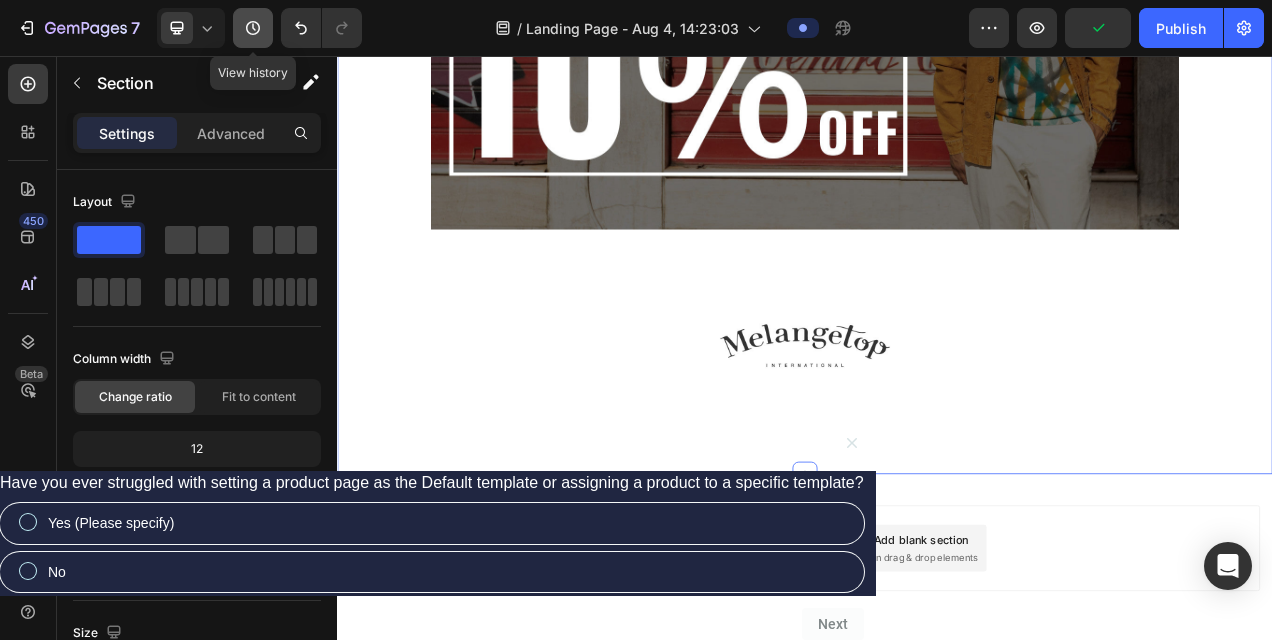 click 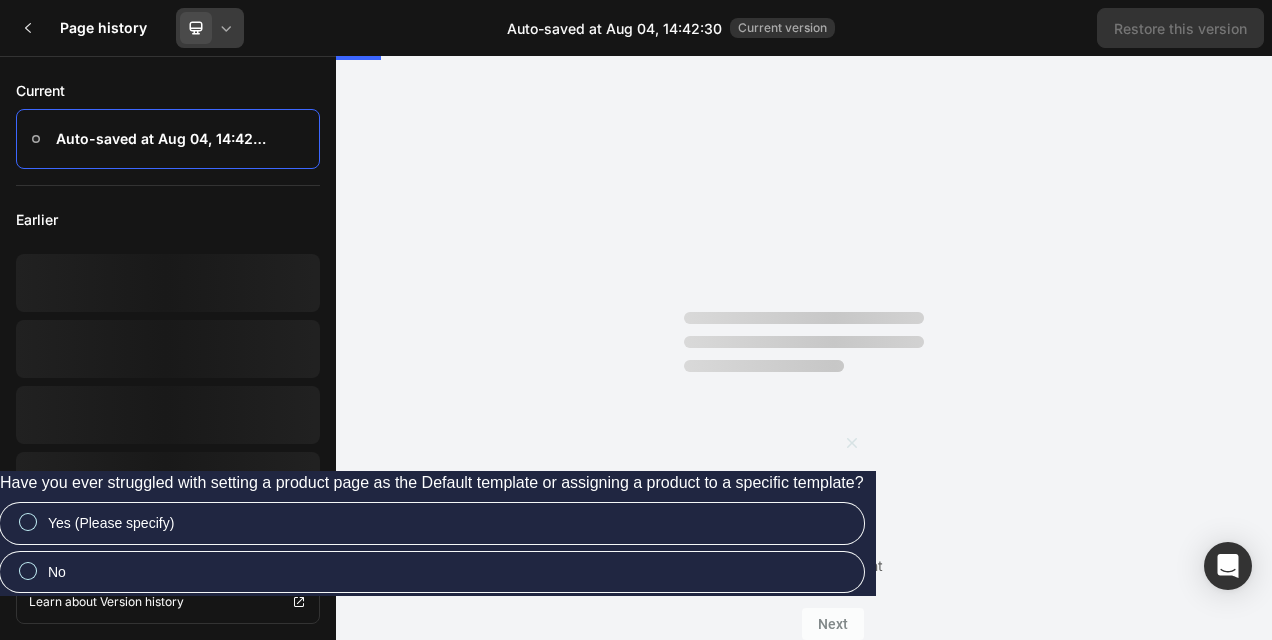 click 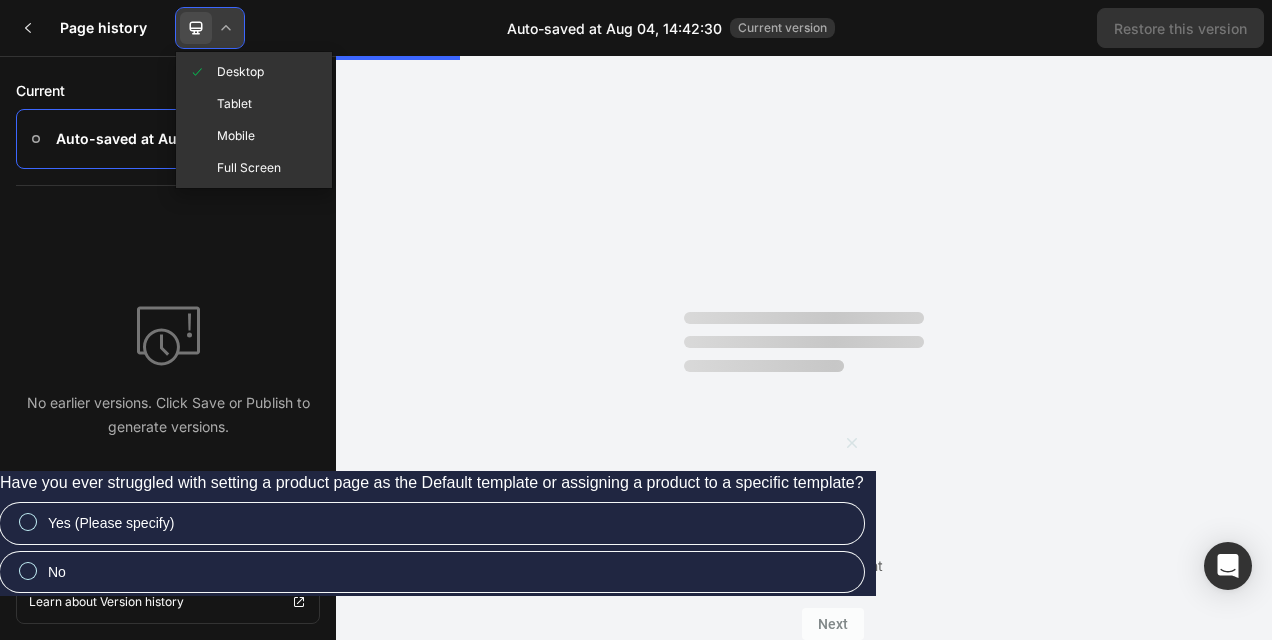 scroll, scrollTop: 0, scrollLeft: 0, axis: both 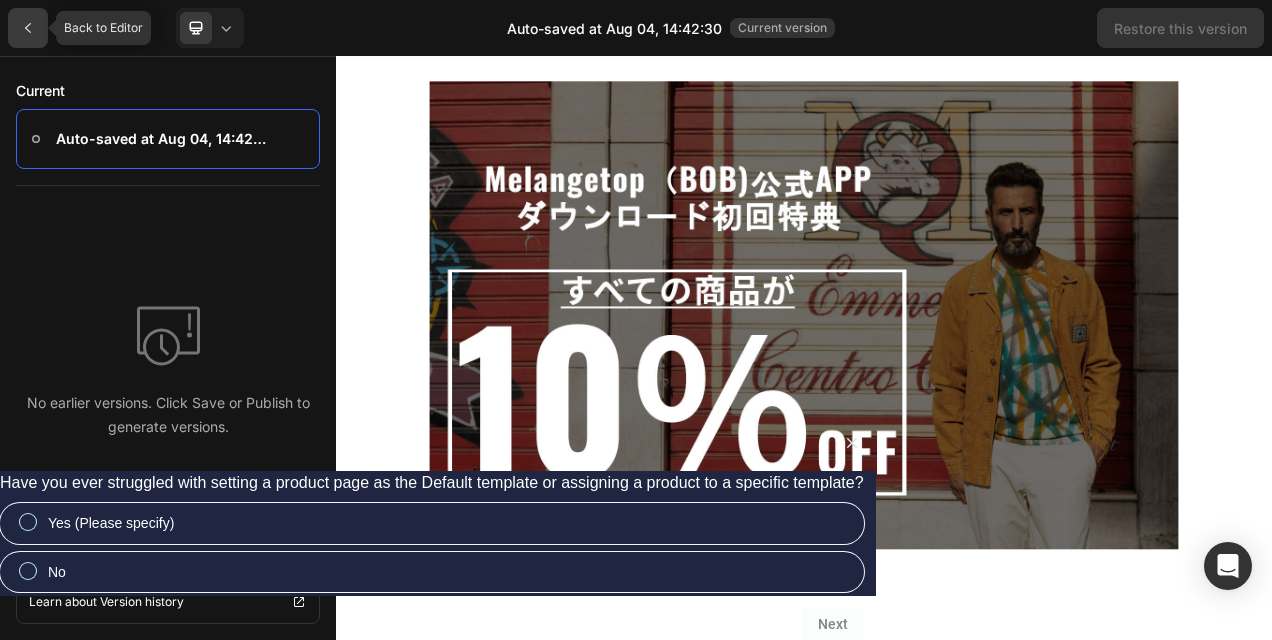 click 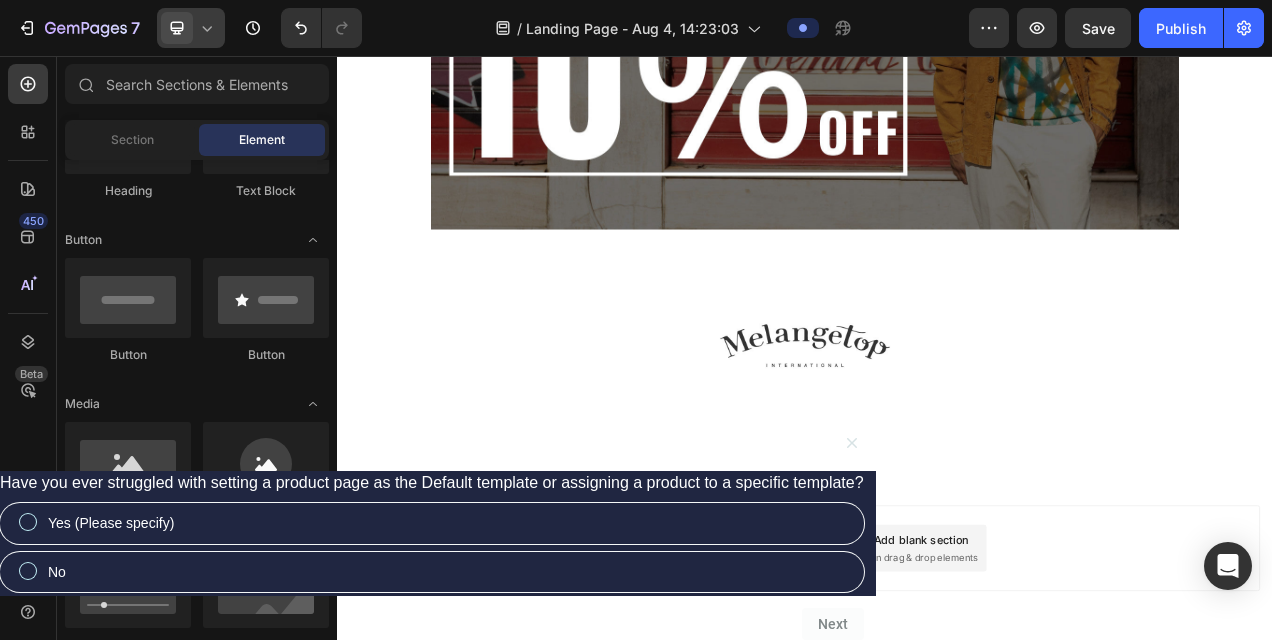 click 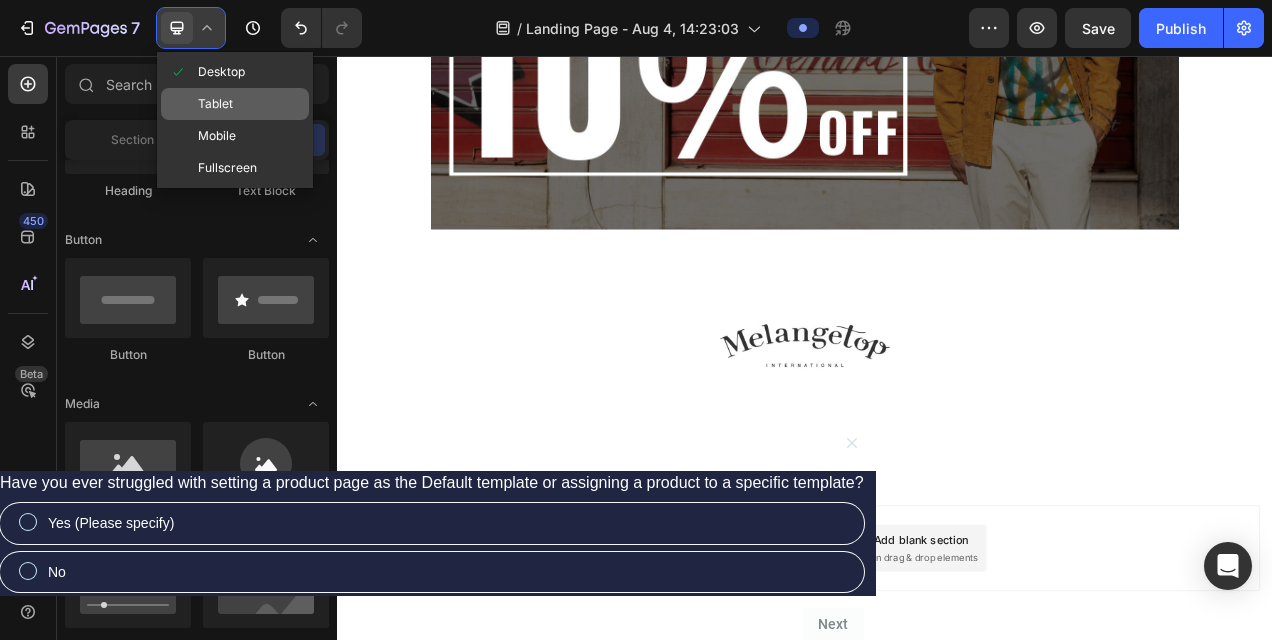 click at bounding box center [183, 104] 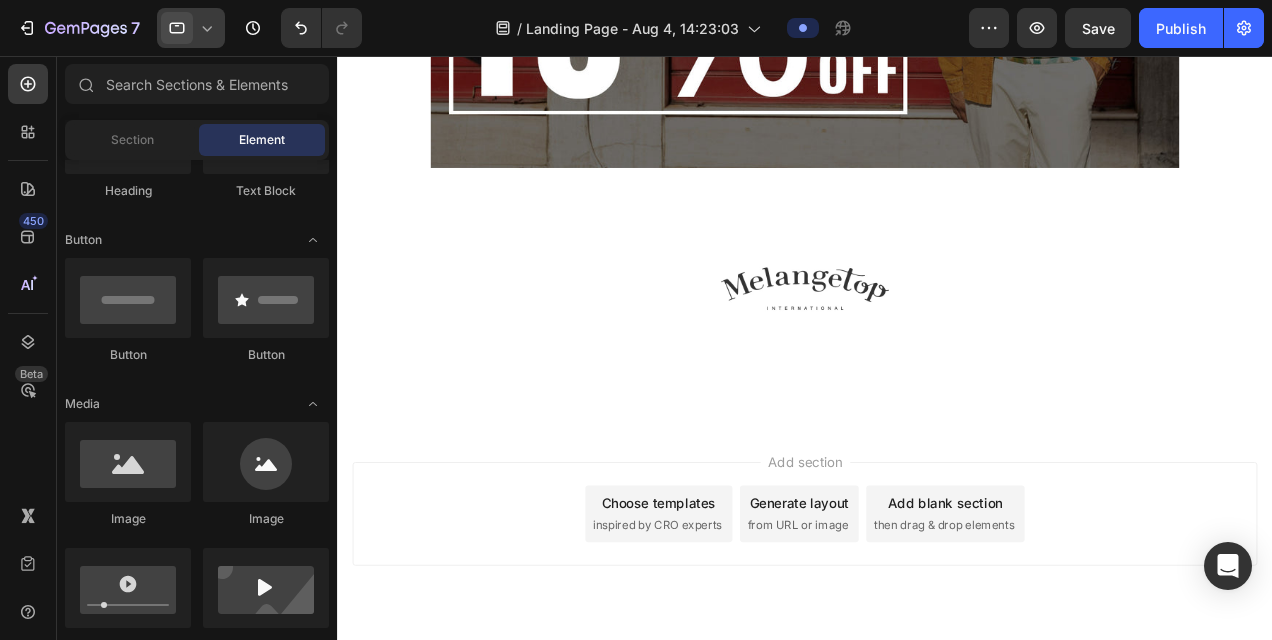 click 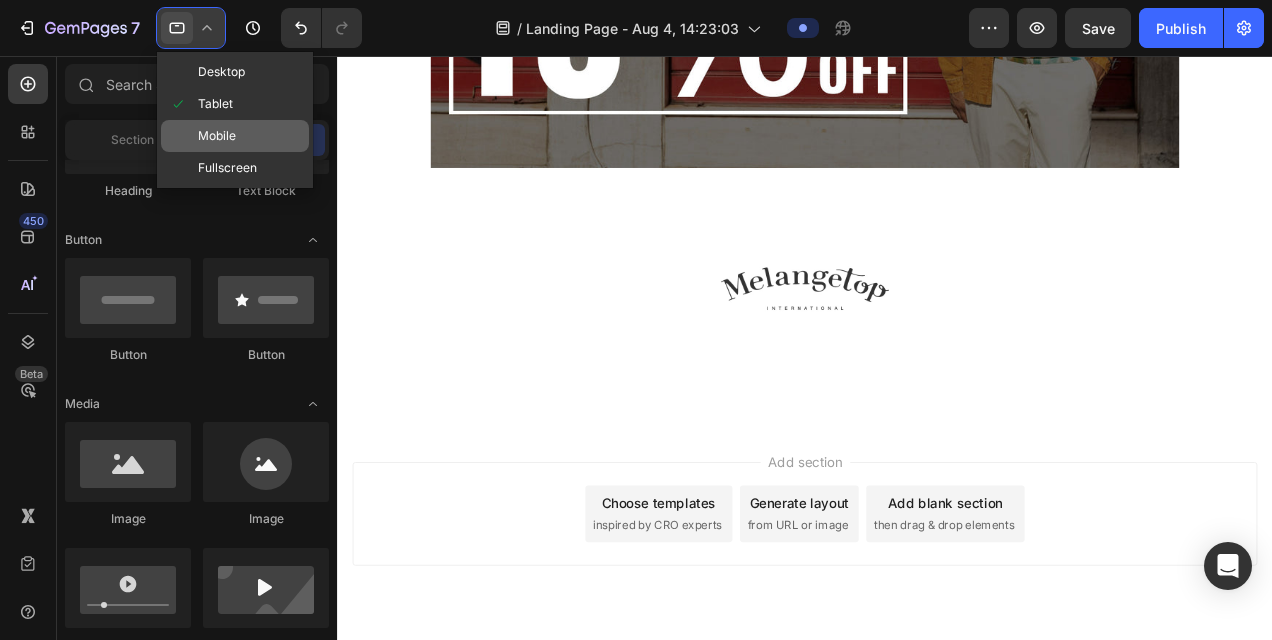 click on "Mobile" at bounding box center [217, 136] 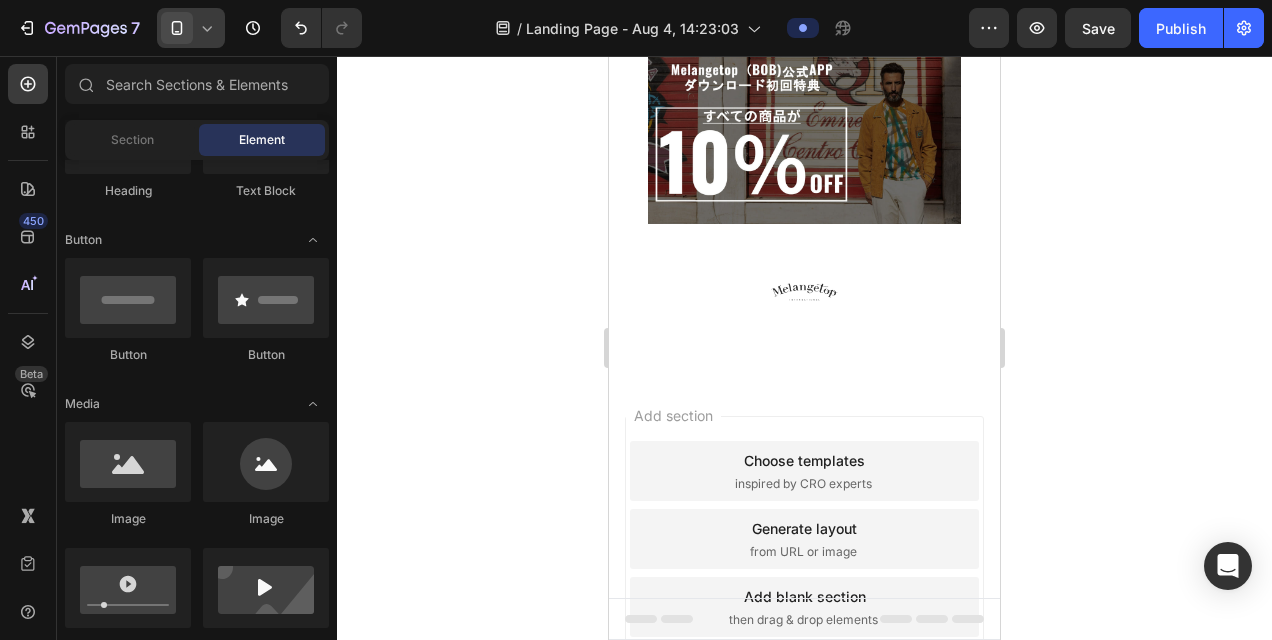 scroll, scrollTop: 0, scrollLeft: 0, axis: both 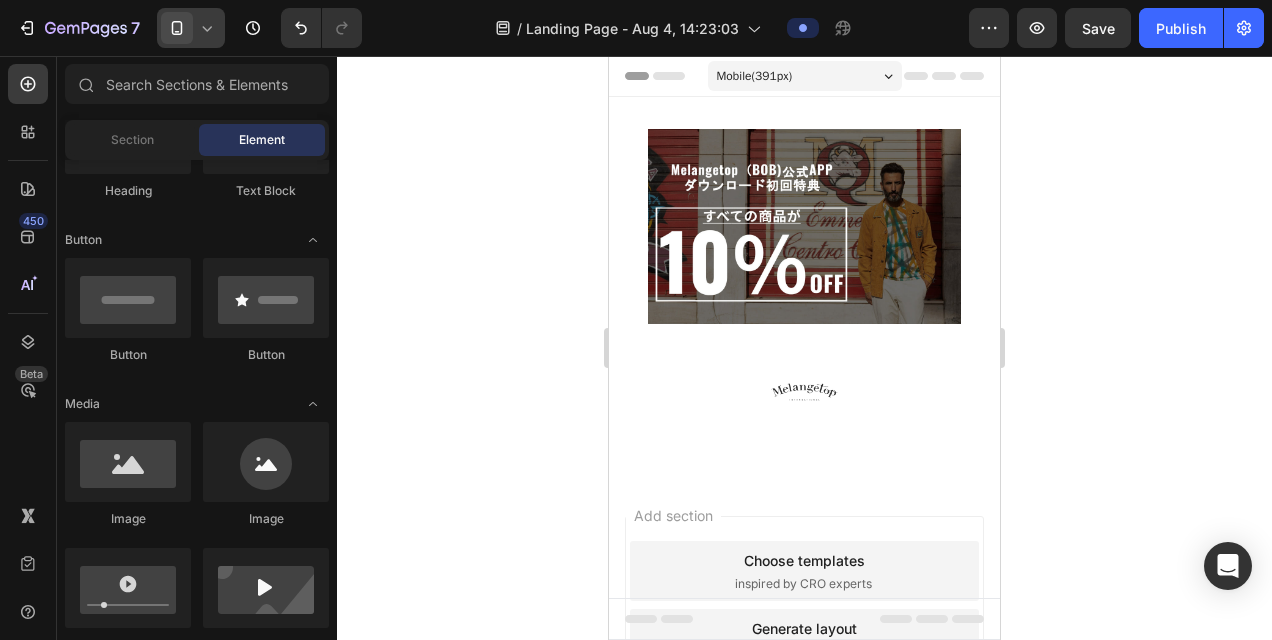 click 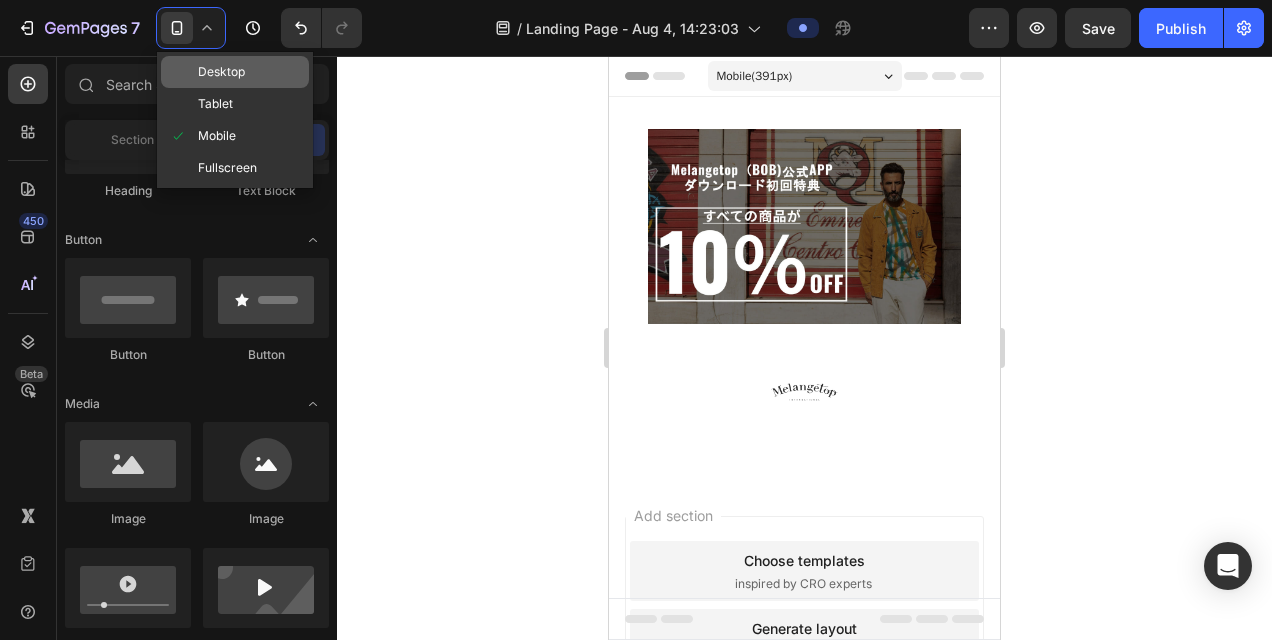click on "Desktop" at bounding box center [221, 72] 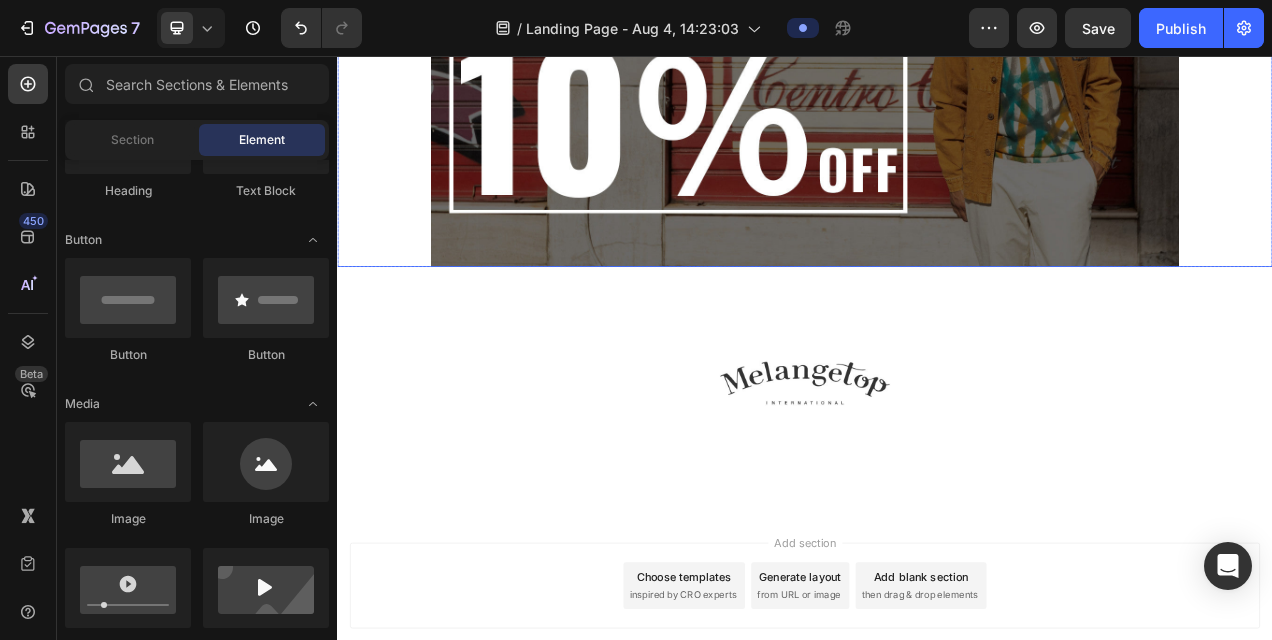 scroll, scrollTop: 500, scrollLeft: 0, axis: vertical 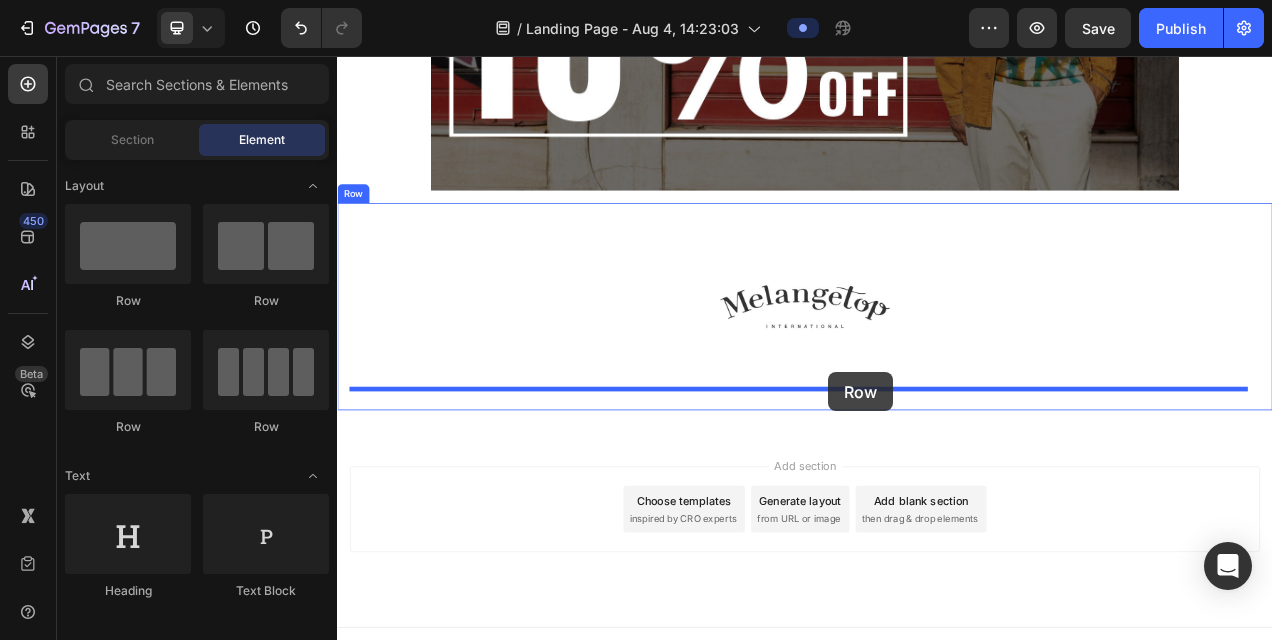 drag, startPoint x: 457, startPoint y: 308, endPoint x: 967, endPoint y: 462, distance: 532.74384 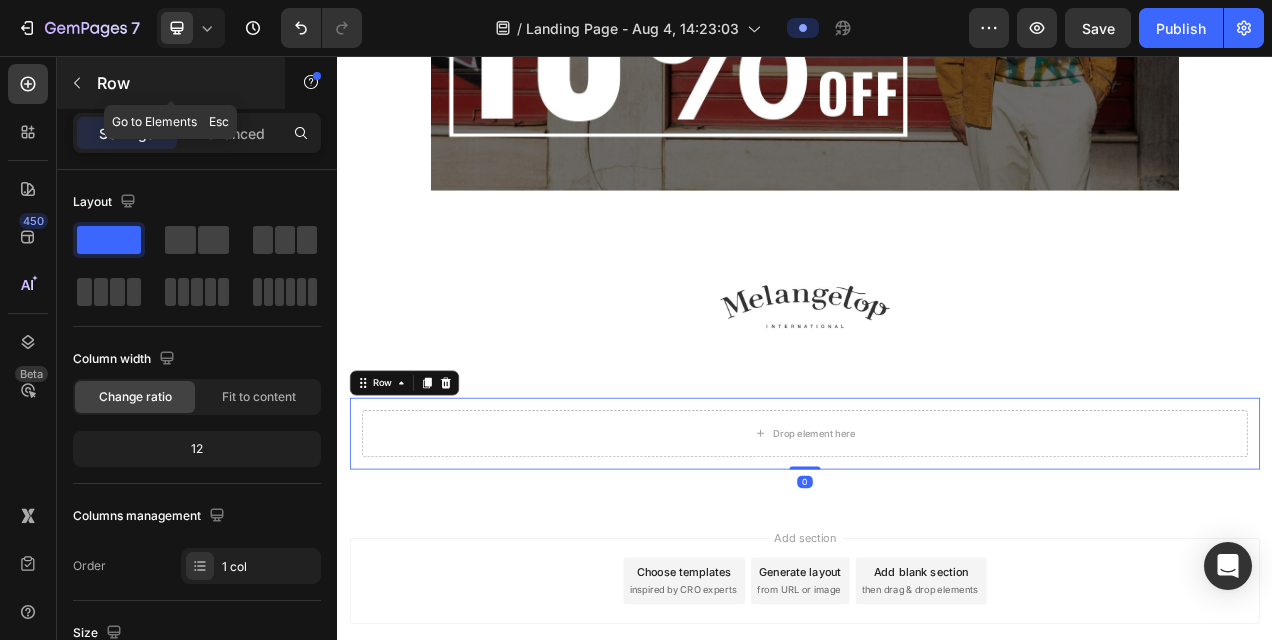 click 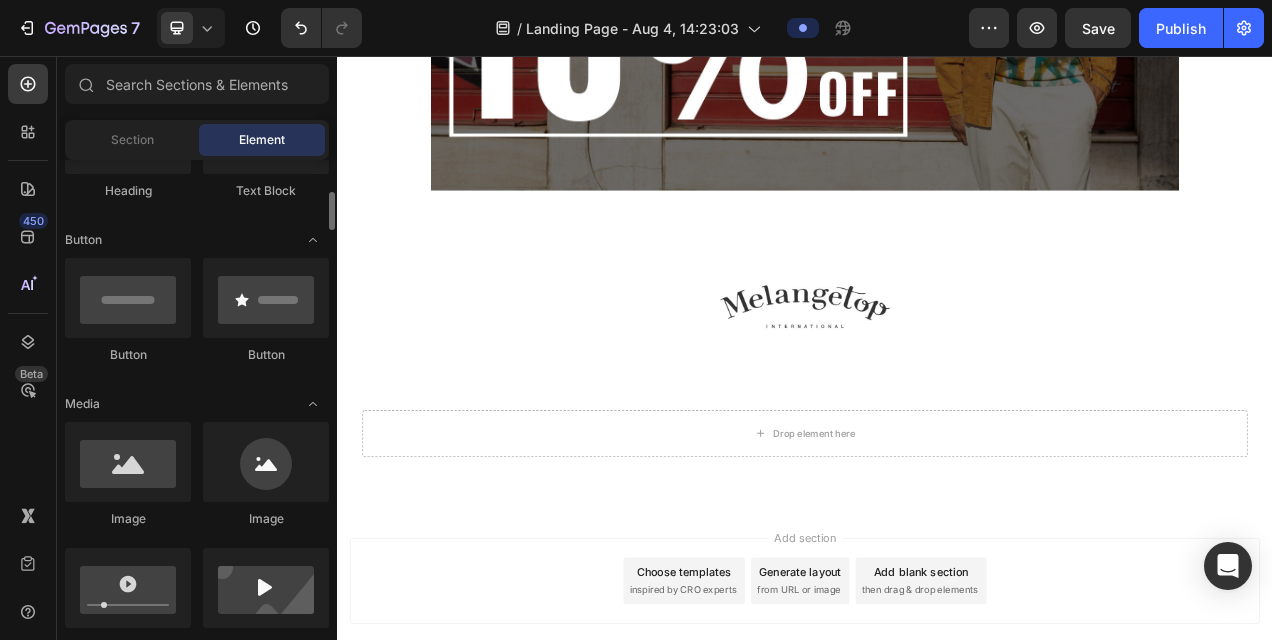 scroll, scrollTop: 200, scrollLeft: 0, axis: vertical 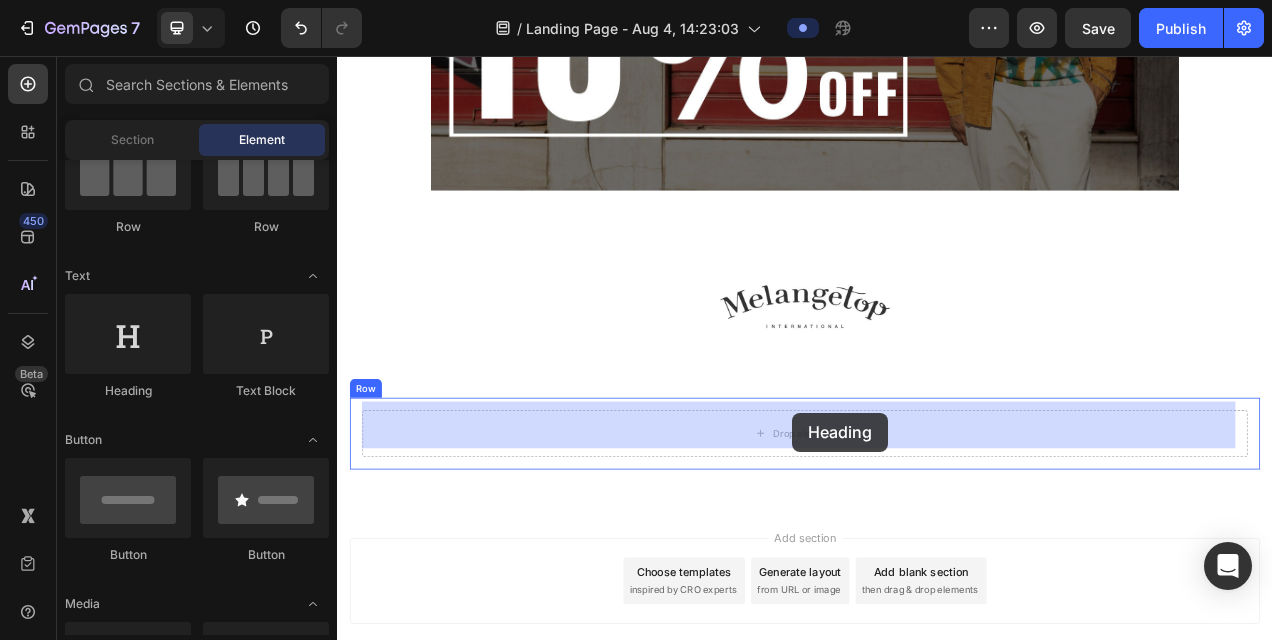 drag, startPoint x: 469, startPoint y: 394, endPoint x: 921, endPoint y: 514, distance: 467.658 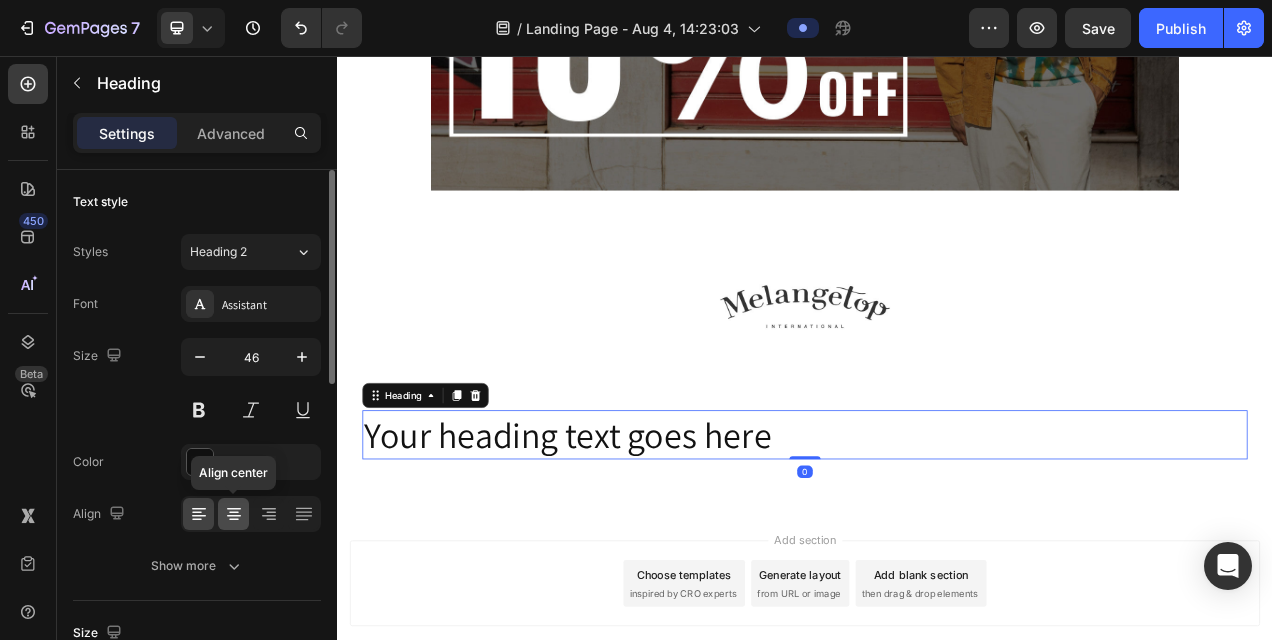 click 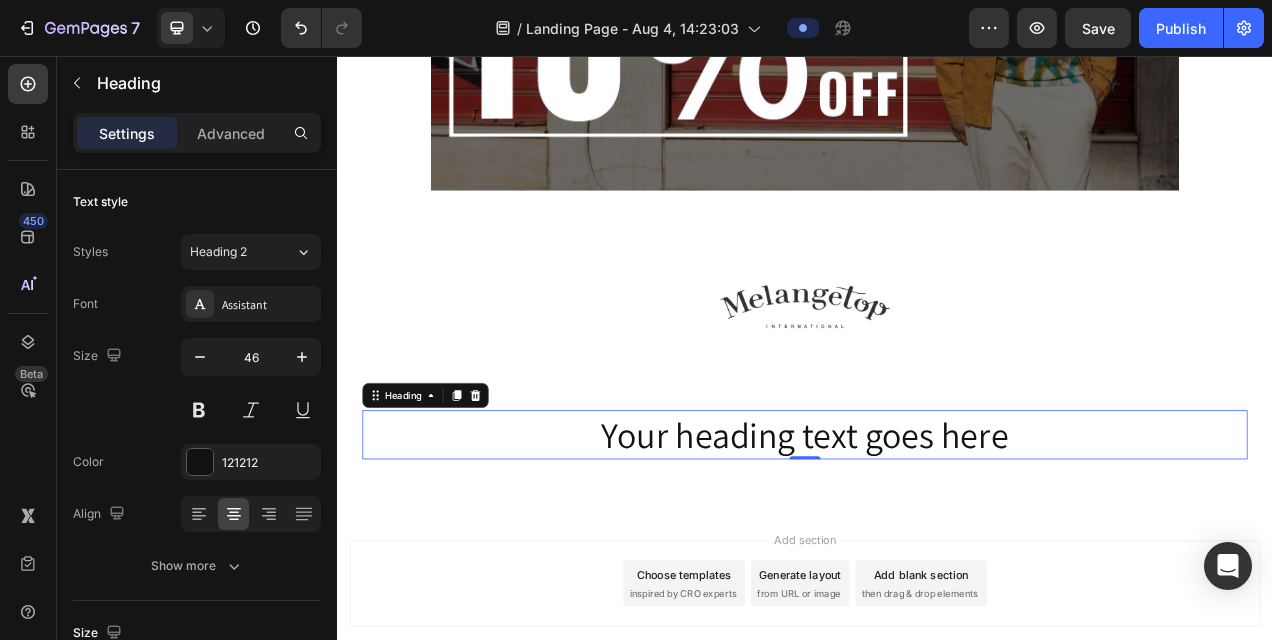 click on "Your heading text goes here" at bounding box center [937, 543] 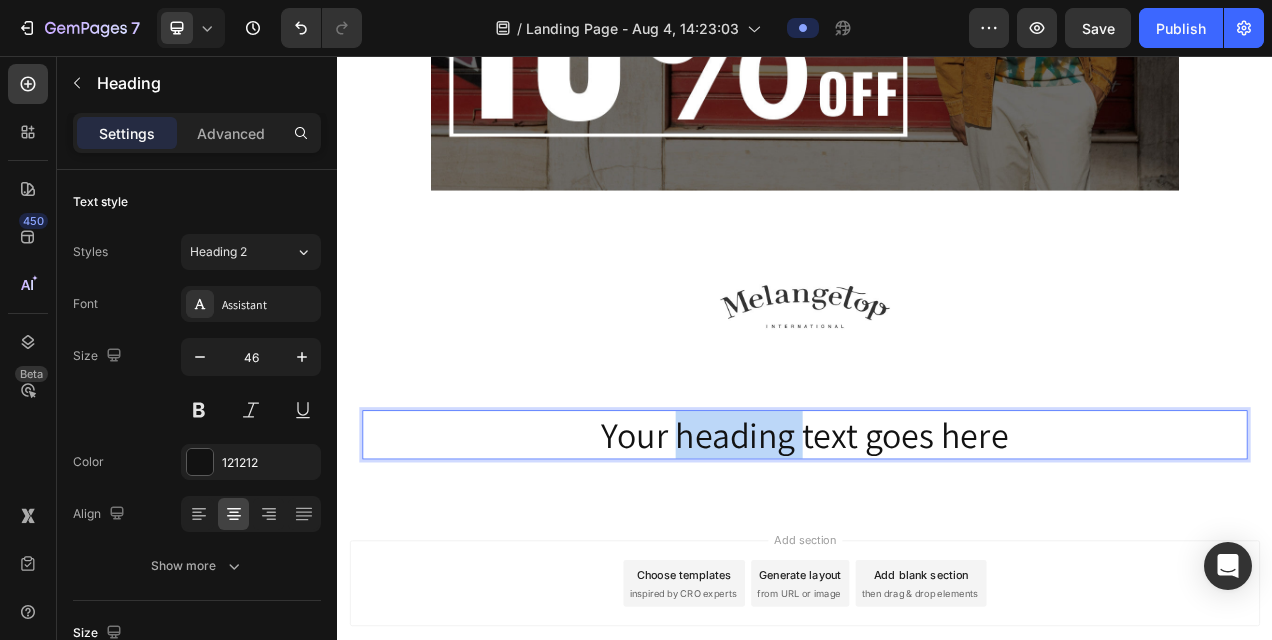 click on "Your heading text goes here" at bounding box center [937, 543] 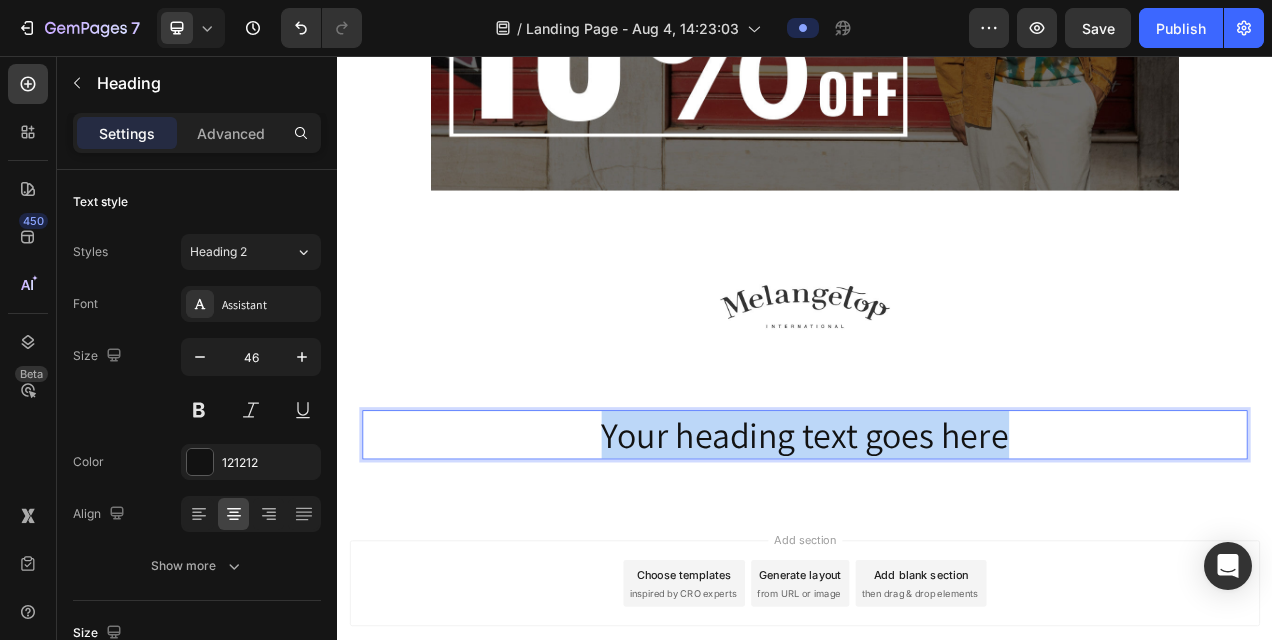 click on "Your heading text goes here" at bounding box center [937, 543] 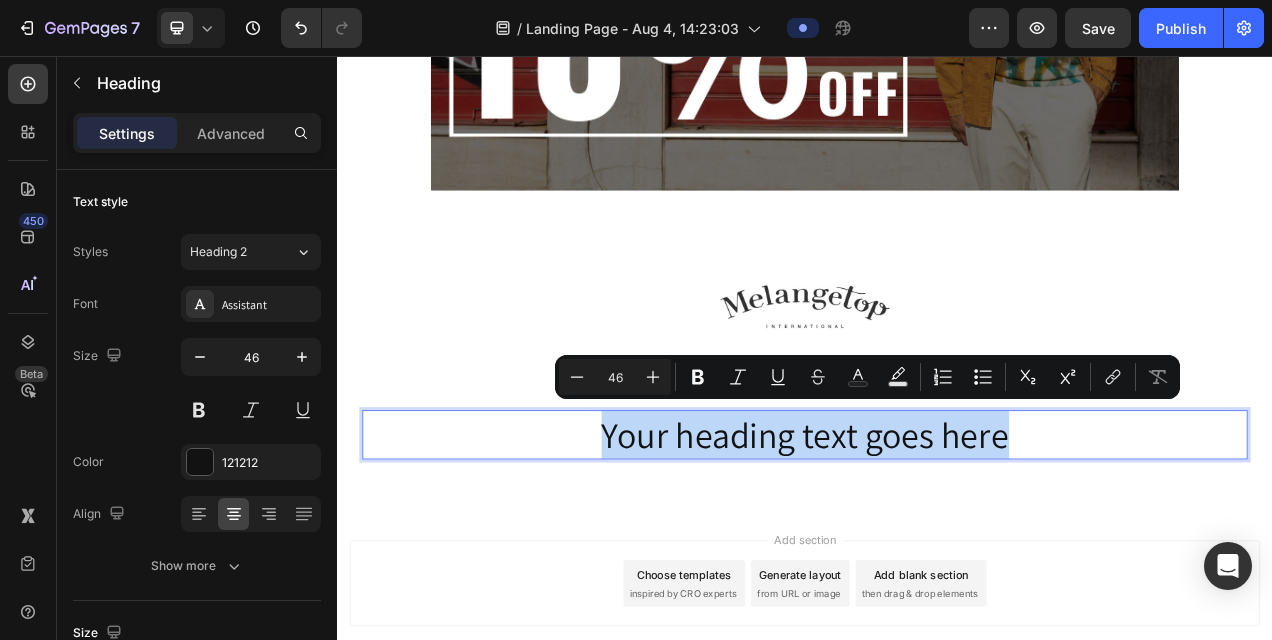 type on "16" 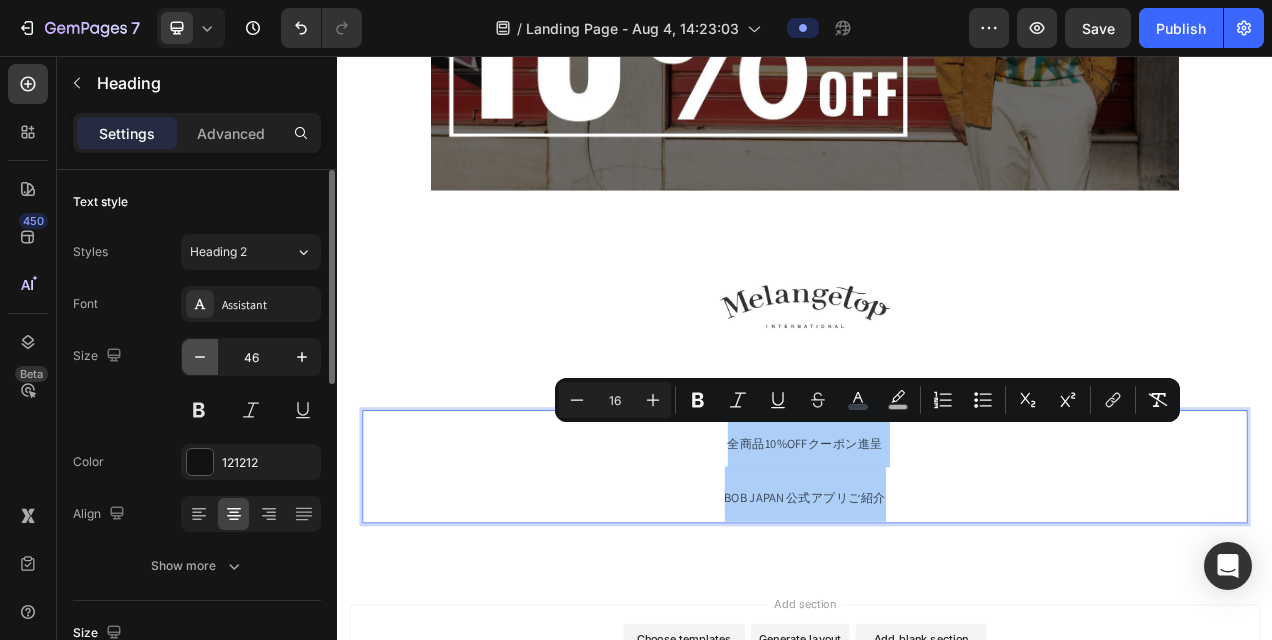 click 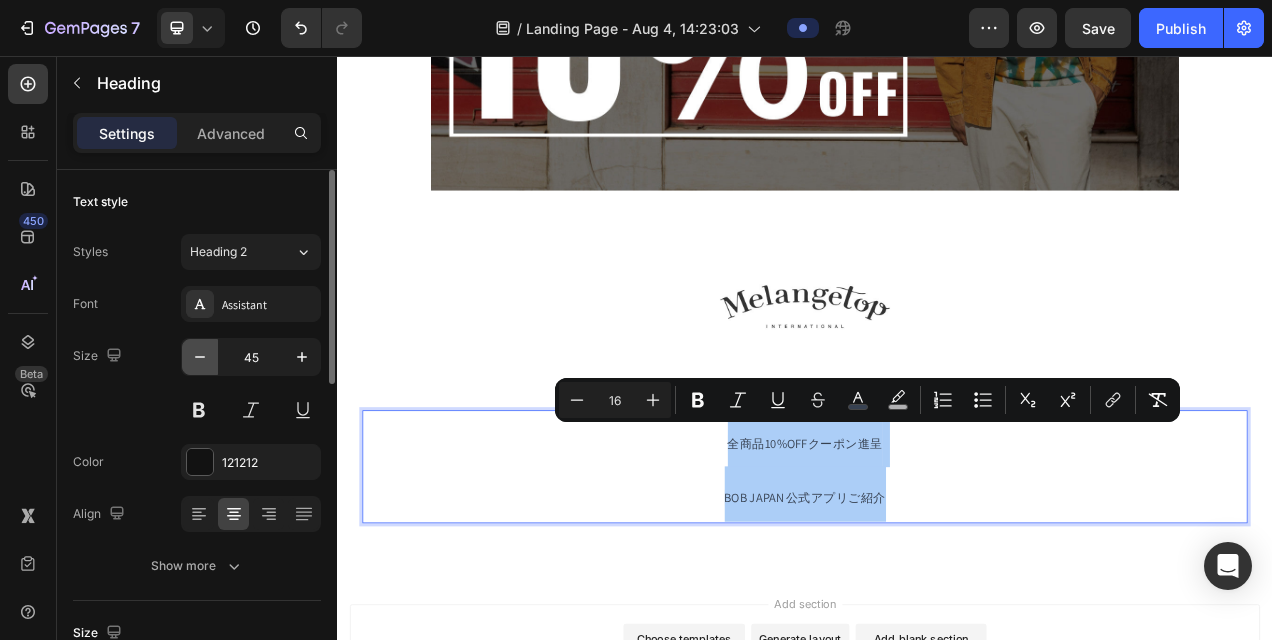 click 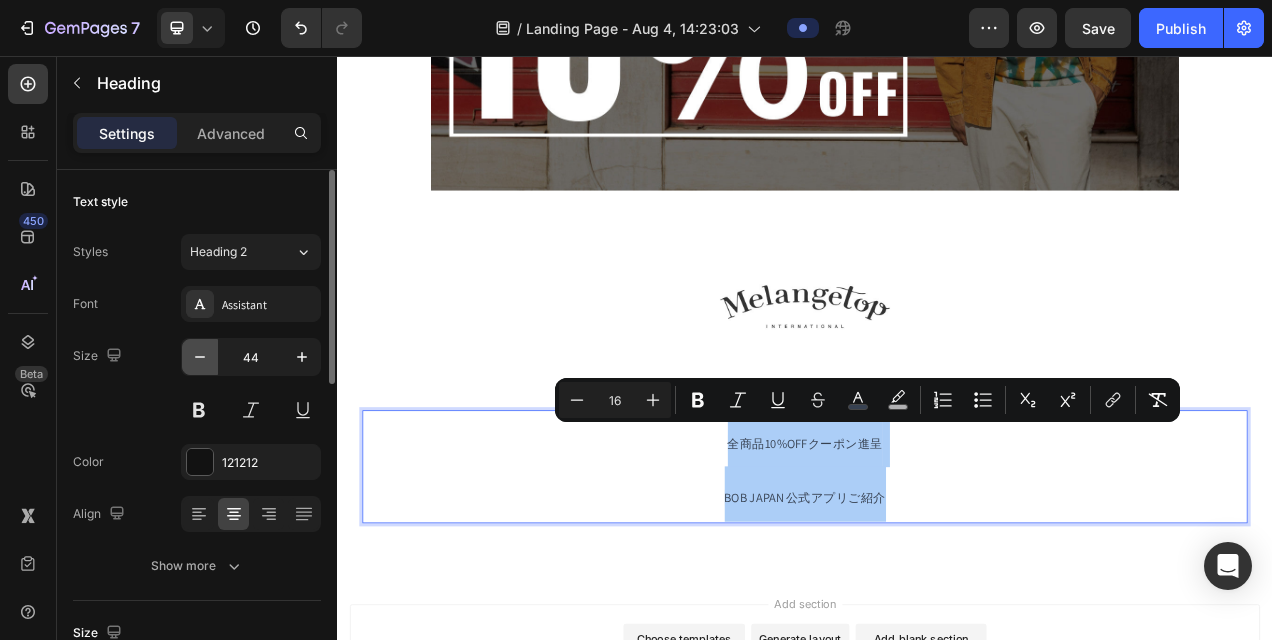 click 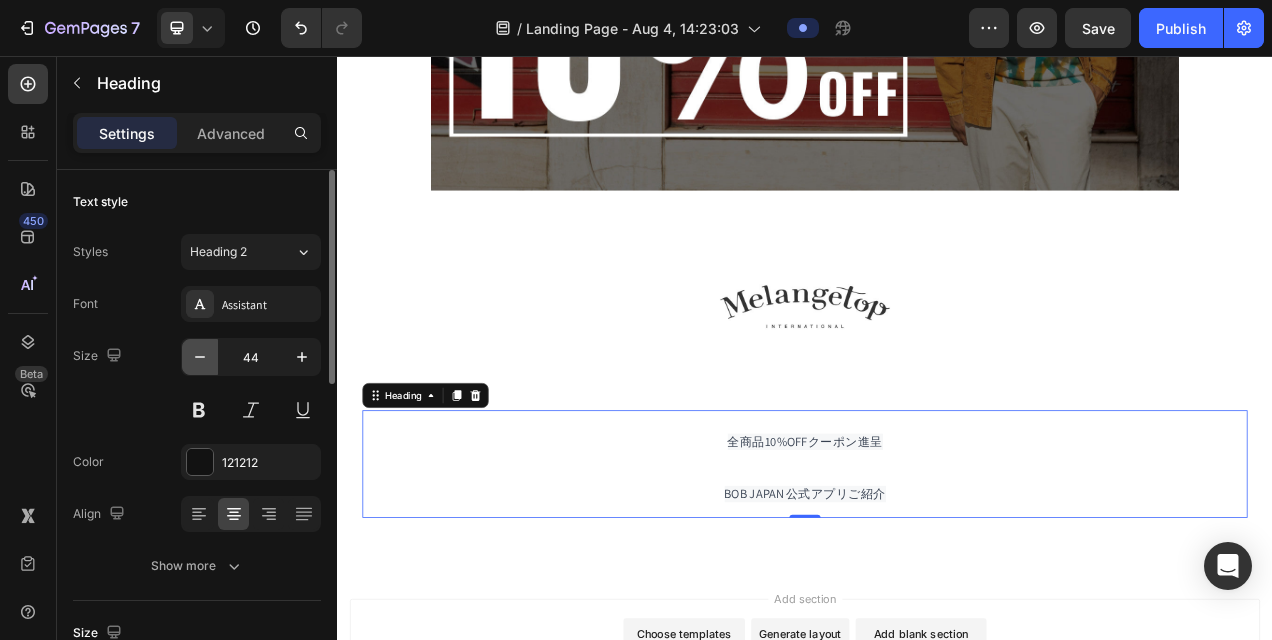 click 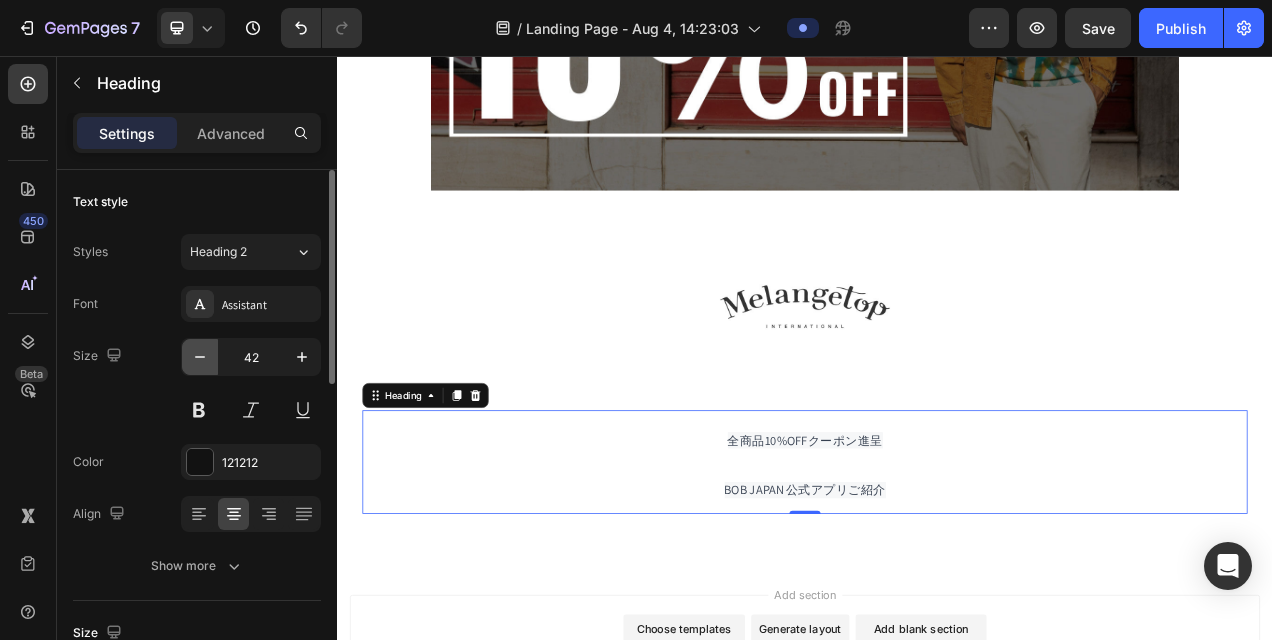 click 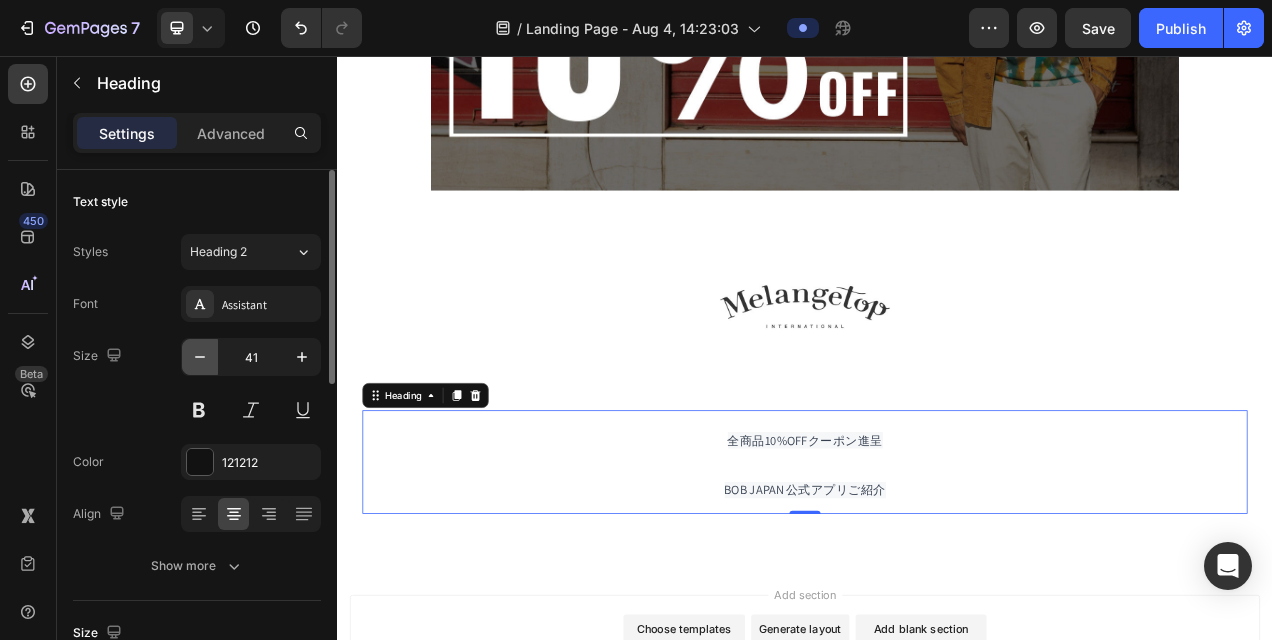 click 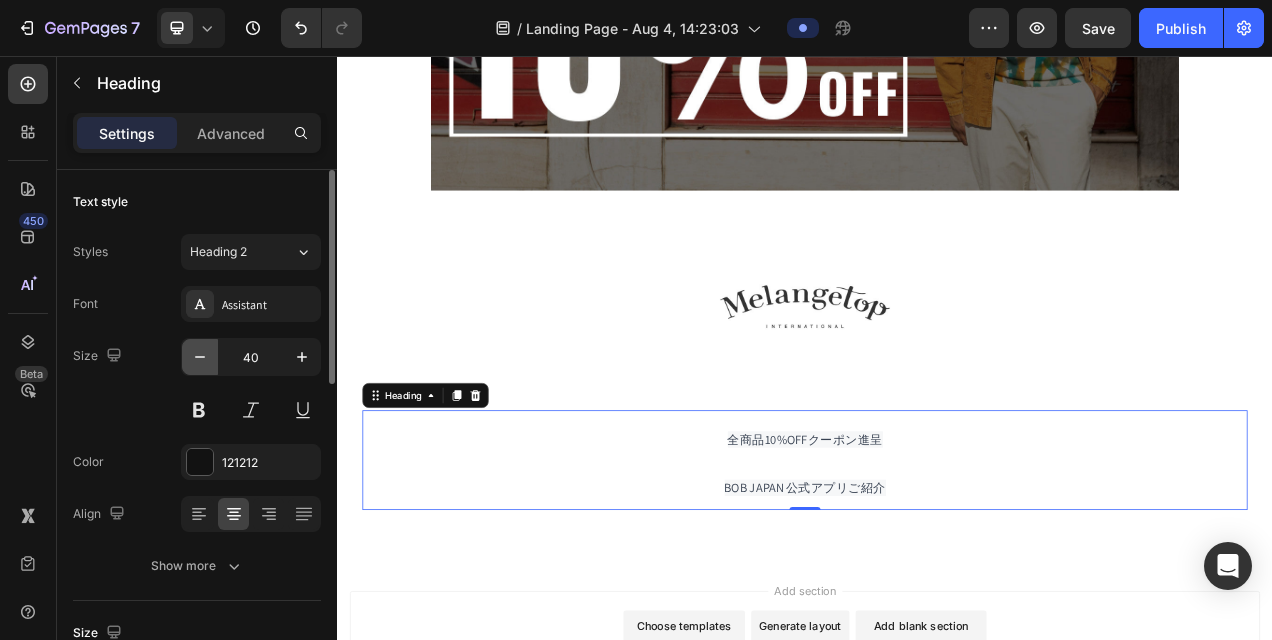 click 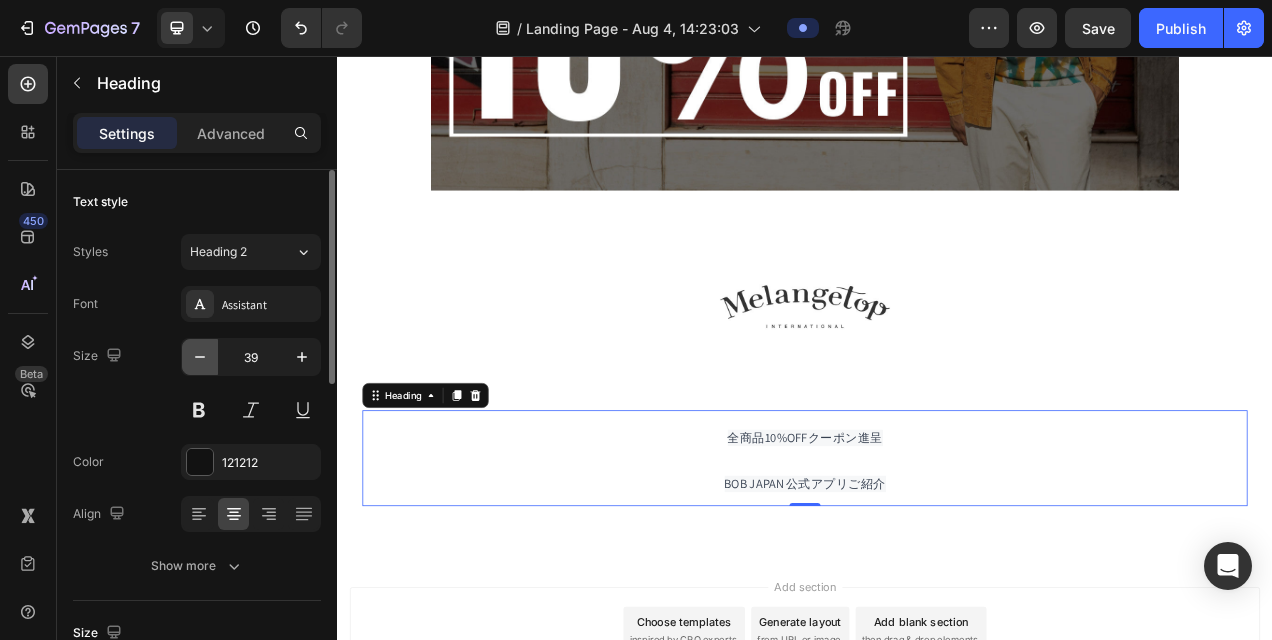click 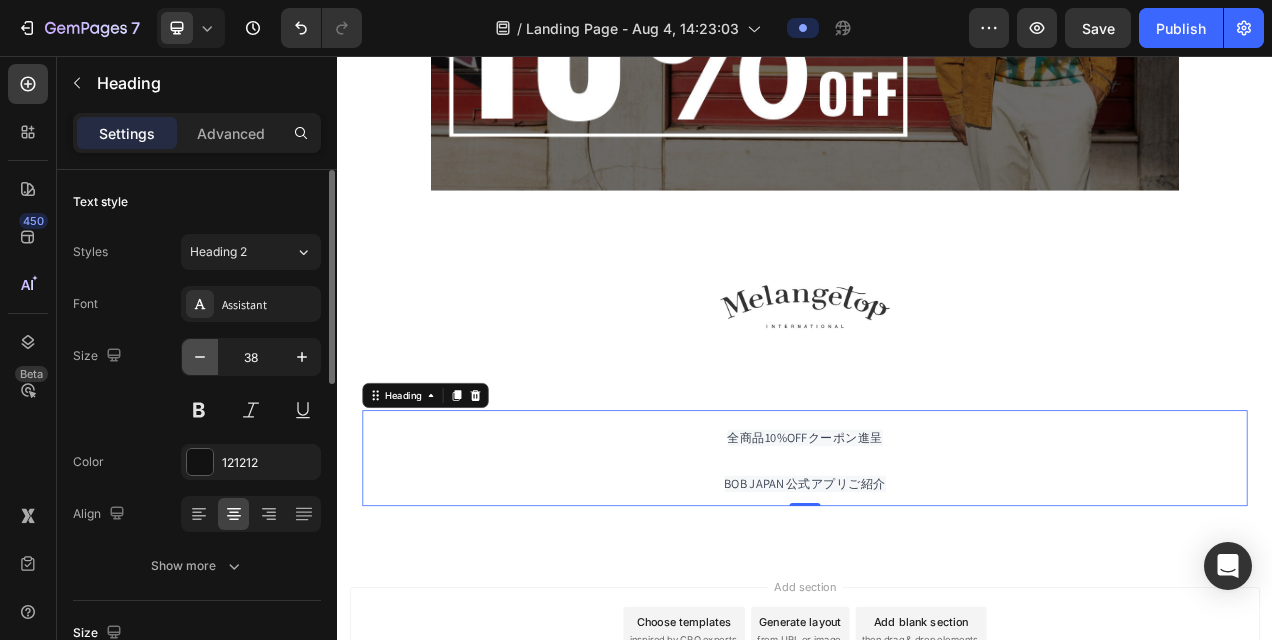 click 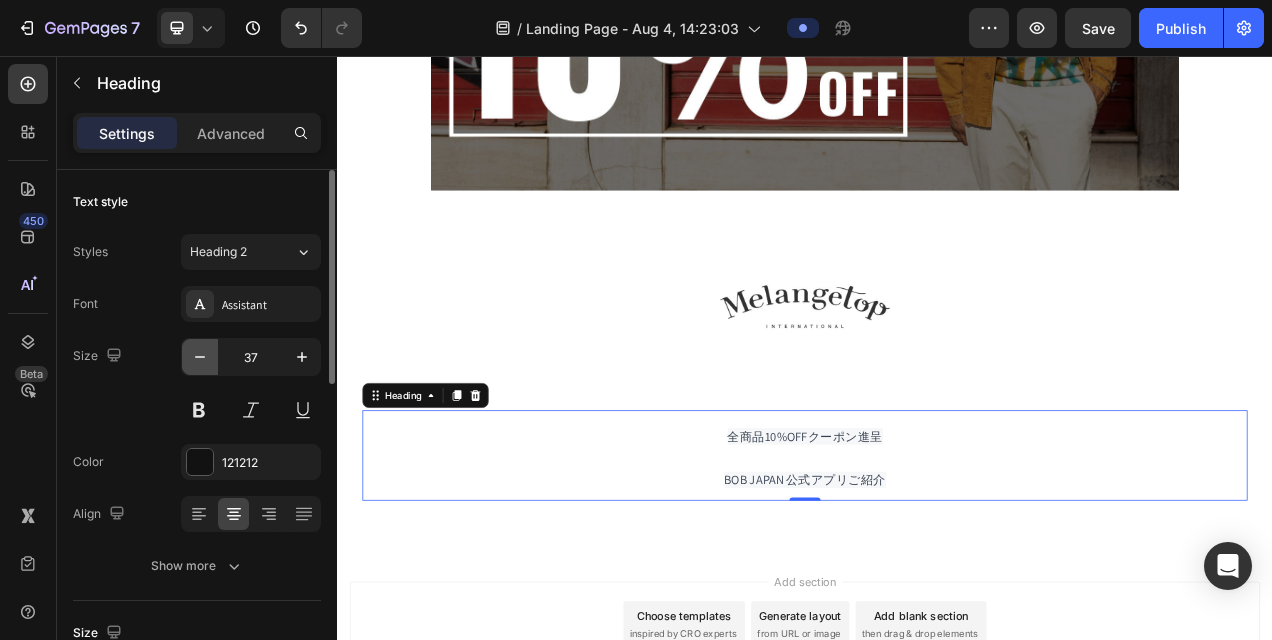 click 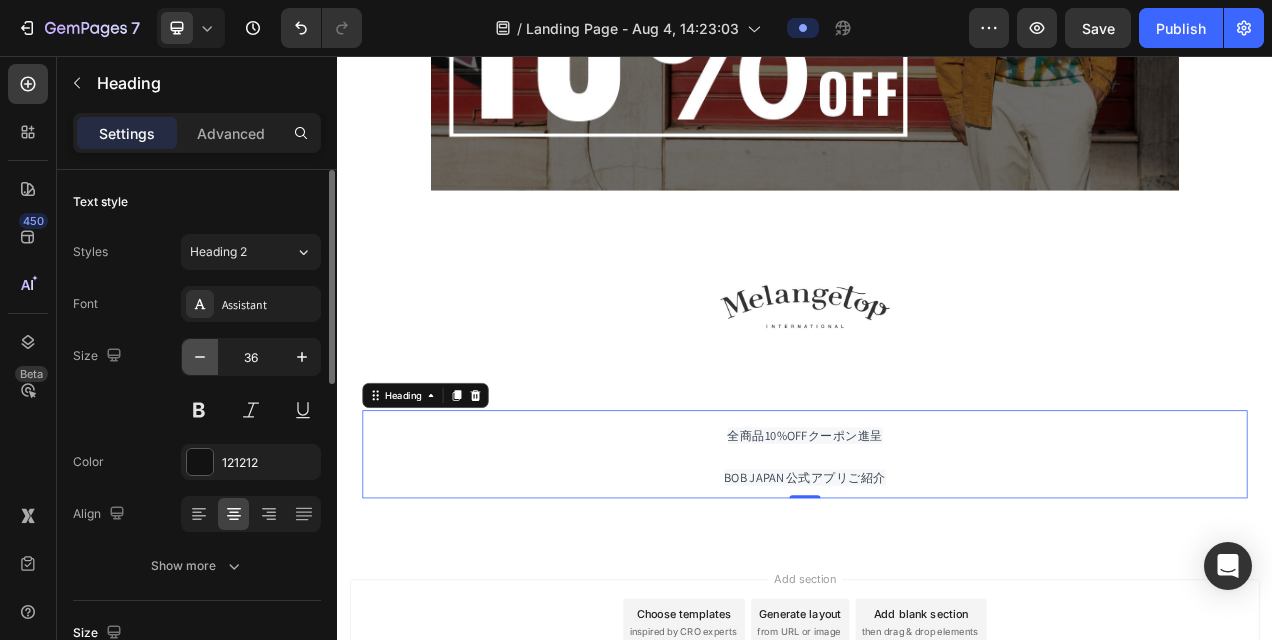 click 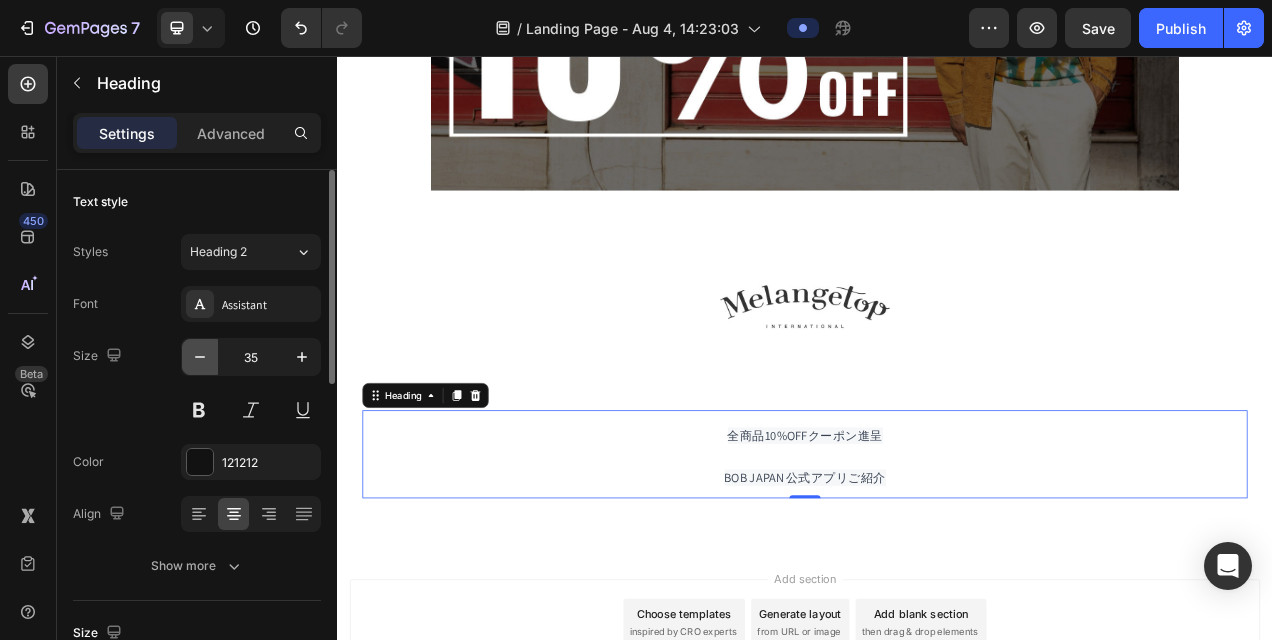 click 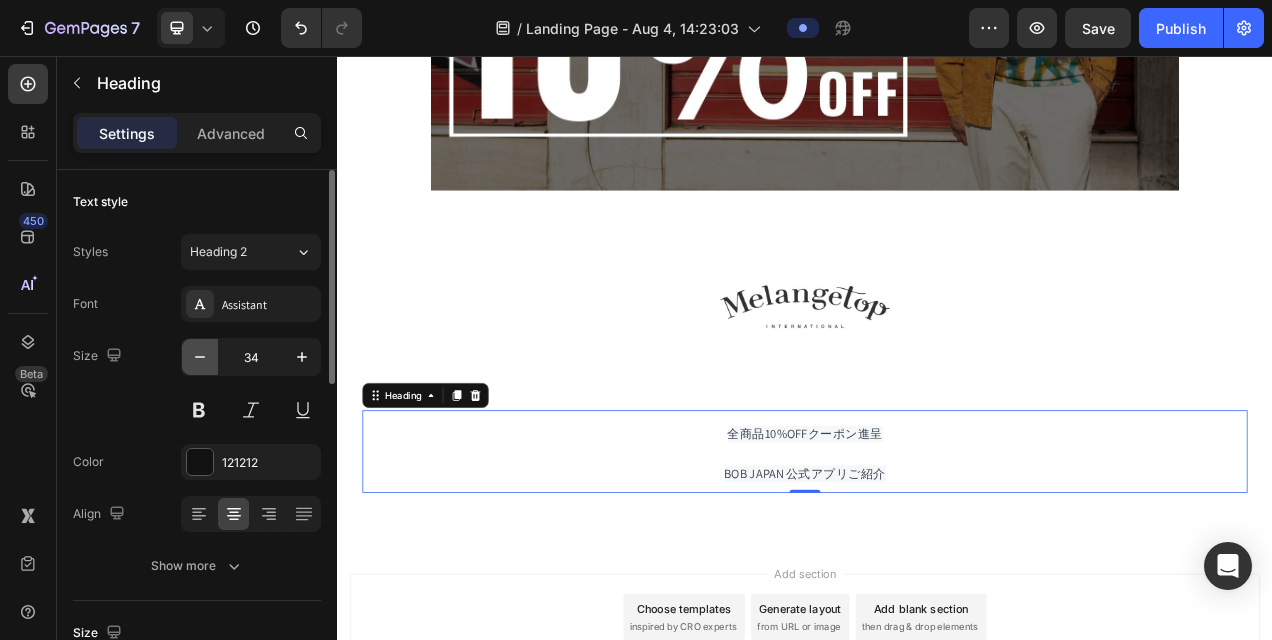 click 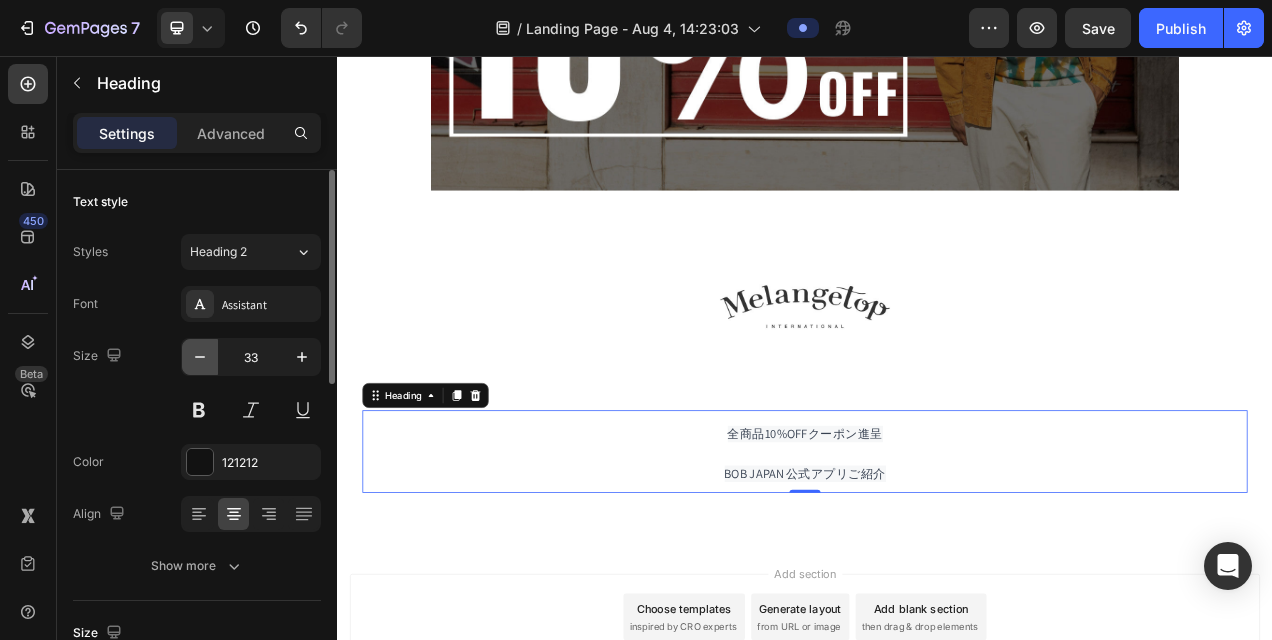 click 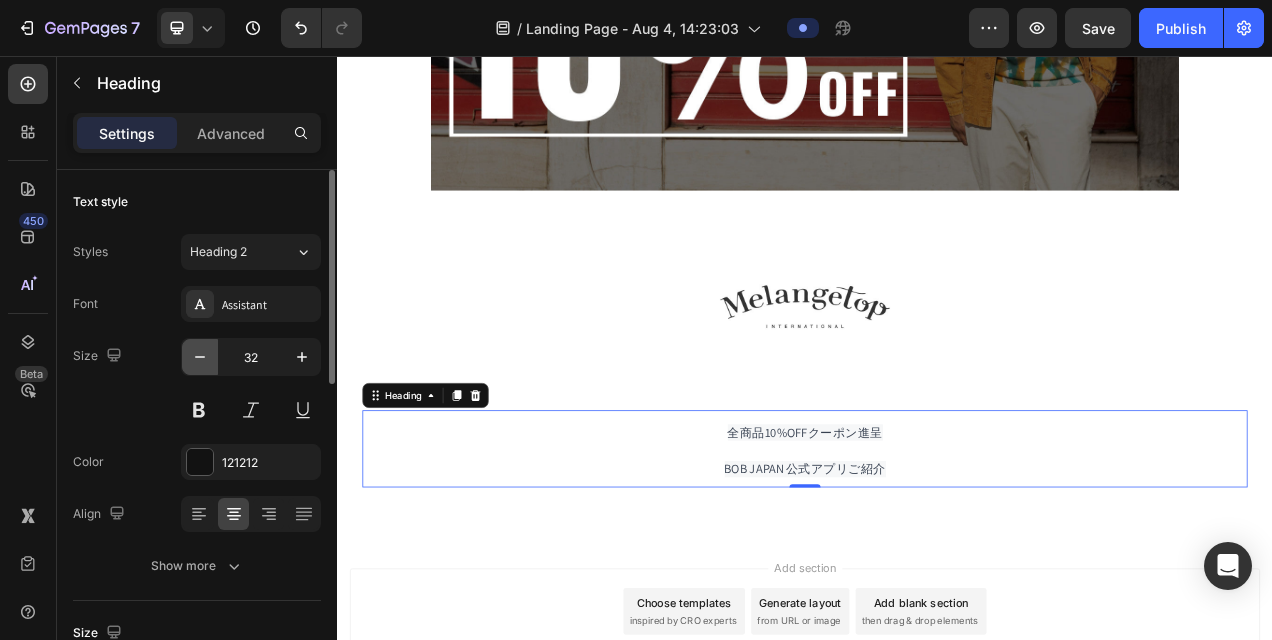 click 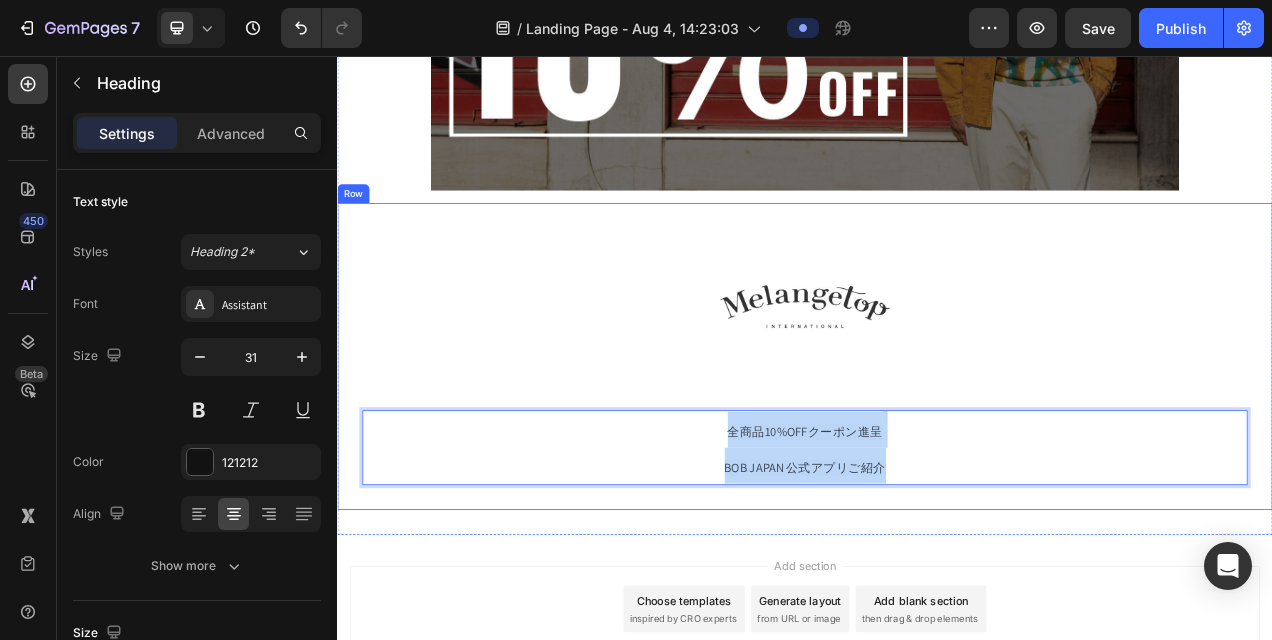 drag, startPoint x: 811, startPoint y: 526, endPoint x: 1143, endPoint y: 611, distance: 342.70834 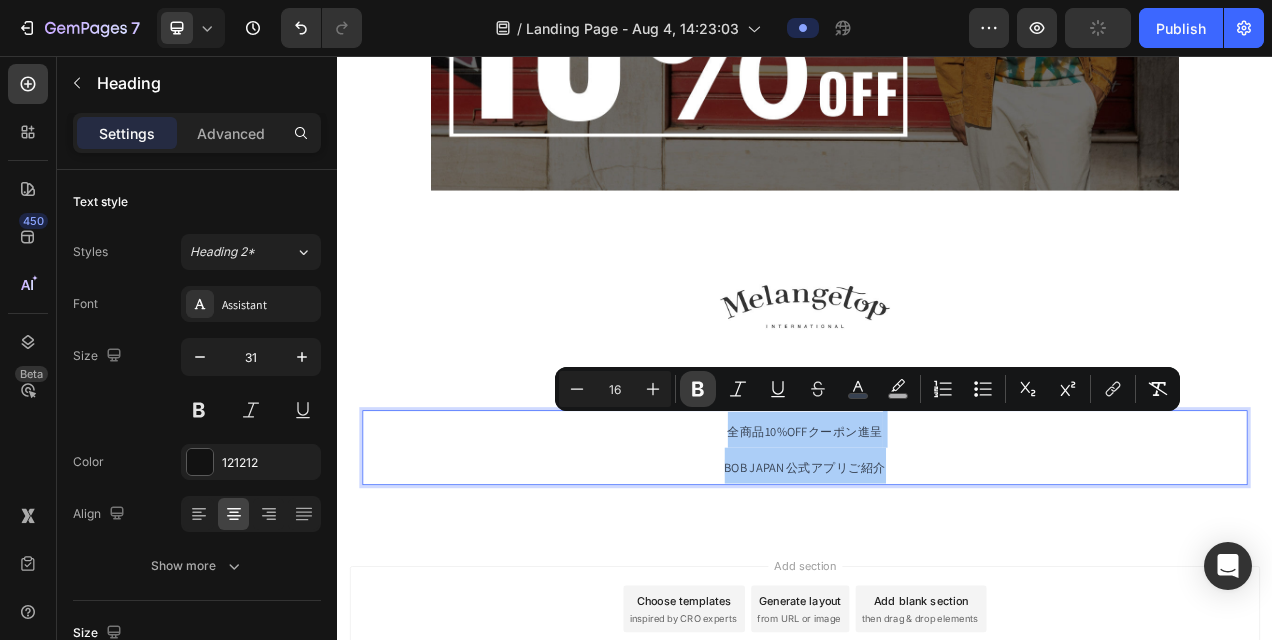 click 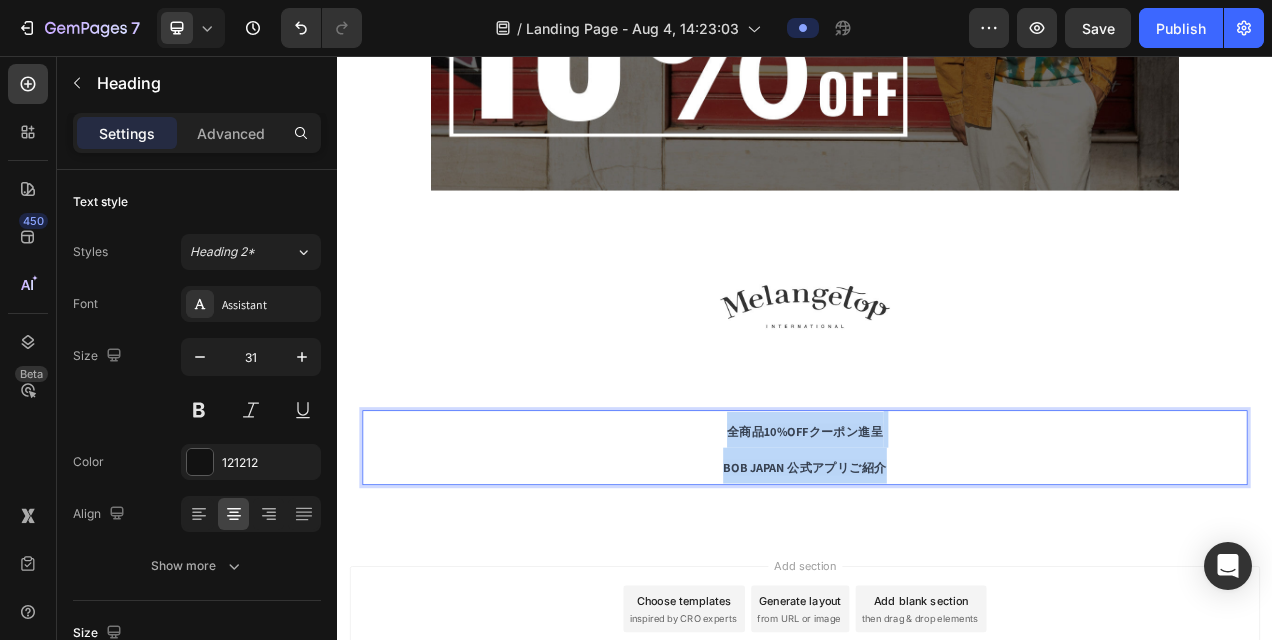 drag, startPoint x: 817, startPoint y: 518, endPoint x: 1100, endPoint y: 573, distance: 288.29498 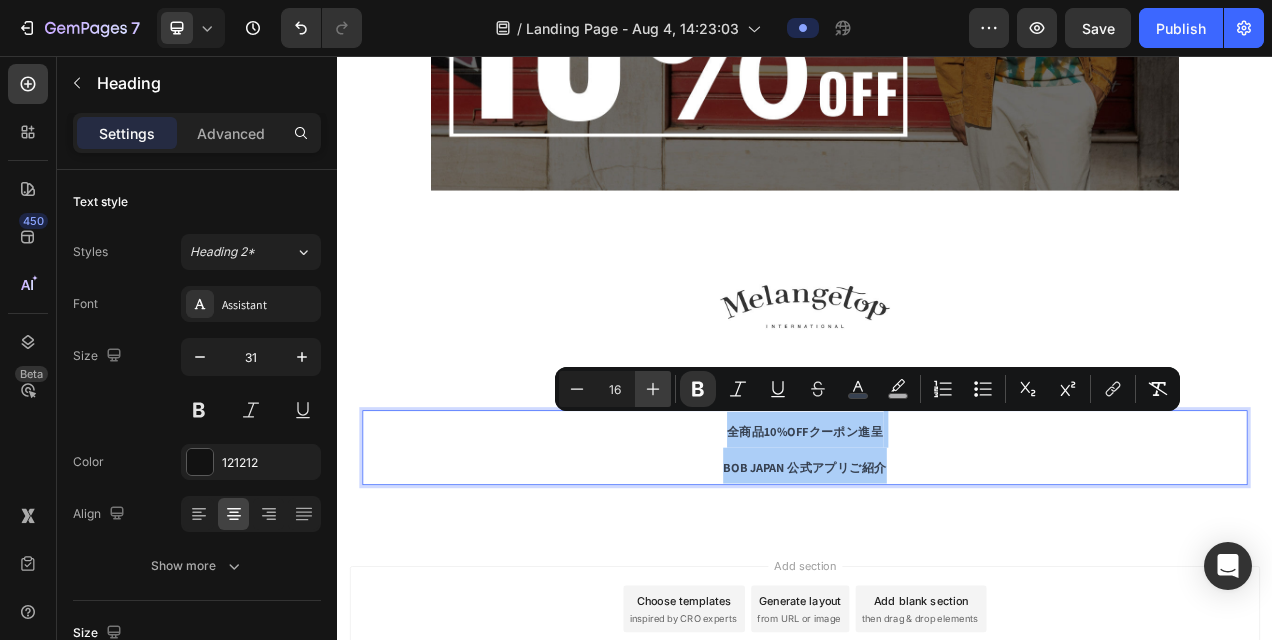 click 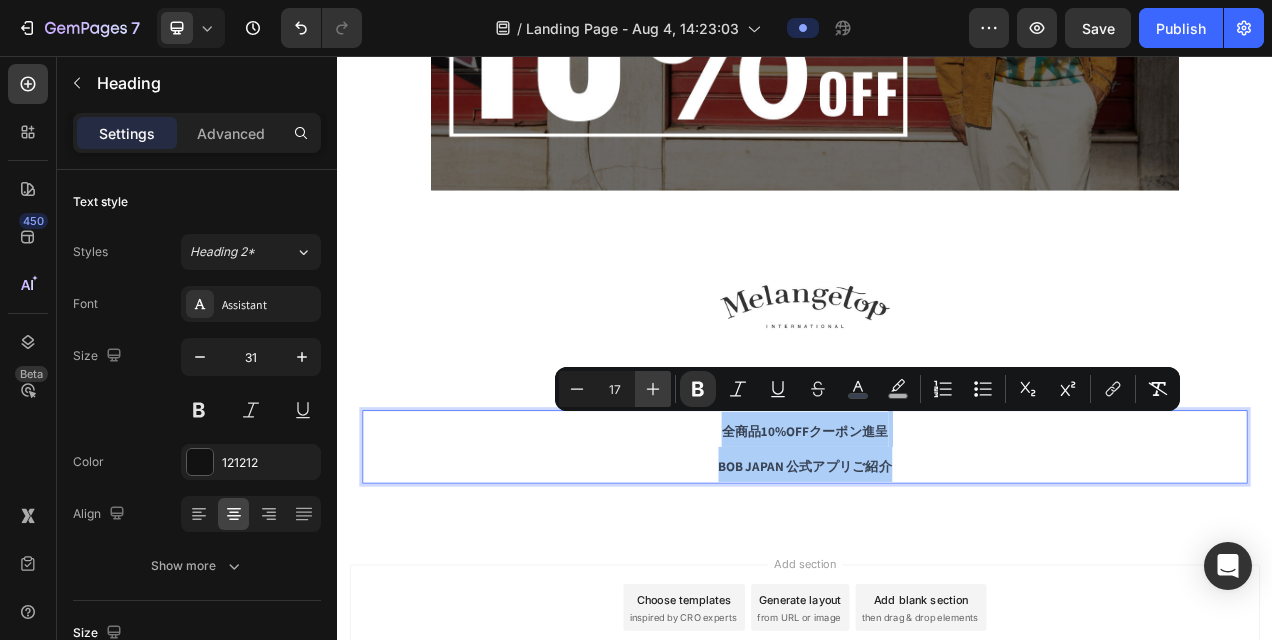 click 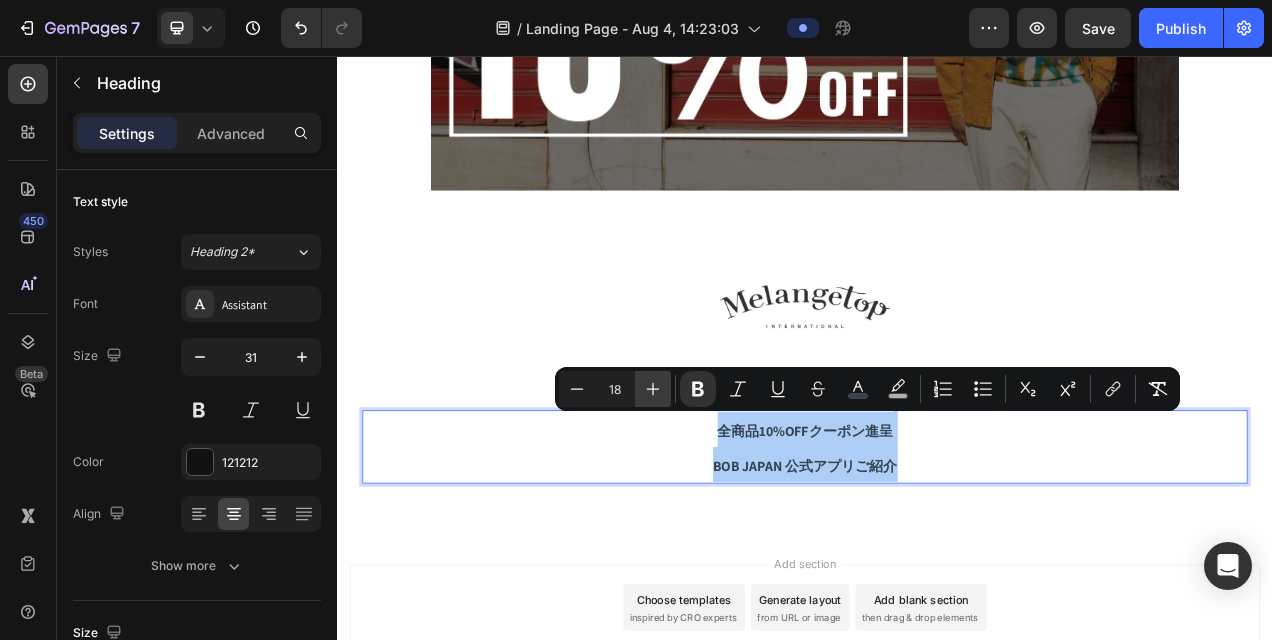 click 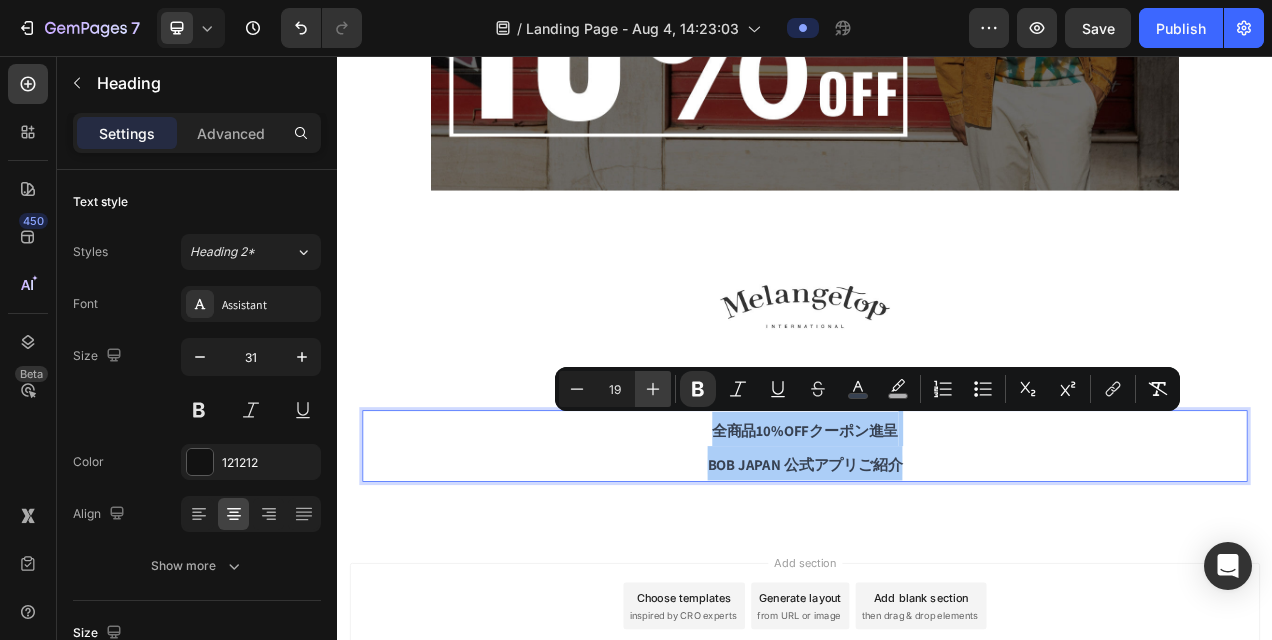 click 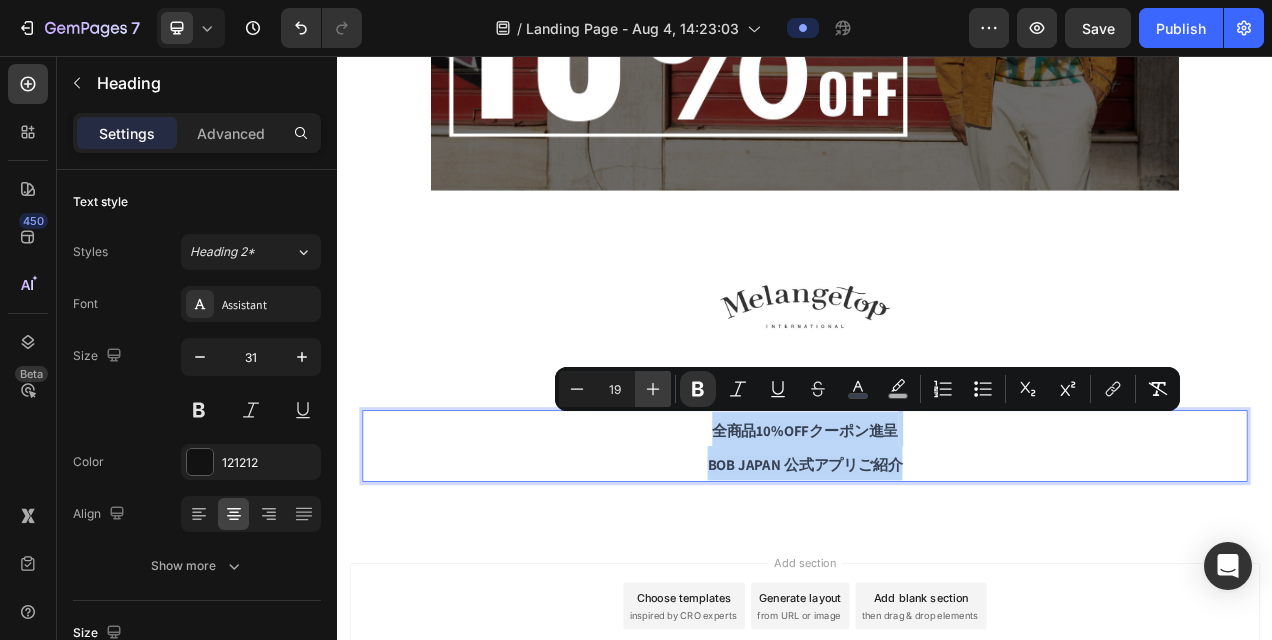 type on "20" 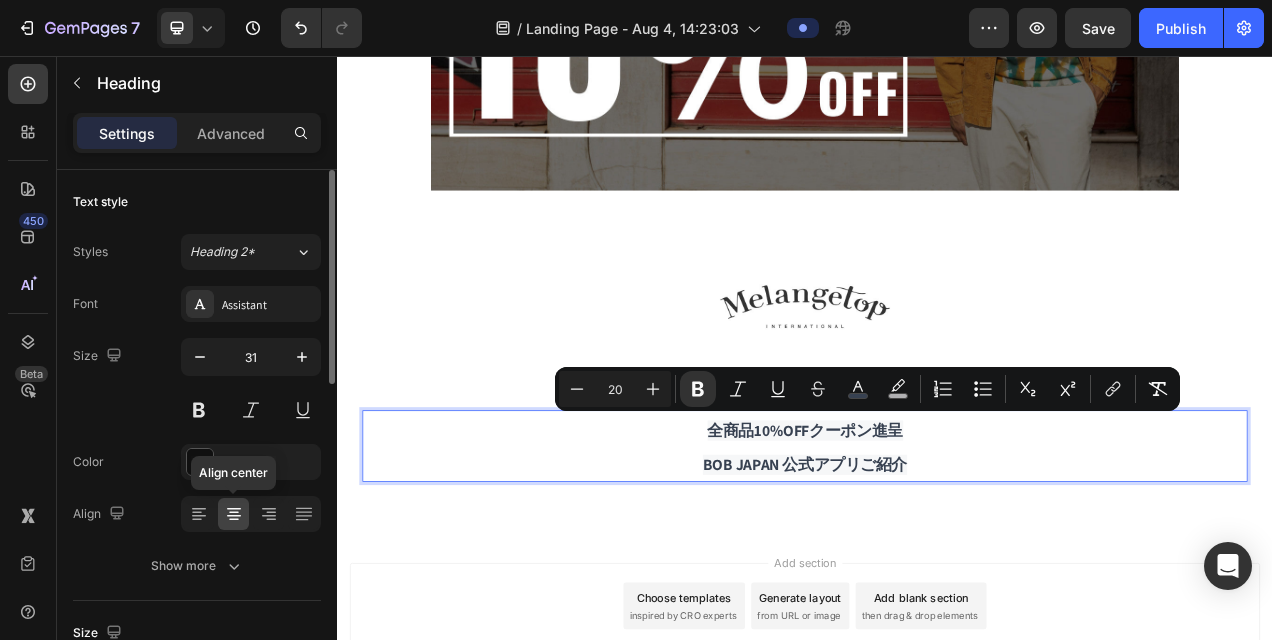 click 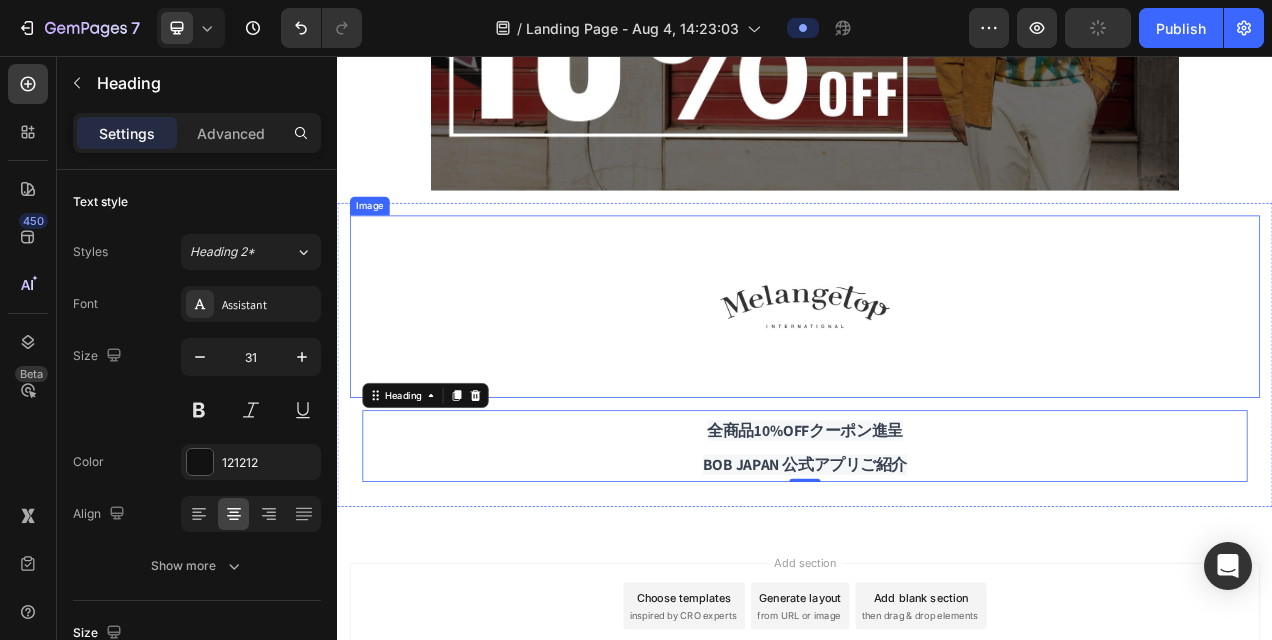 click at bounding box center [937, 378] 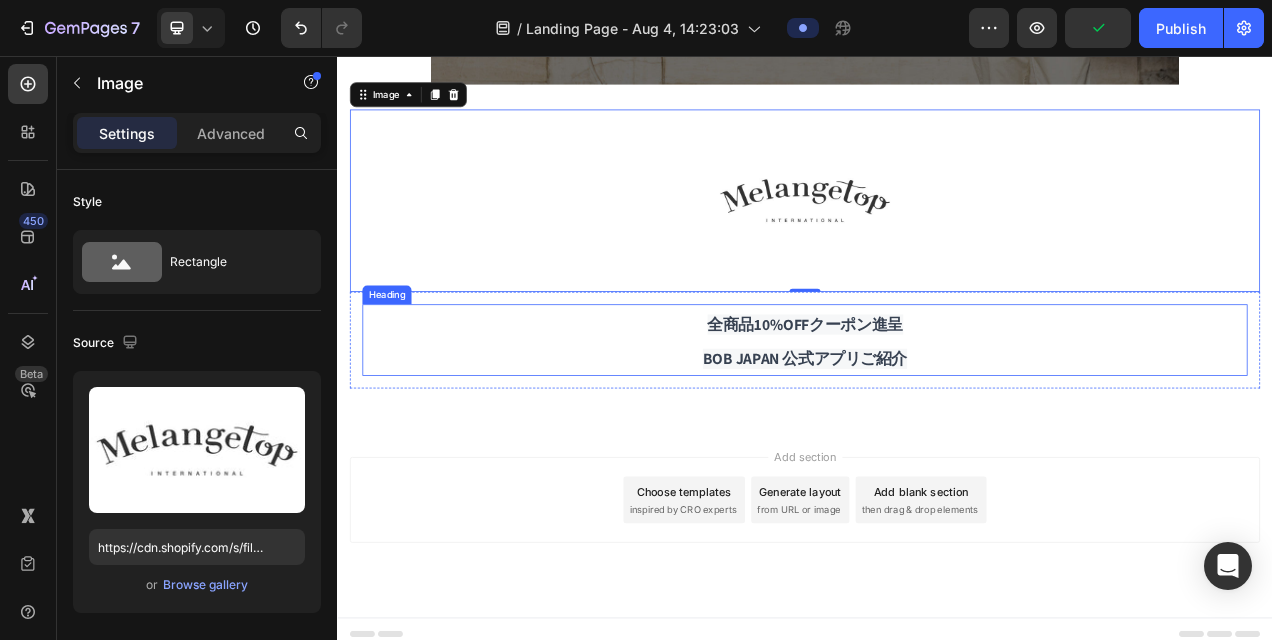 scroll, scrollTop: 637, scrollLeft: 0, axis: vertical 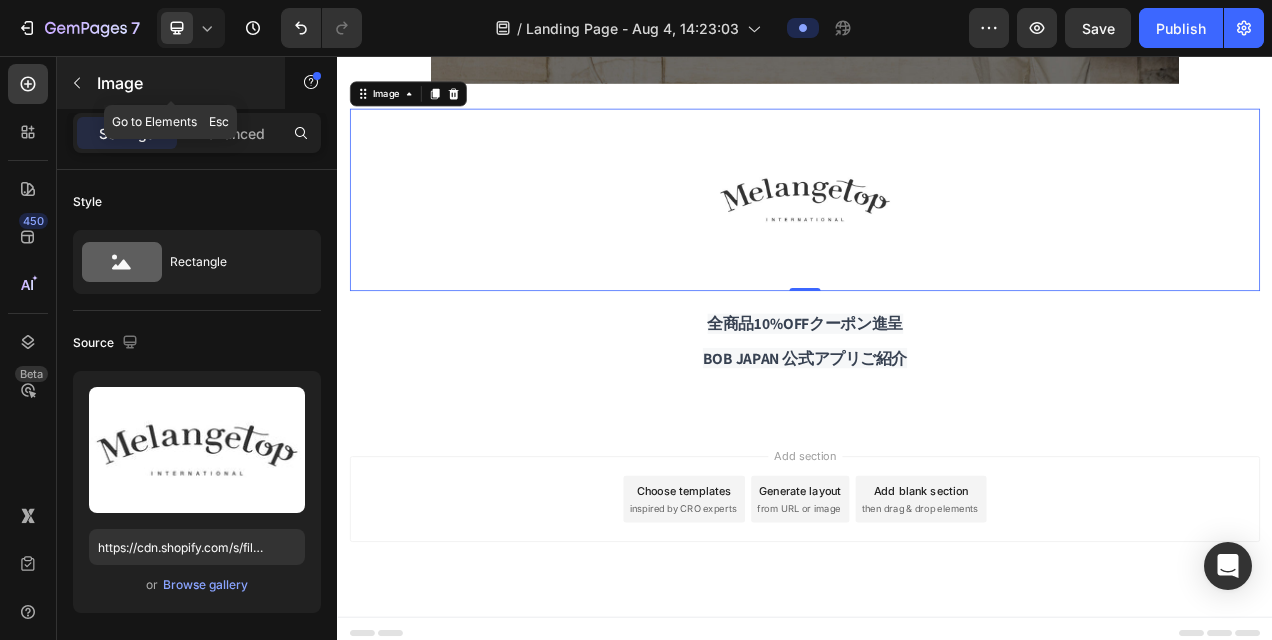 click 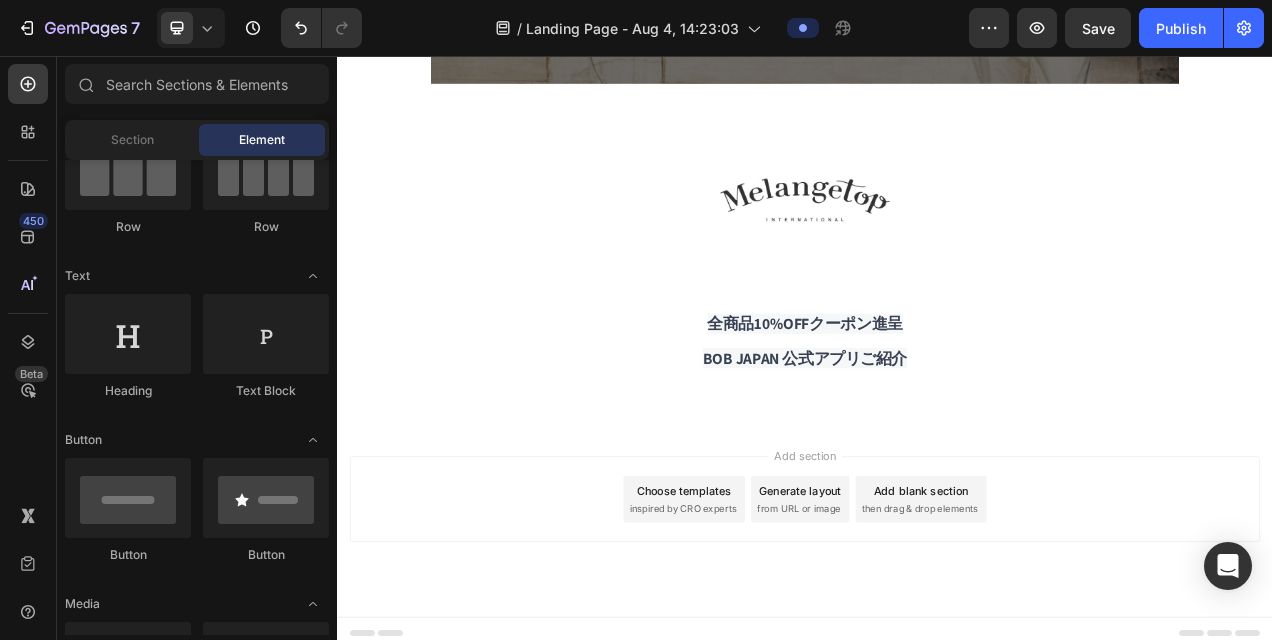 scroll, scrollTop: 0, scrollLeft: 0, axis: both 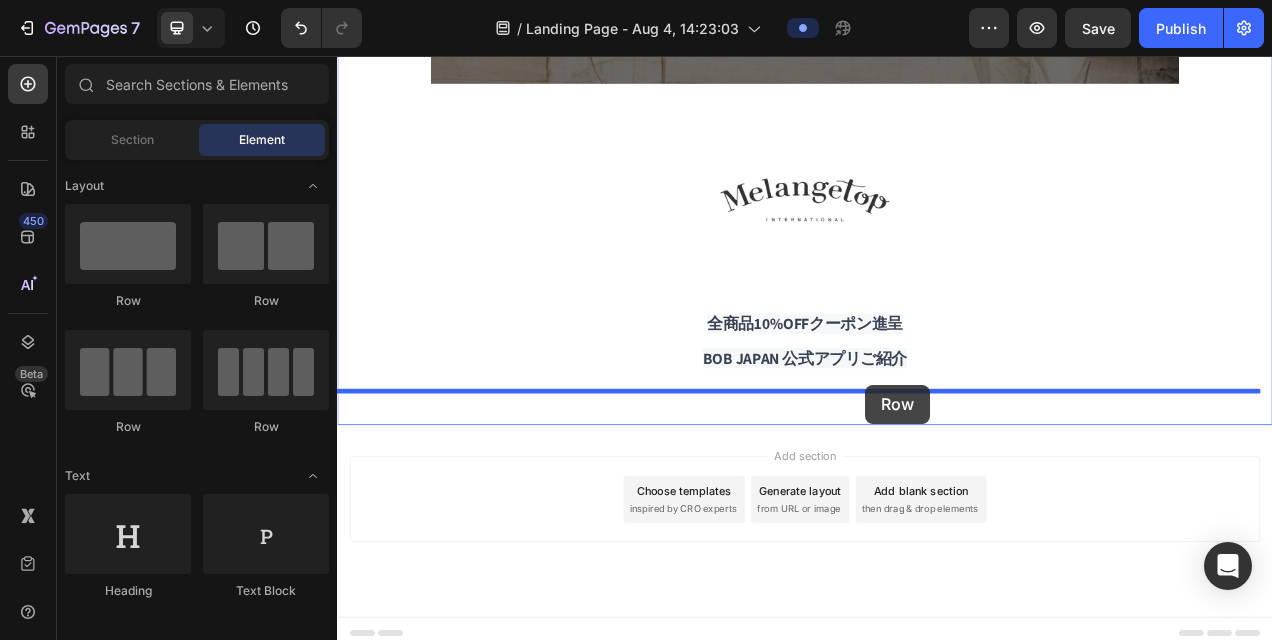 drag, startPoint x: 461, startPoint y: 314, endPoint x: 1015, endPoint y: 478, distance: 577.76465 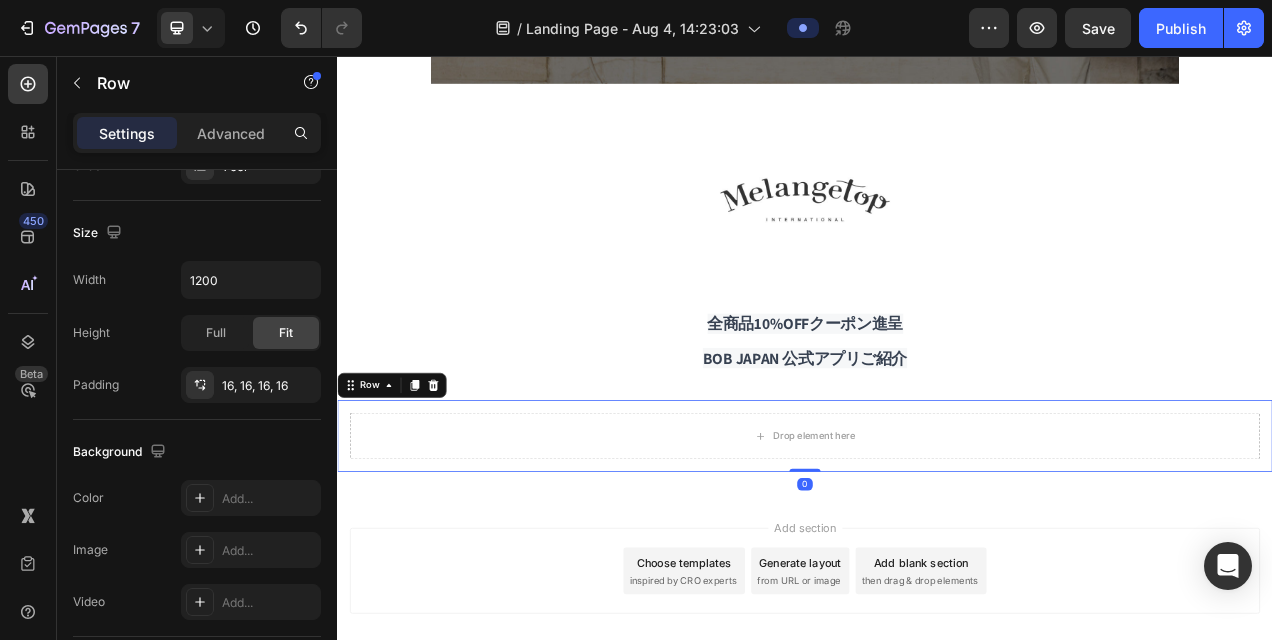 scroll, scrollTop: 0, scrollLeft: 0, axis: both 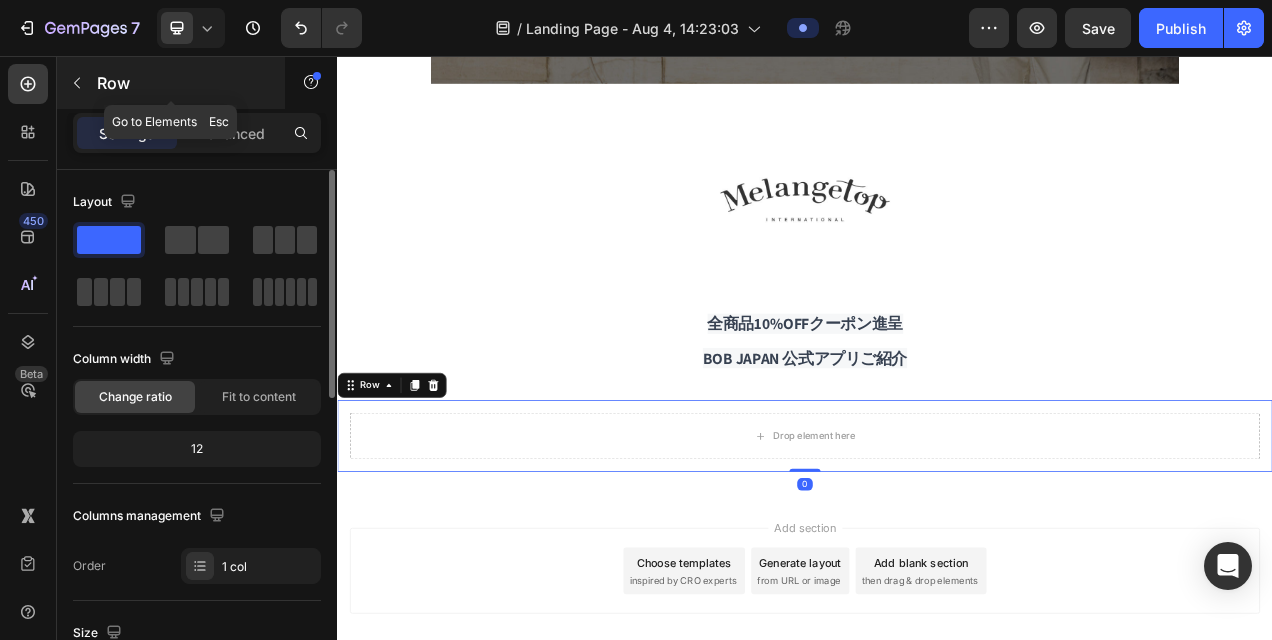 click at bounding box center (77, 83) 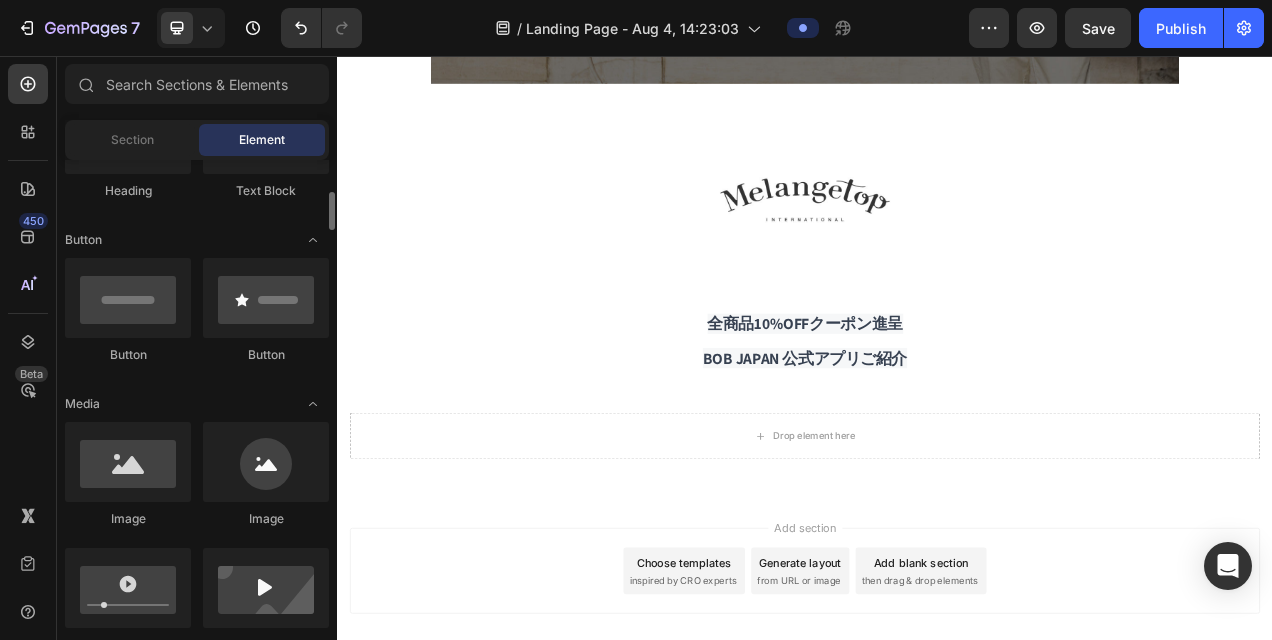 scroll, scrollTop: 200, scrollLeft: 0, axis: vertical 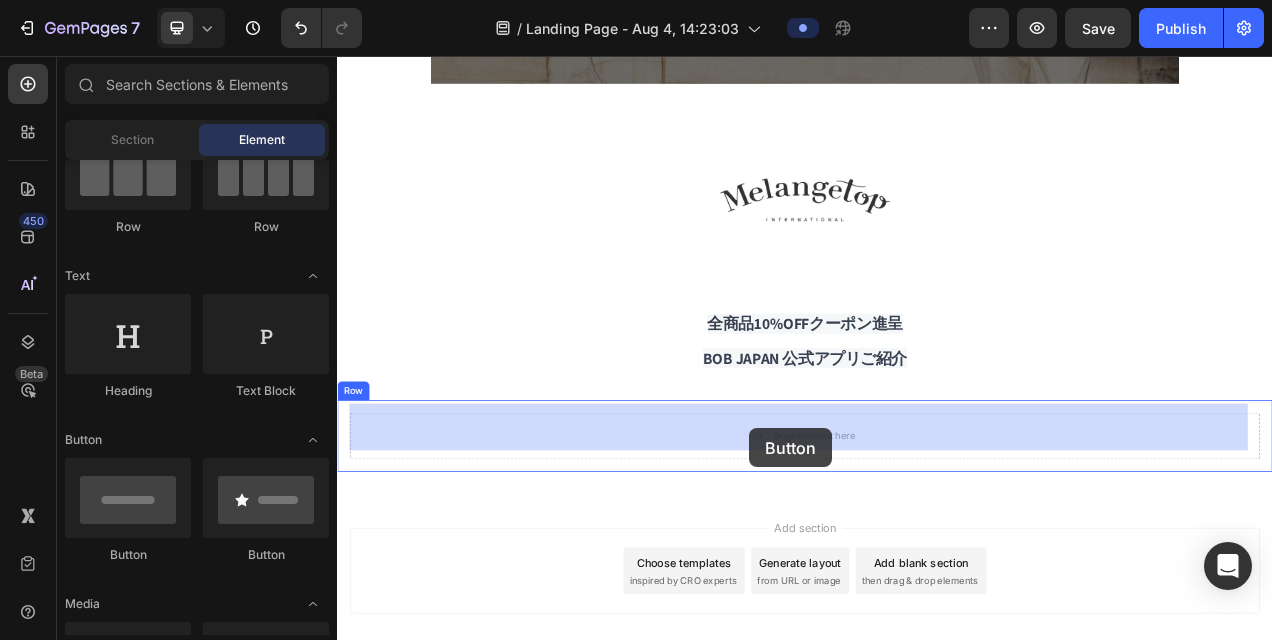 drag, startPoint x: 469, startPoint y: 560, endPoint x: 872, endPoint y: 533, distance: 403.90344 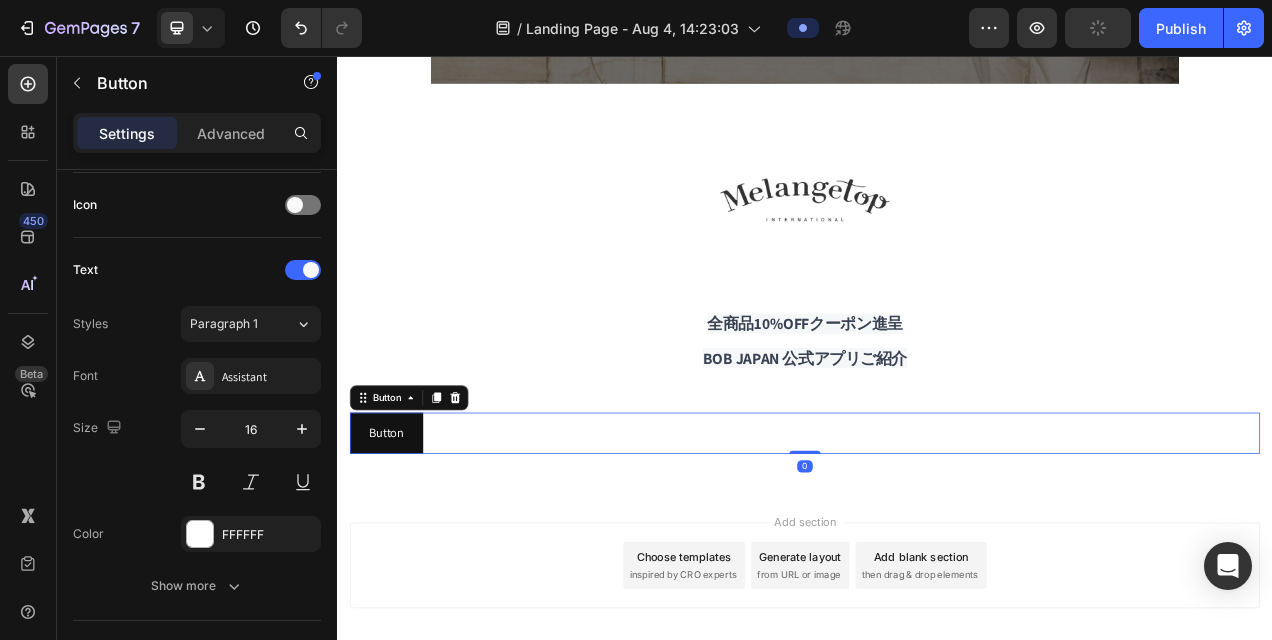 scroll, scrollTop: 0, scrollLeft: 0, axis: both 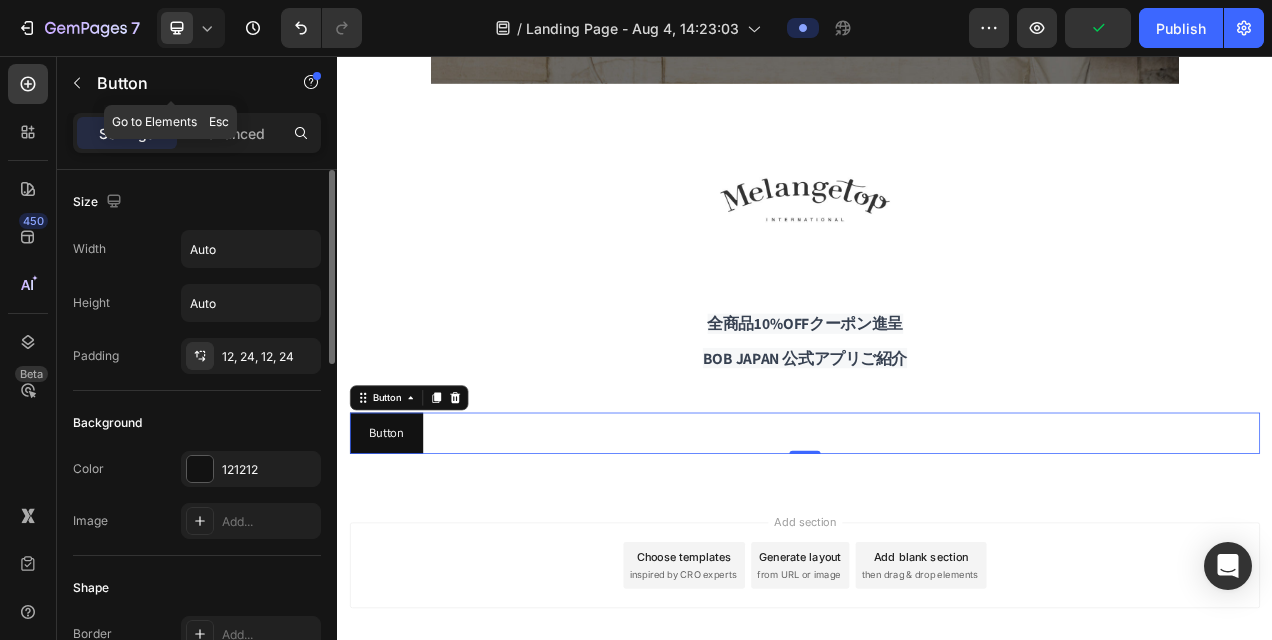 click at bounding box center [77, 83] 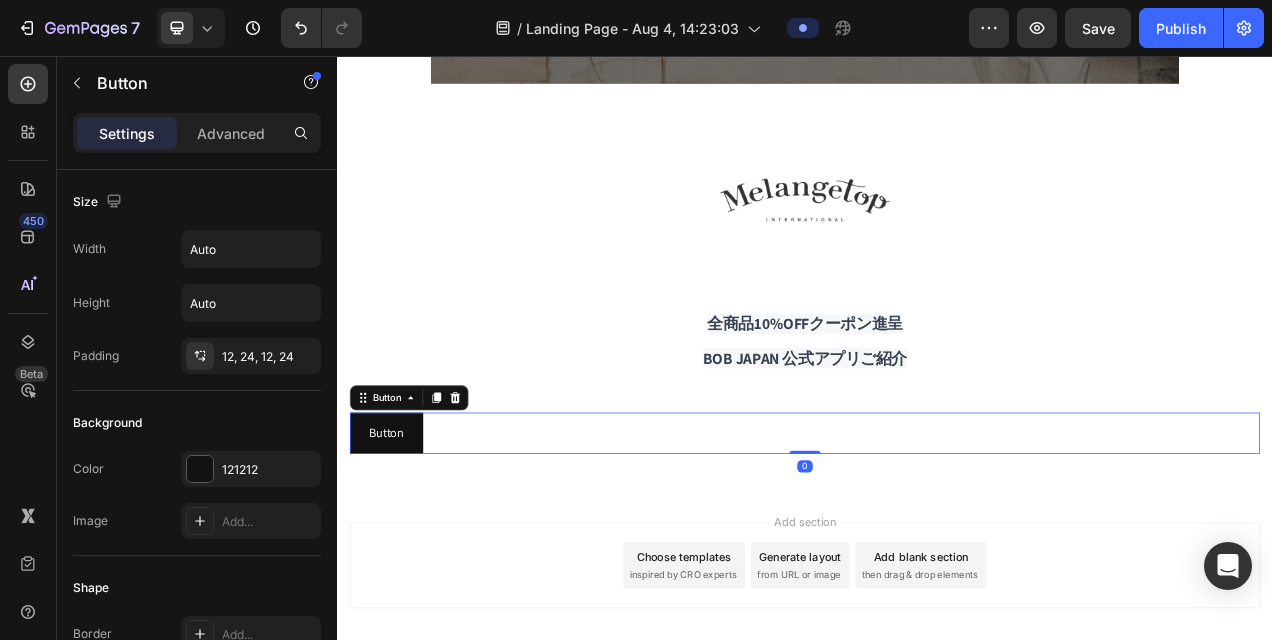 click on "Button Button   0" at bounding box center [937, 540] 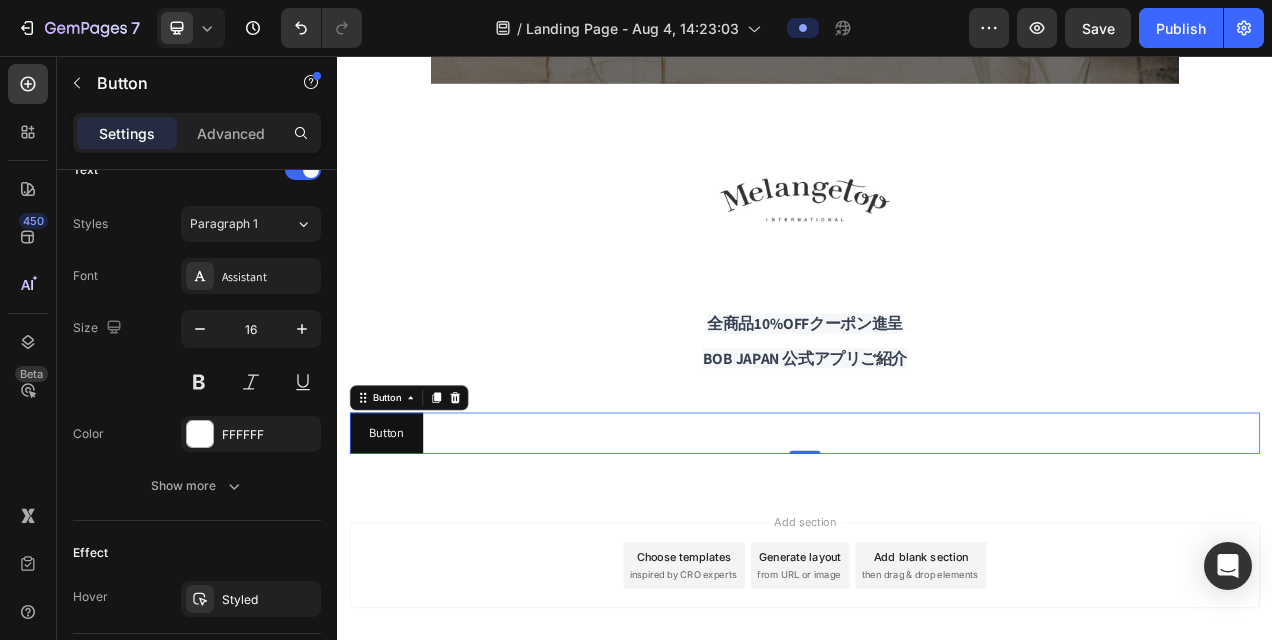 scroll, scrollTop: 902, scrollLeft: 0, axis: vertical 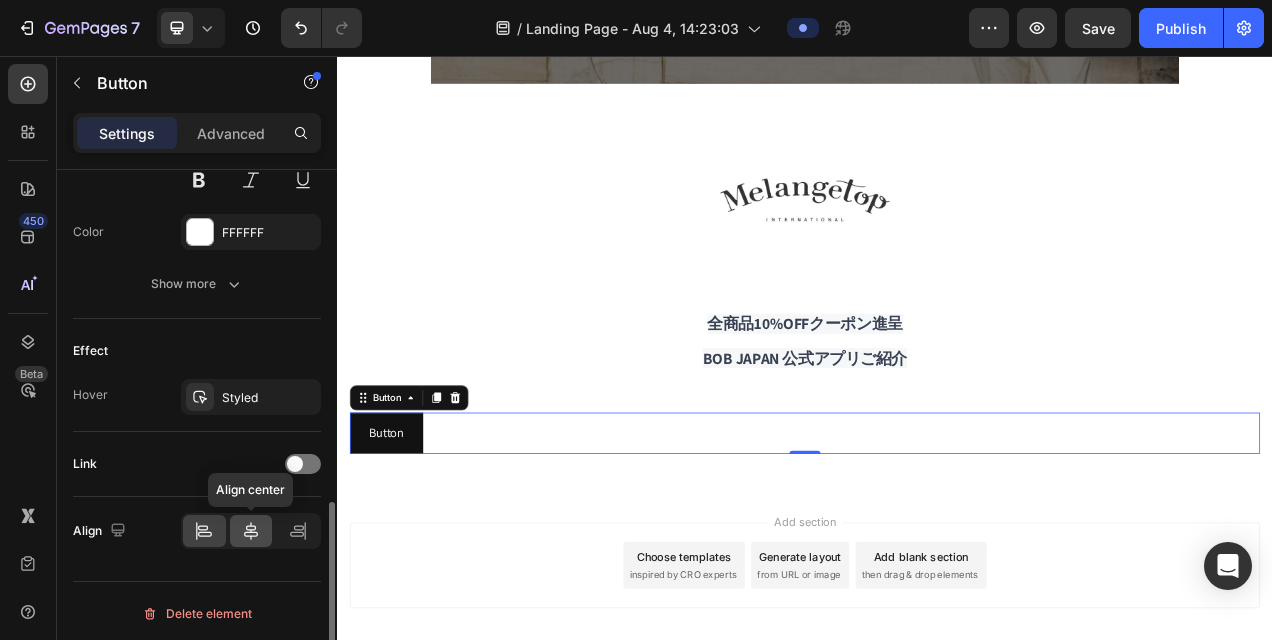 click 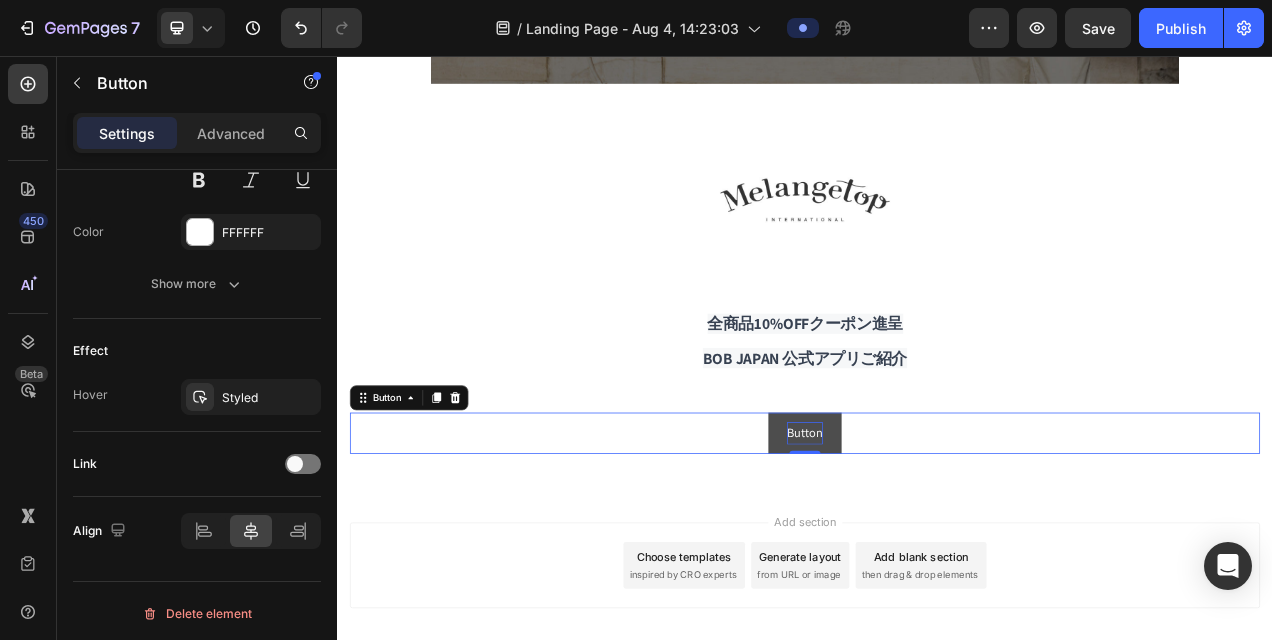 click on "Button" at bounding box center [937, 540] 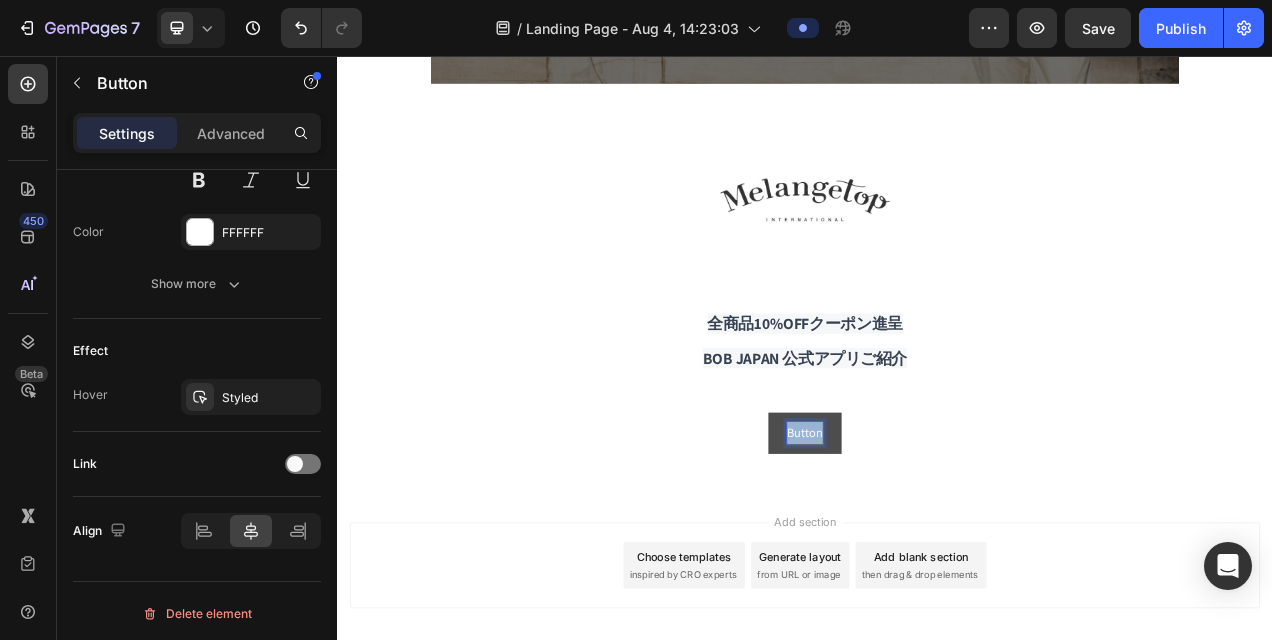 click on "Button" at bounding box center (937, 540) 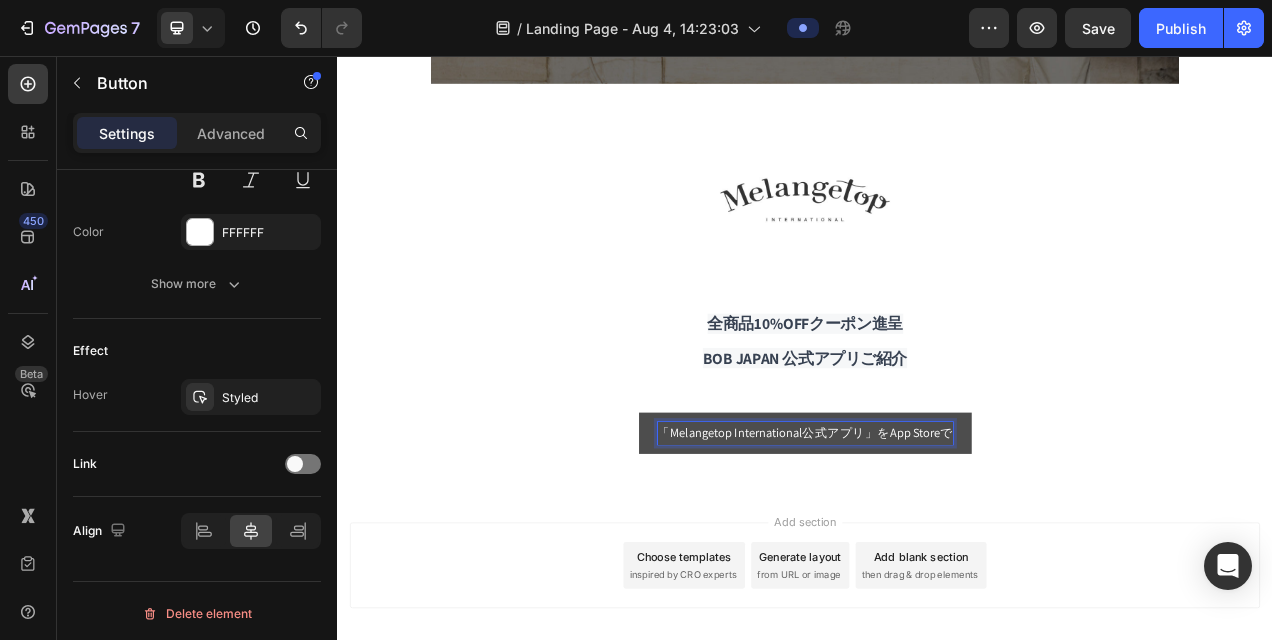 click on "「Melangetop International公式アプリ」をApp Storeで" at bounding box center [937, 540] 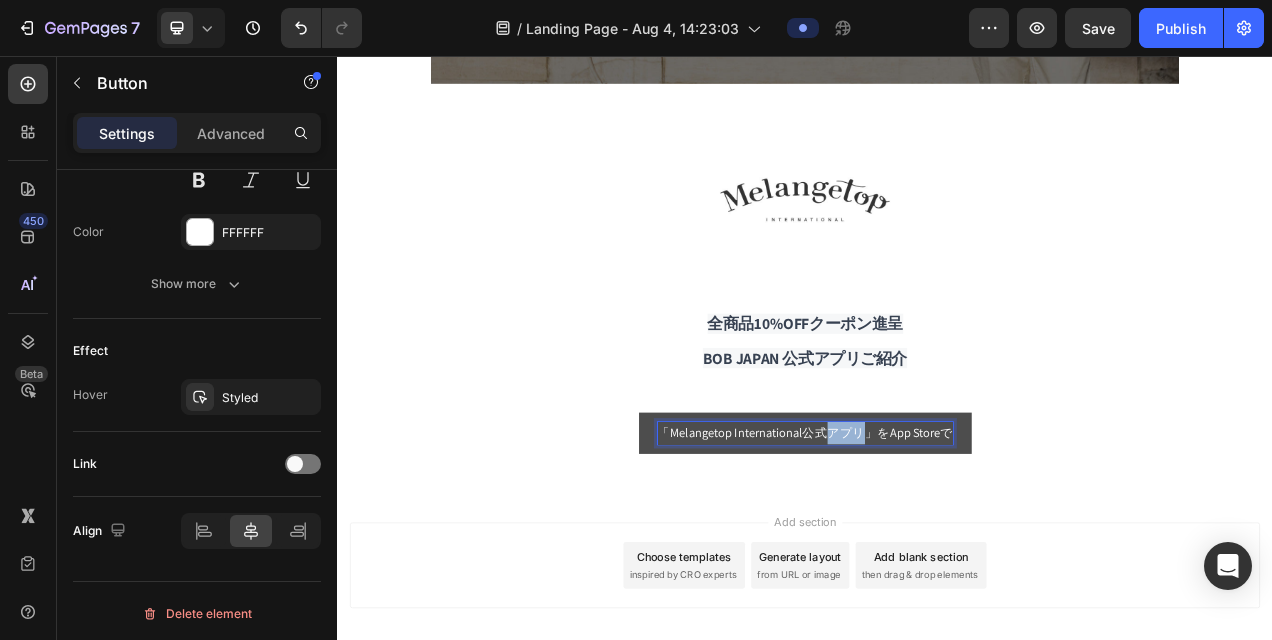 click on "「Melangetop International公式アプリ」をApp Storeで" at bounding box center (937, 540) 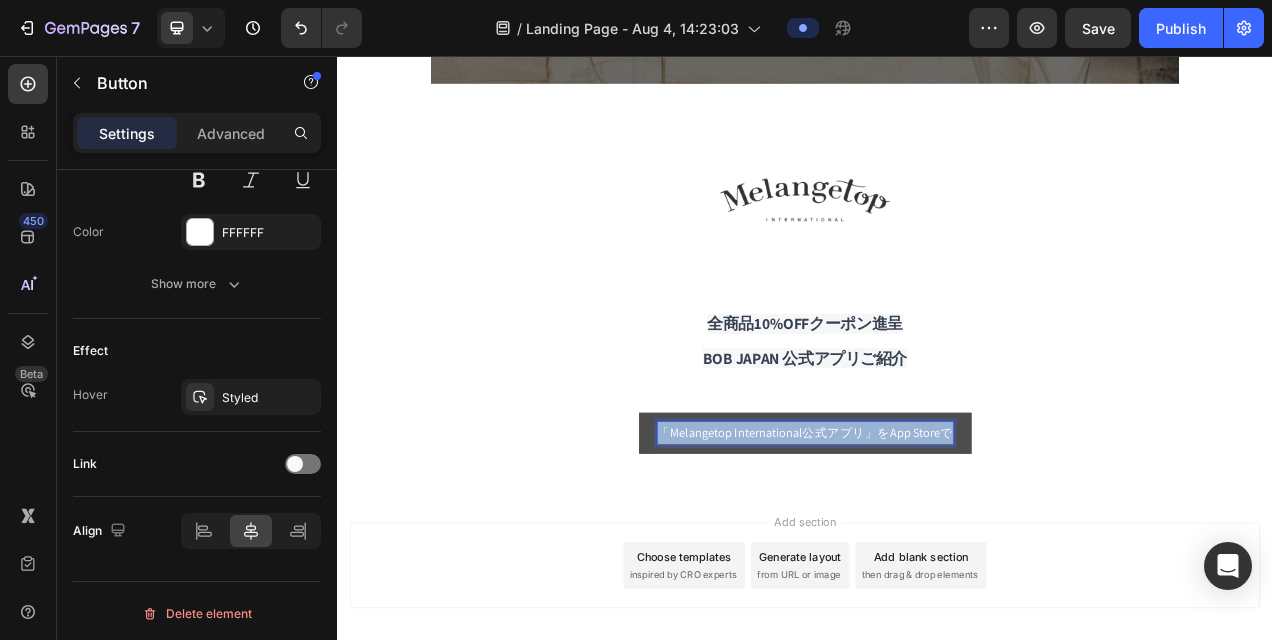 click on "「Melangetop International公式アプリ」をApp Storeで" at bounding box center [937, 540] 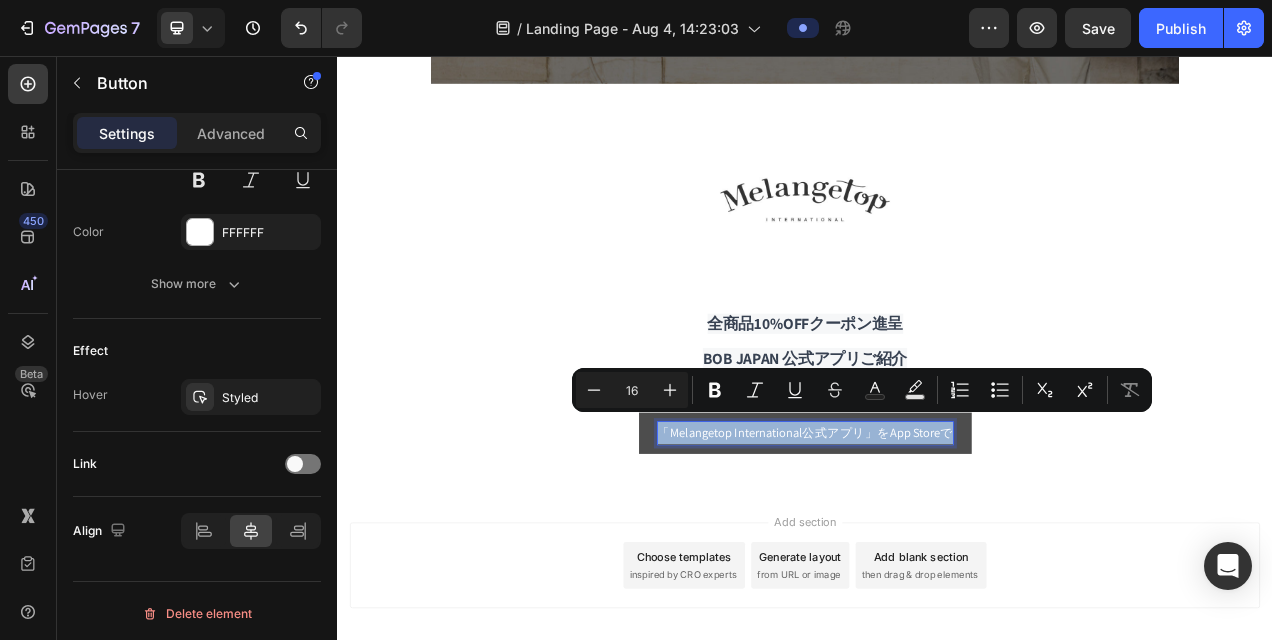 type 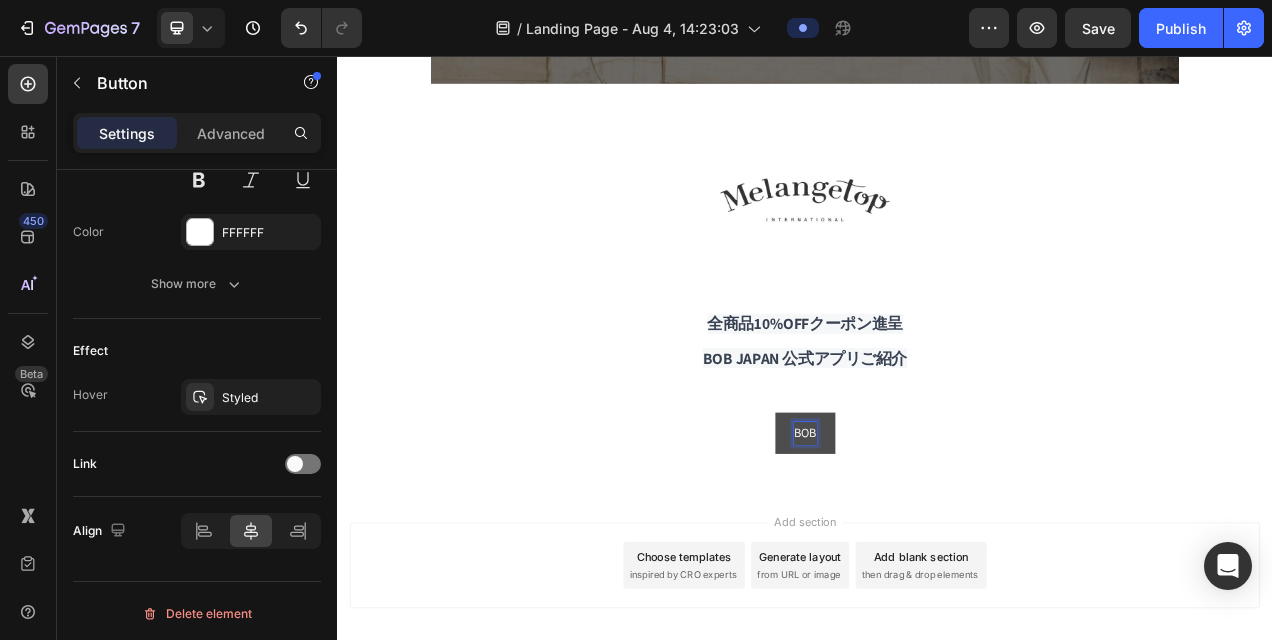 scroll, scrollTop: 0, scrollLeft: 0, axis: both 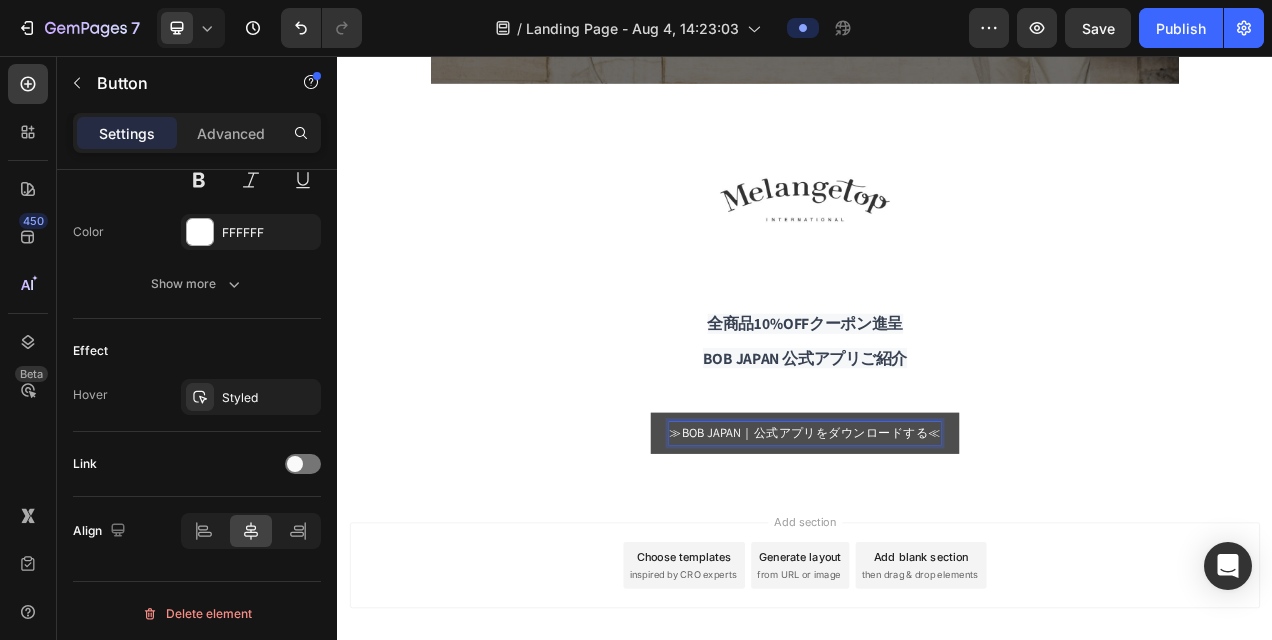 click on "≫BOB JAPAN｜公式アプリをダウンロードする≪" at bounding box center (937, 540) 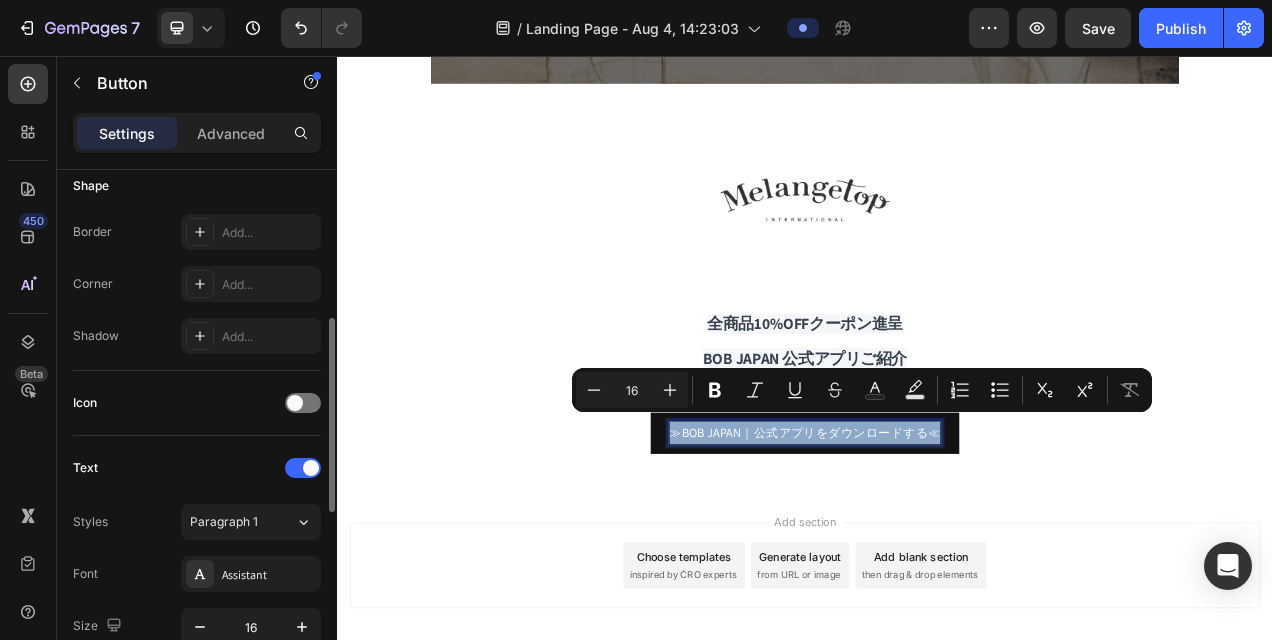 scroll, scrollTop: 0, scrollLeft: 0, axis: both 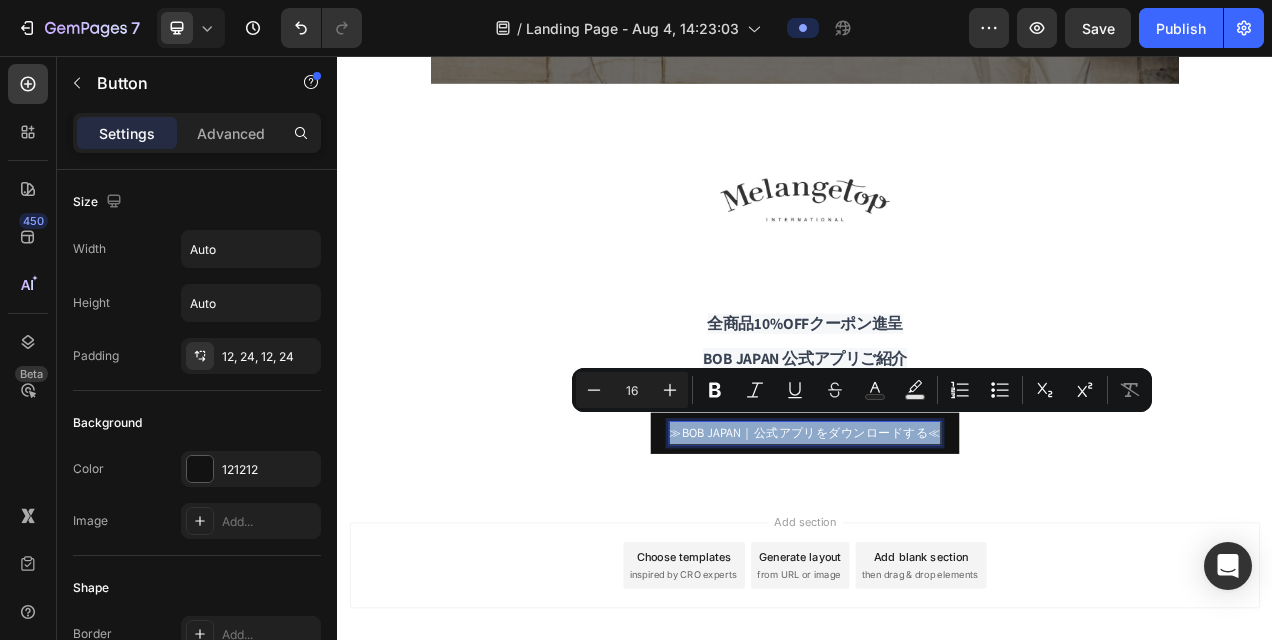 click on "≫BOB JAPAN｜公式アプリをダウンロードする≪ Button   0" at bounding box center [937, 540] 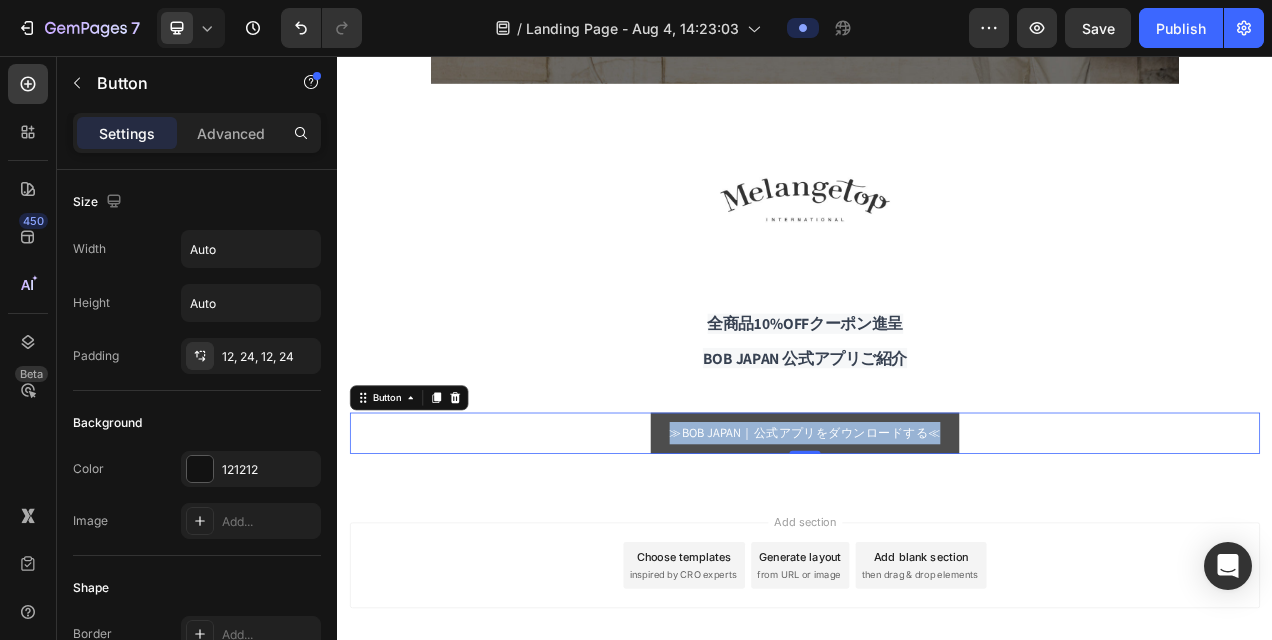 click on "≫BOB JAPAN｜公式アプリをダウンロードする≪" at bounding box center (937, 540) 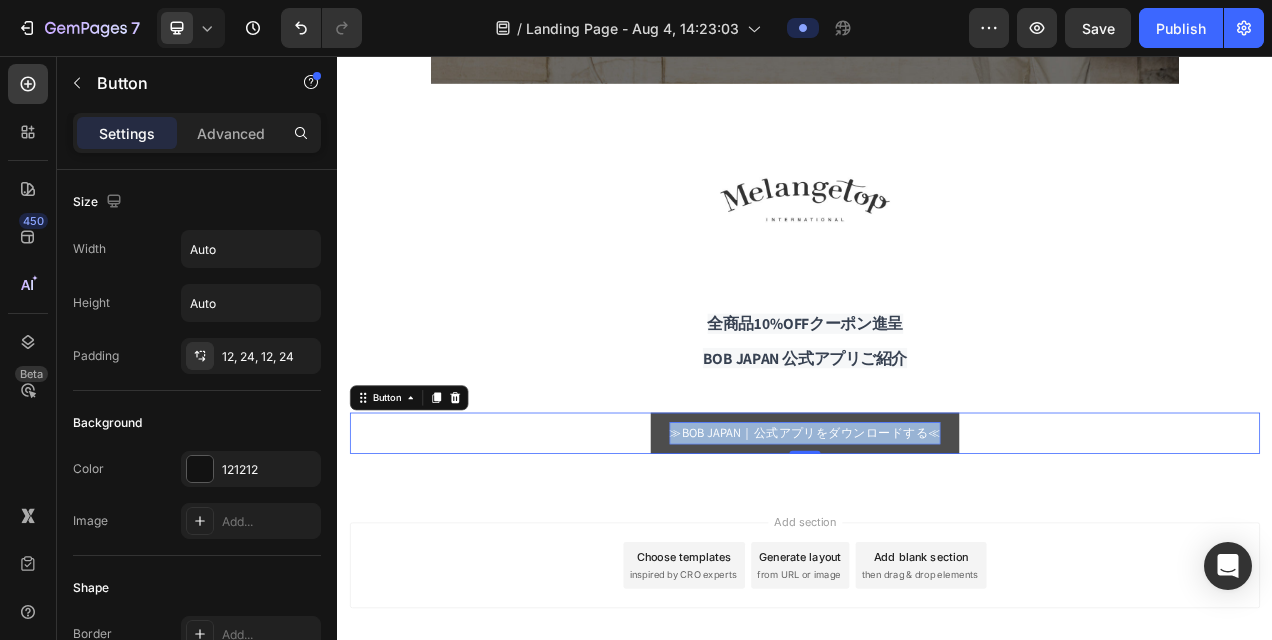 click on "≫BOB JAPAN｜公式アプリをダウンロードする≪" at bounding box center (937, 540) 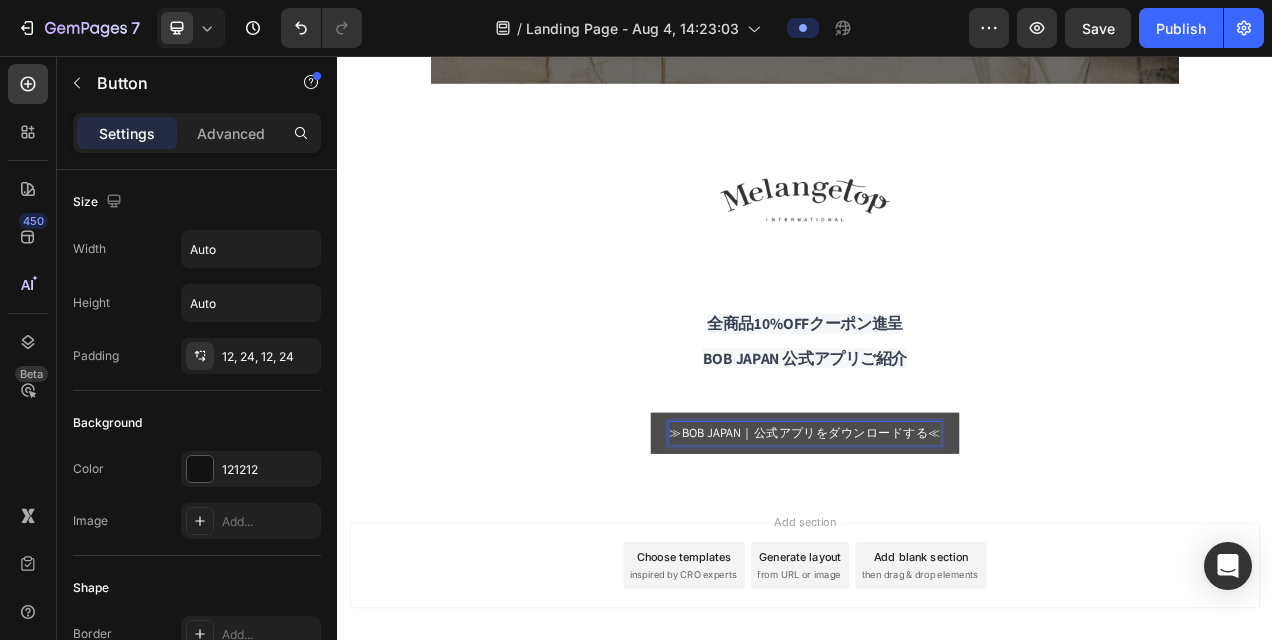 click on "≫BOB JAPAN｜公式アプリをダウンロードする≪" at bounding box center [937, 540] 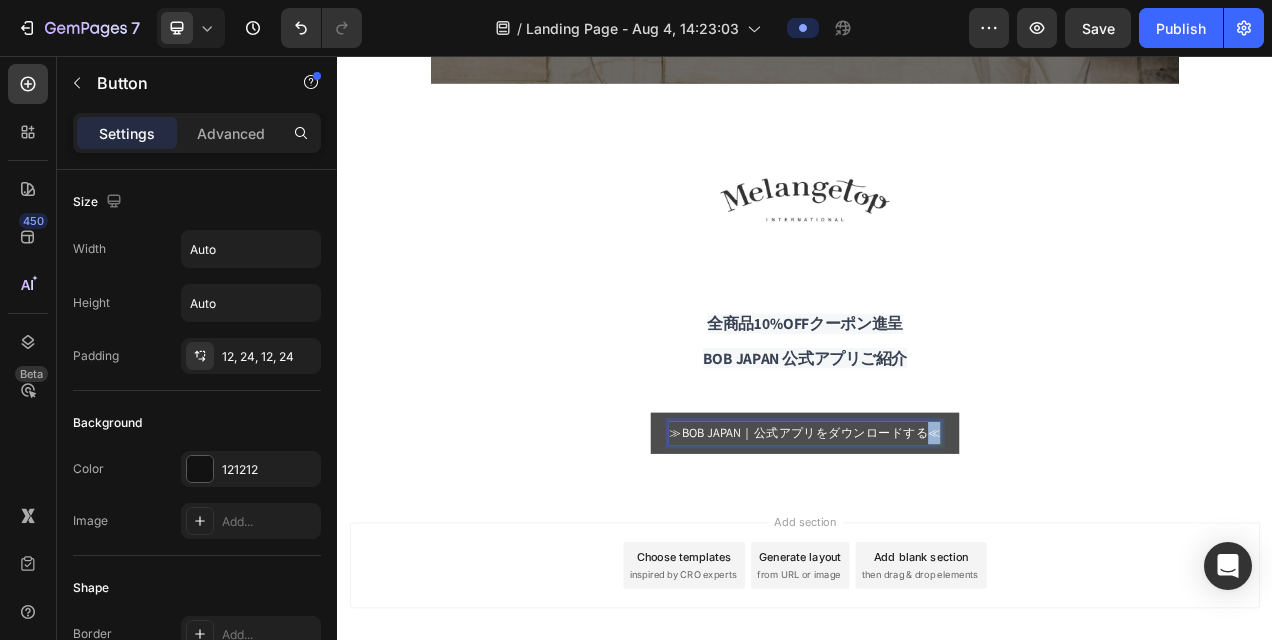 click on "≫BOB JAPAN｜公式アプリをダウンロードする≪" at bounding box center (937, 540) 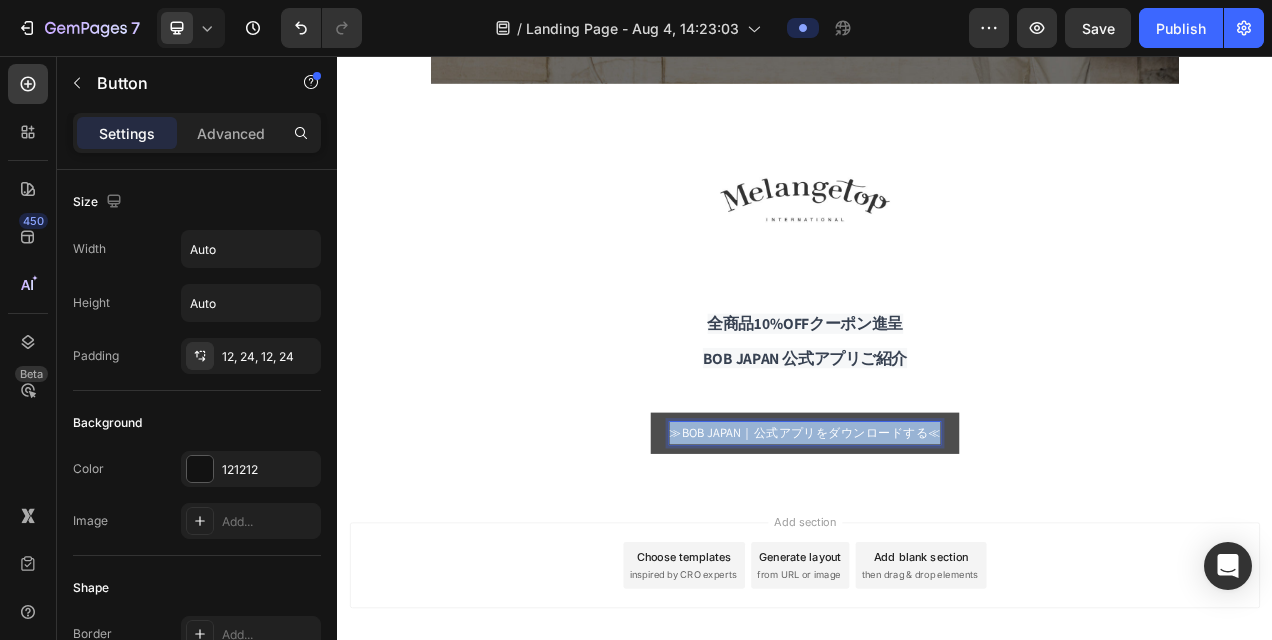 click on "≫BOB JAPAN｜公式アプリをダウンロードする≪" at bounding box center [937, 540] 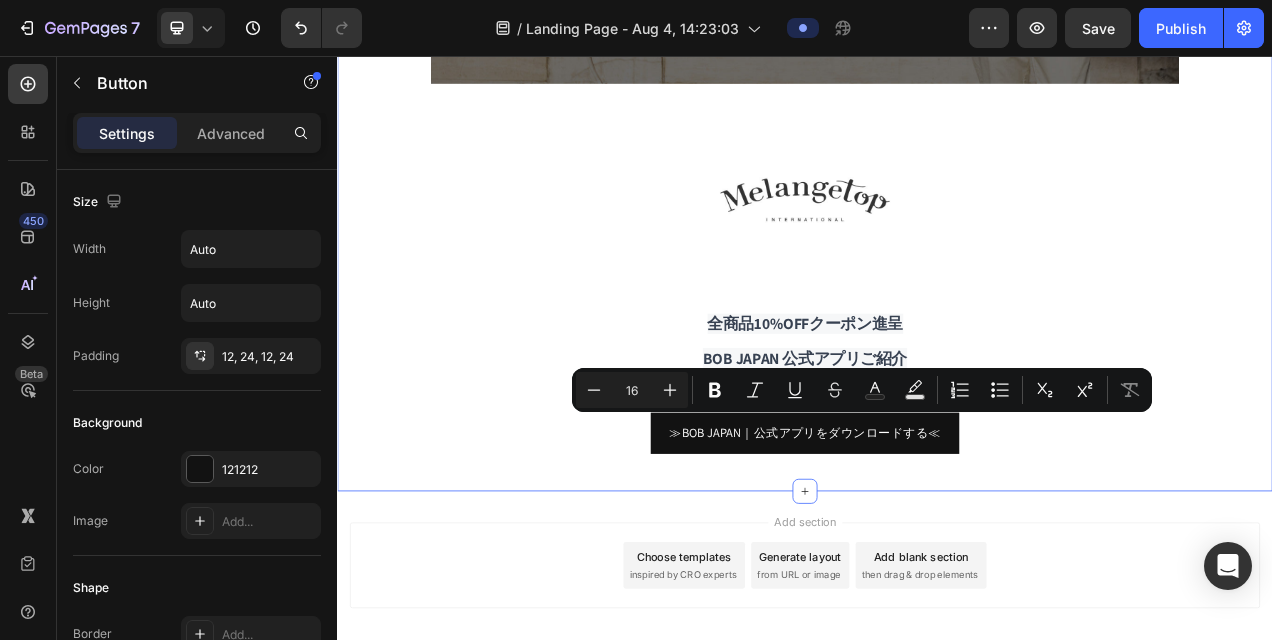click on "Image Row Image ⁠⁠⁠⁠⁠⁠⁠ 全商品10%OFFクーポン進呈 BOB JAPAN 公式アプリご紹介 Heading Row Row ≫BOB JAPAN｜公式アプリをダウンロードする≪ Button Row Section 1   You can create reusable sections Create Theme Section AI Content Write with GemAI What would you like to describe here? Tone and Voice Persuasive Product Show more Generate" at bounding box center (937, 37) 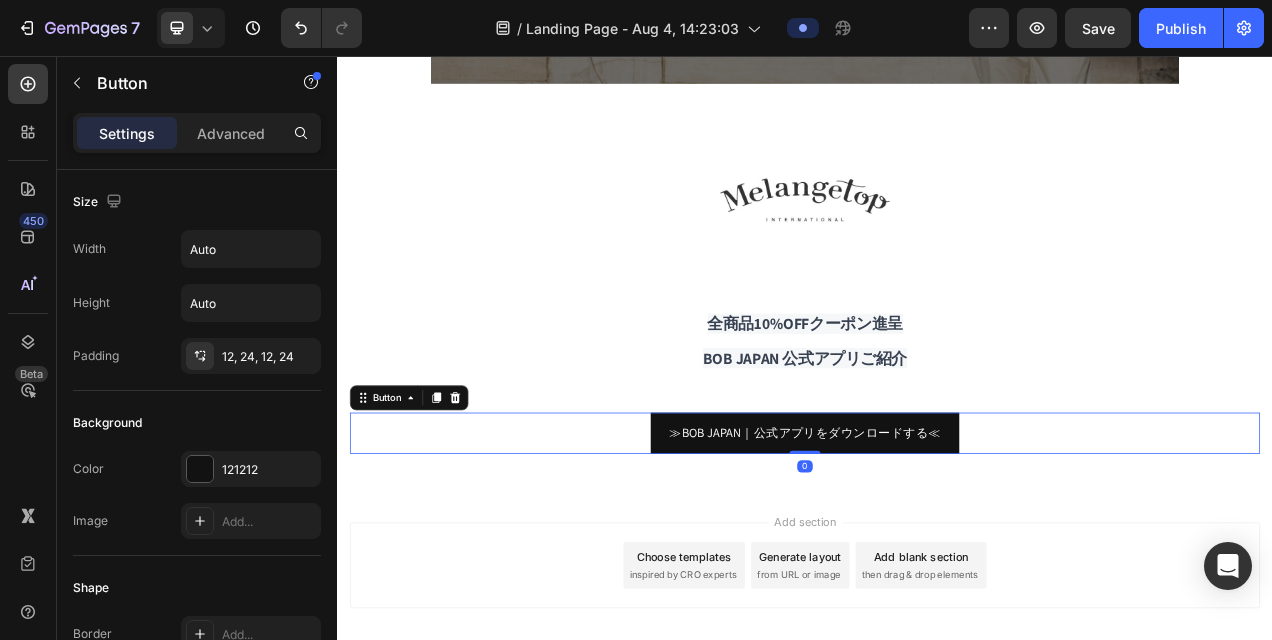 click on "≫BOB JAPAN｜公式アプリをダウンロードする≪ Button   0" at bounding box center [937, 540] 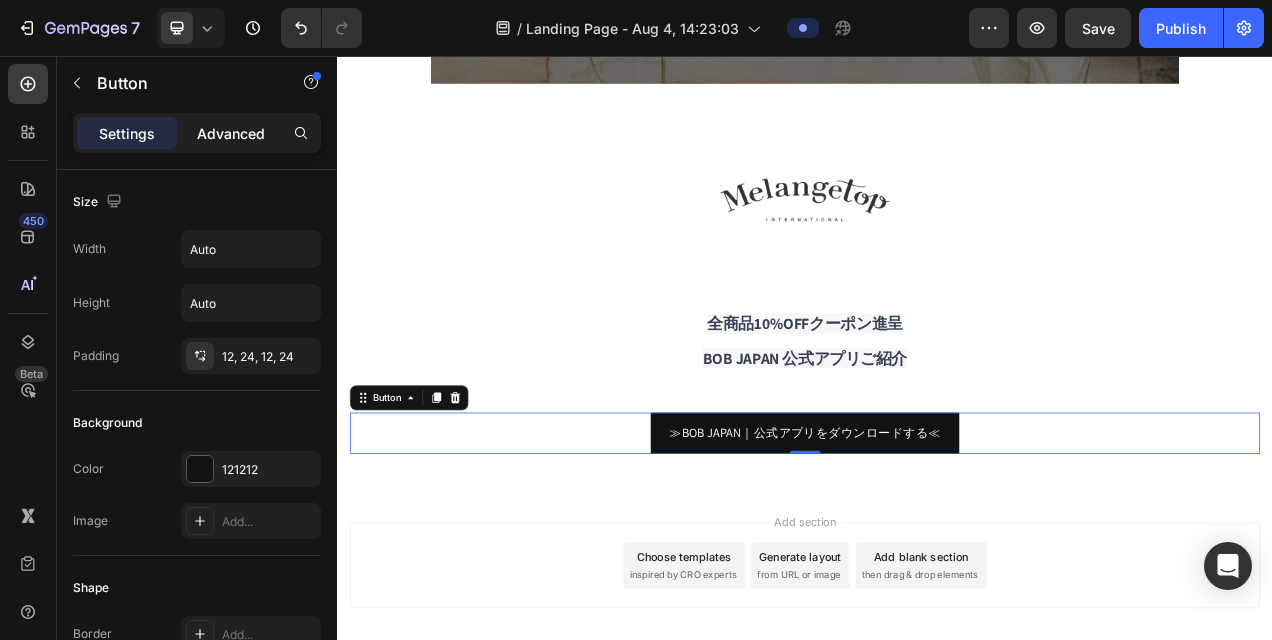 click on "Advanced" at bounding box center (231, 133) 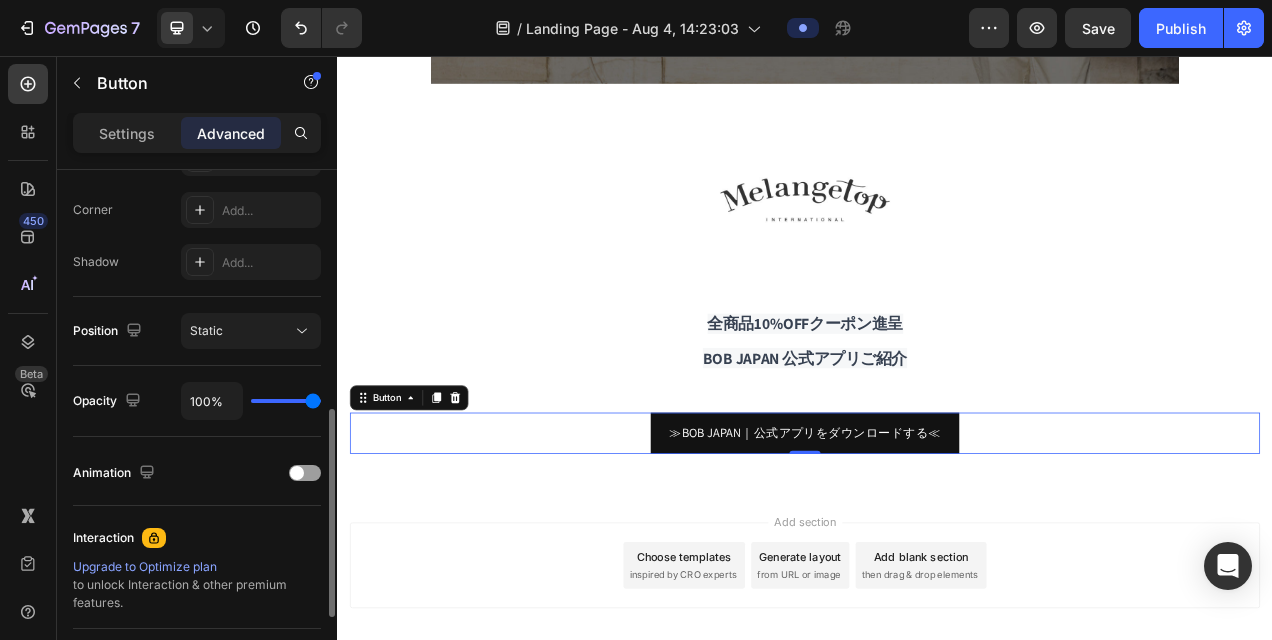 scroll, scrollTop: 0, scrollLeft: 0, axis: both 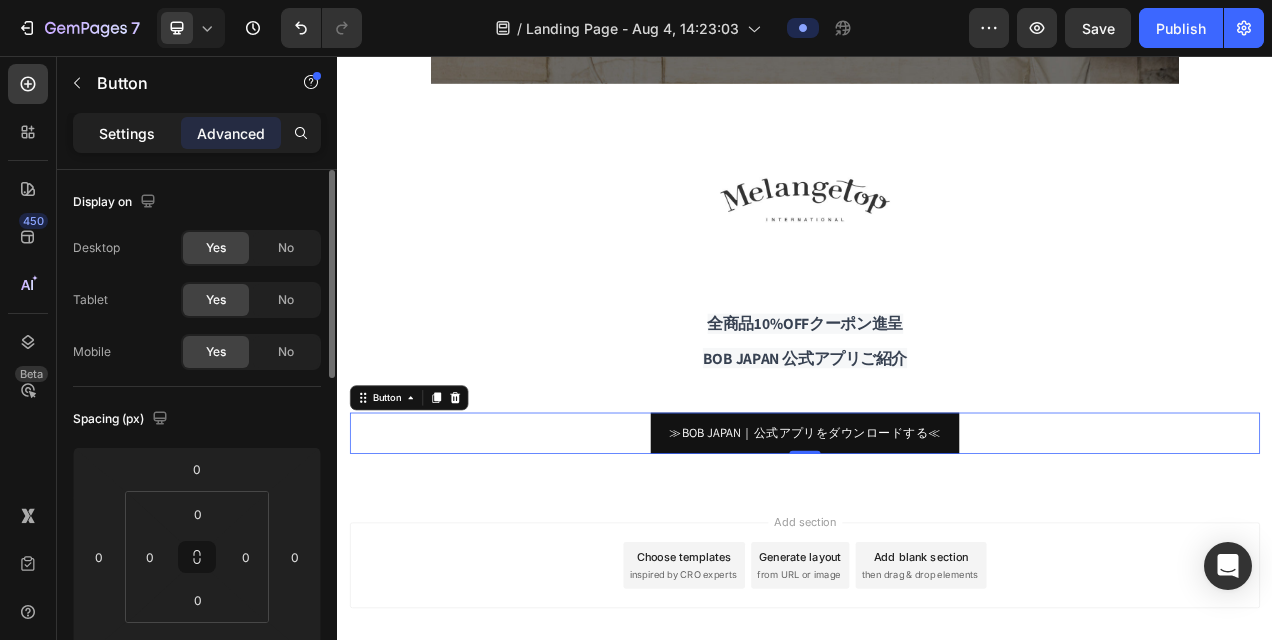 click on "Settings" at bounding box center [127, 133] 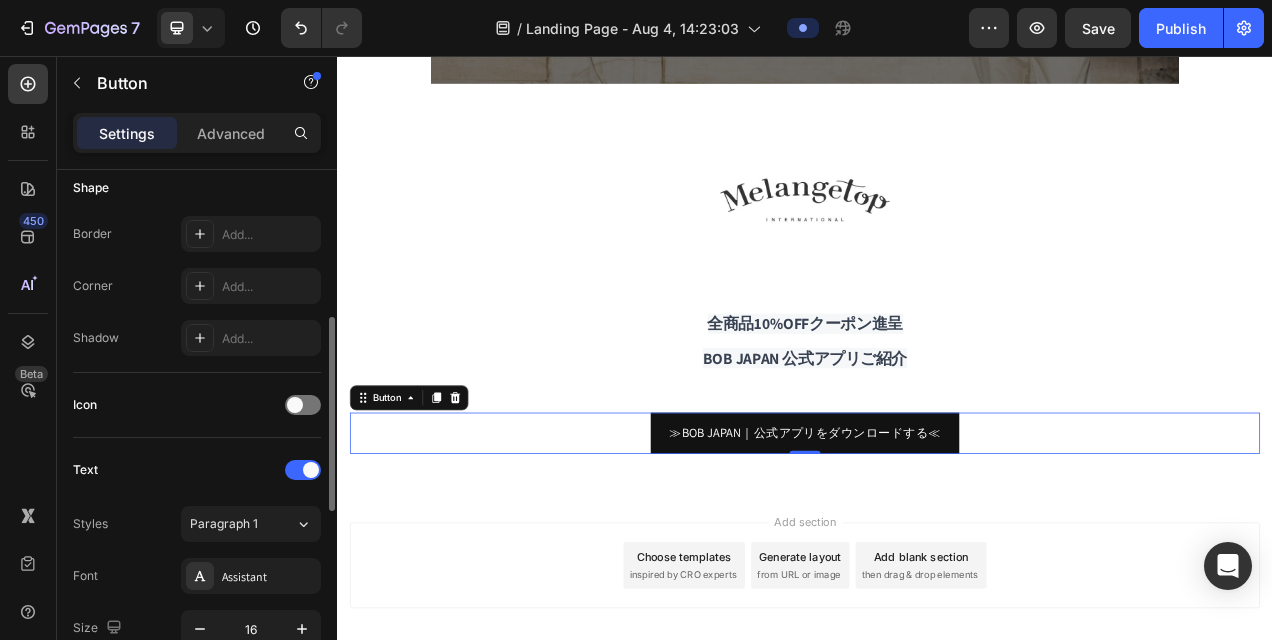 scroll, scrollTop: 600, scrollLeft: 0, axis: vertical 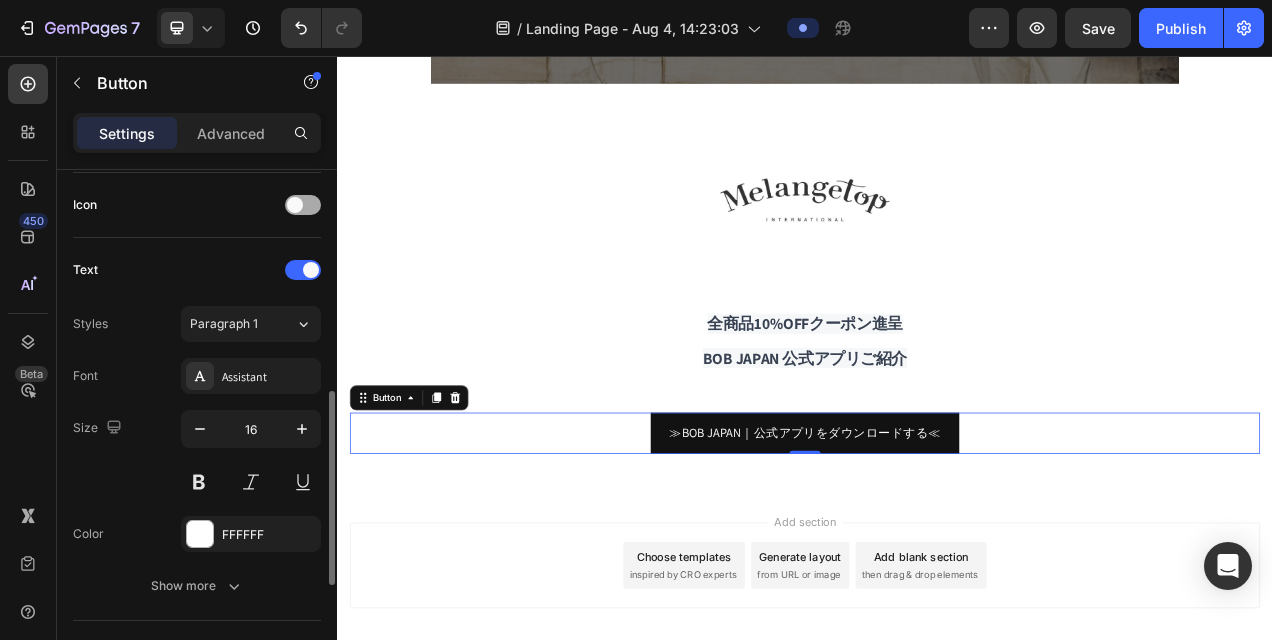 click at bounding box center (295, 205) 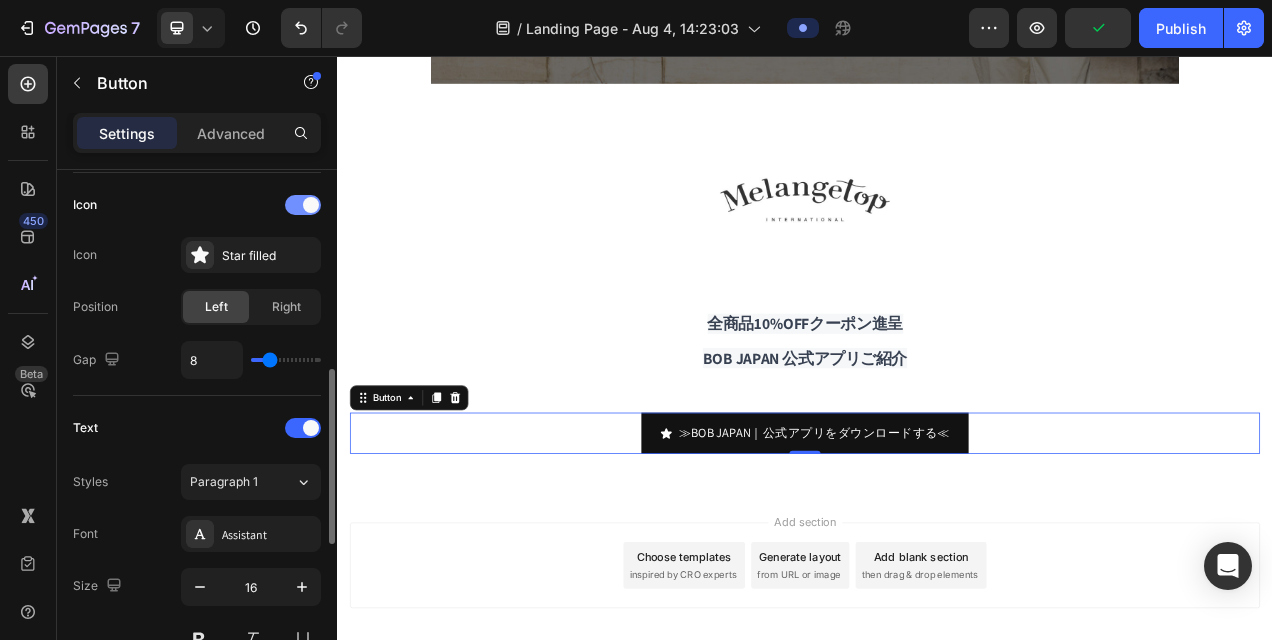 click at bounding box center [311, 205] 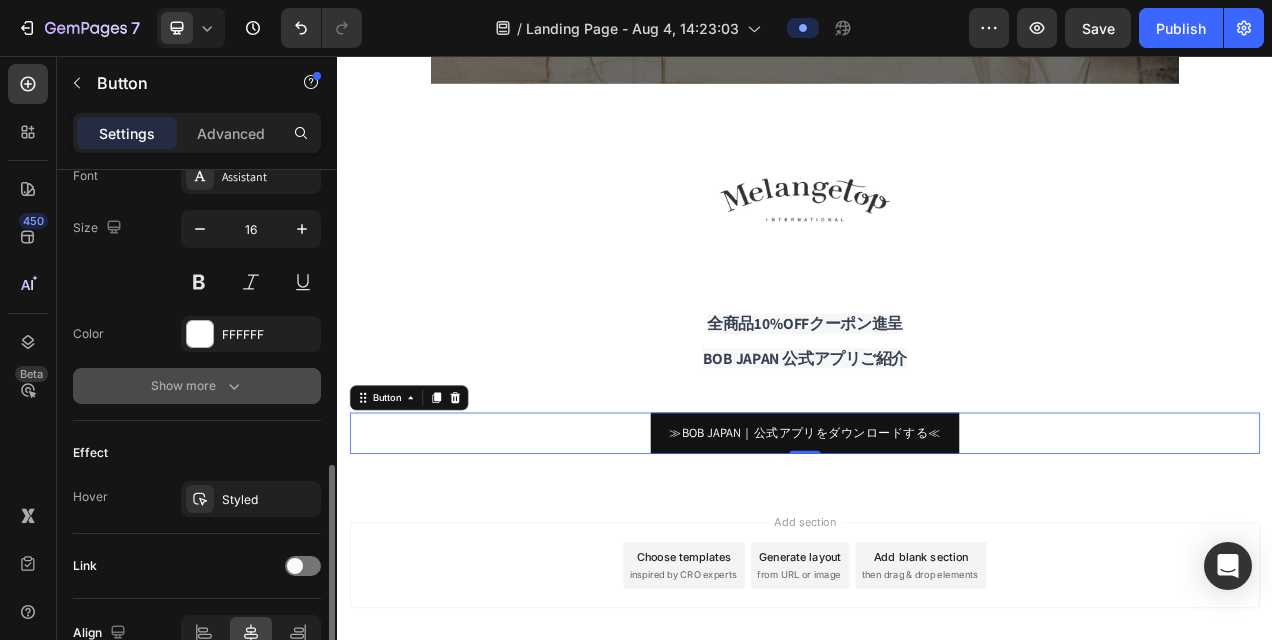 scroll, scrollTop: 900, scrollLeft: 0, axis: vertical 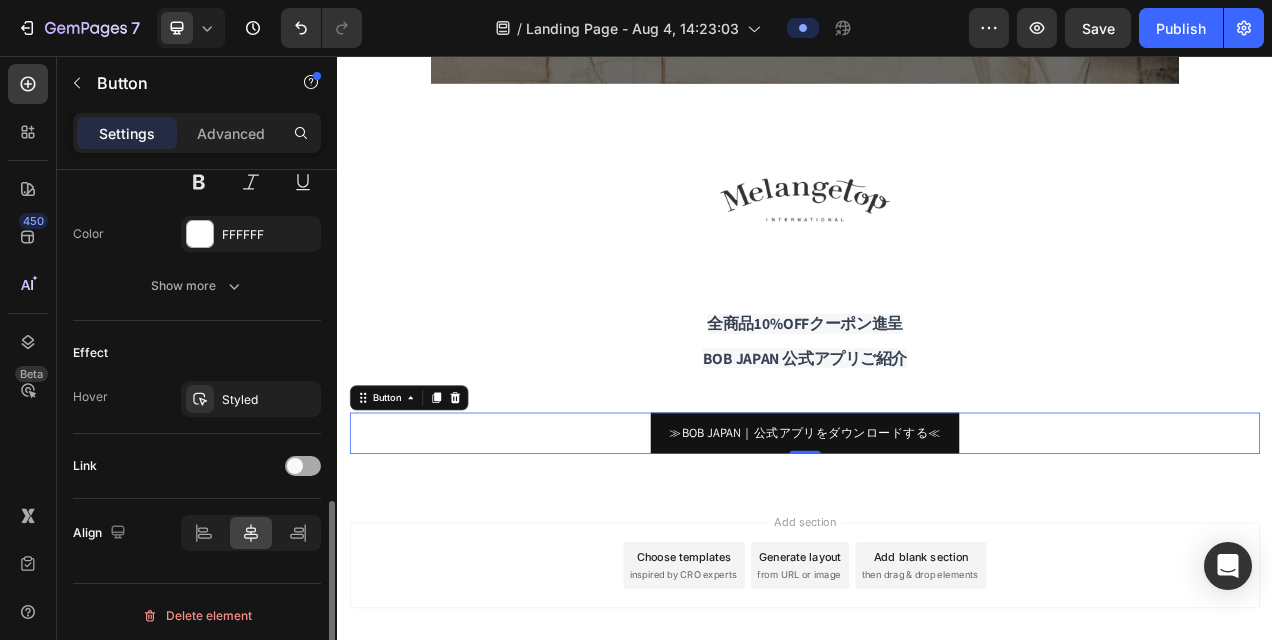 click at bounding box center [303, 466] 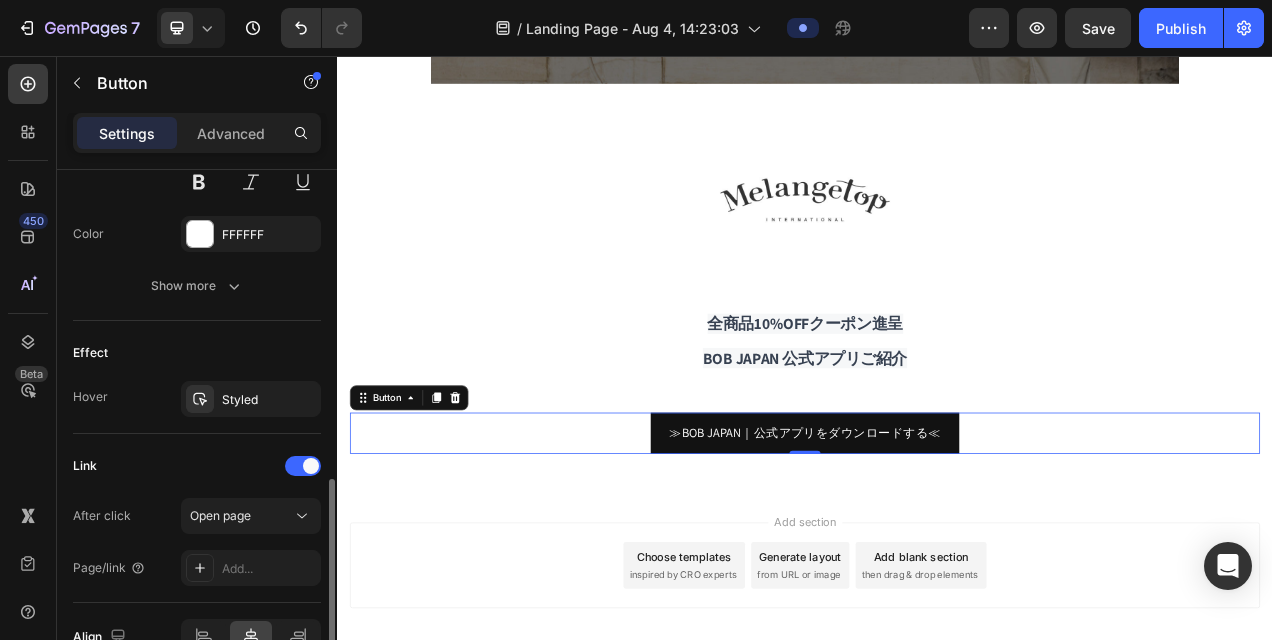 scroll, scrollTop: 1000, scrollLeft: 0, axis: vertical 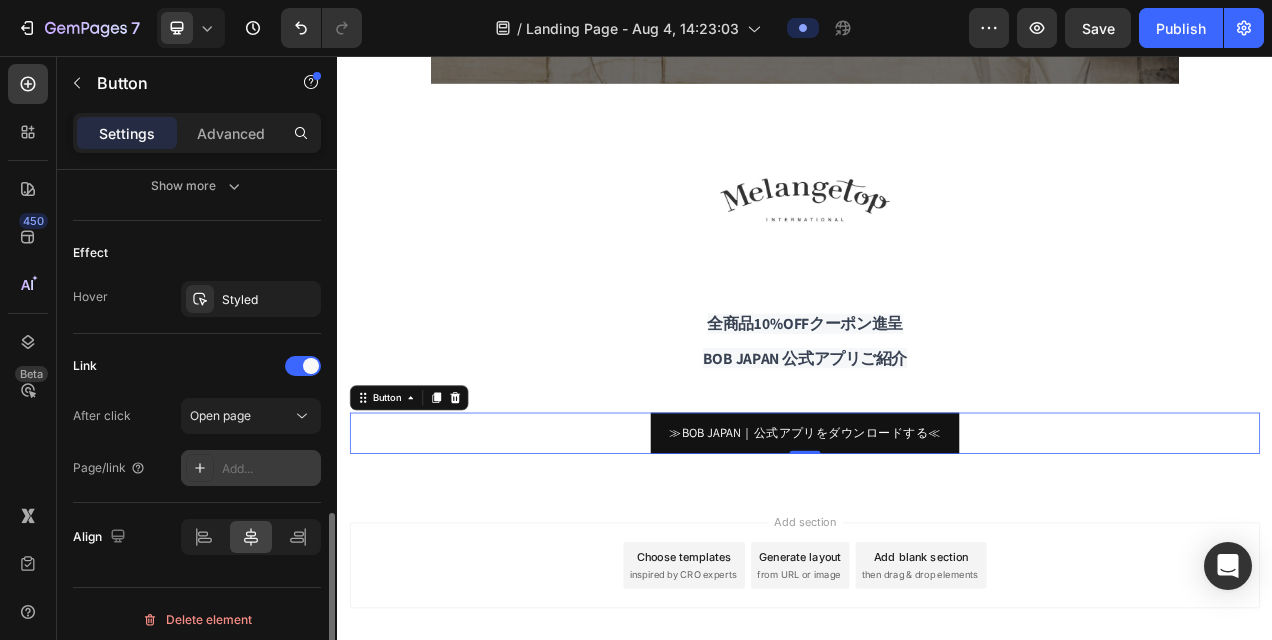 click on "Add..." at bounding box center (269, 469) 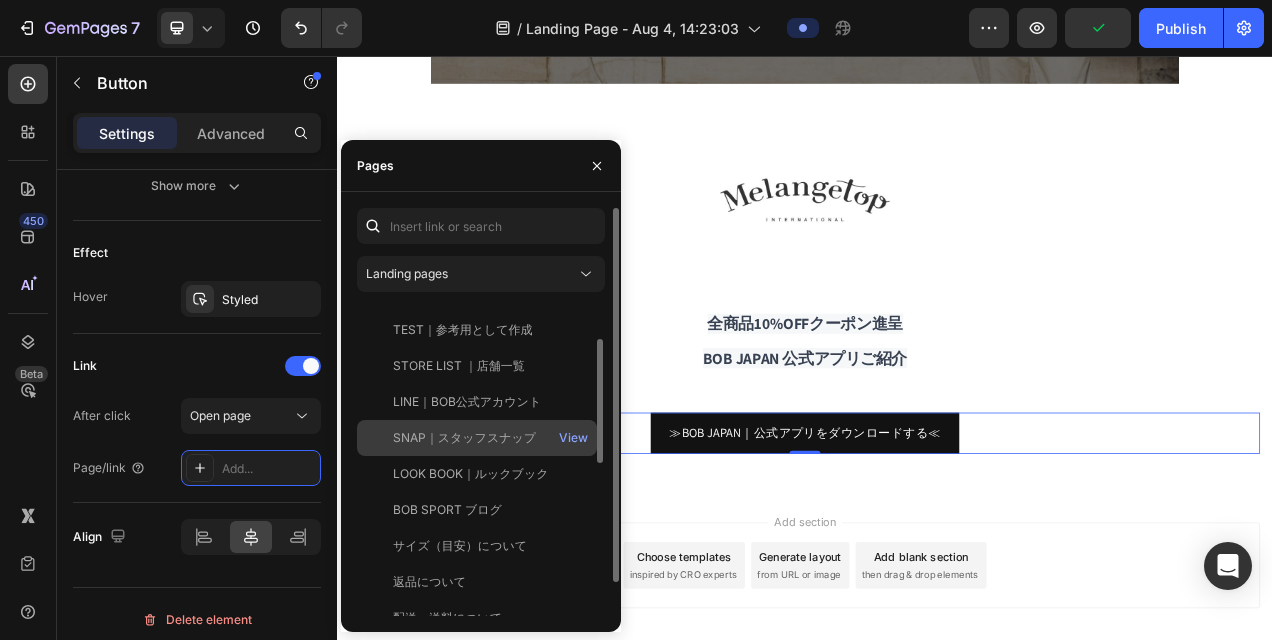 scroll, scrollTop: 0, scrollLeft: 0, axis: both 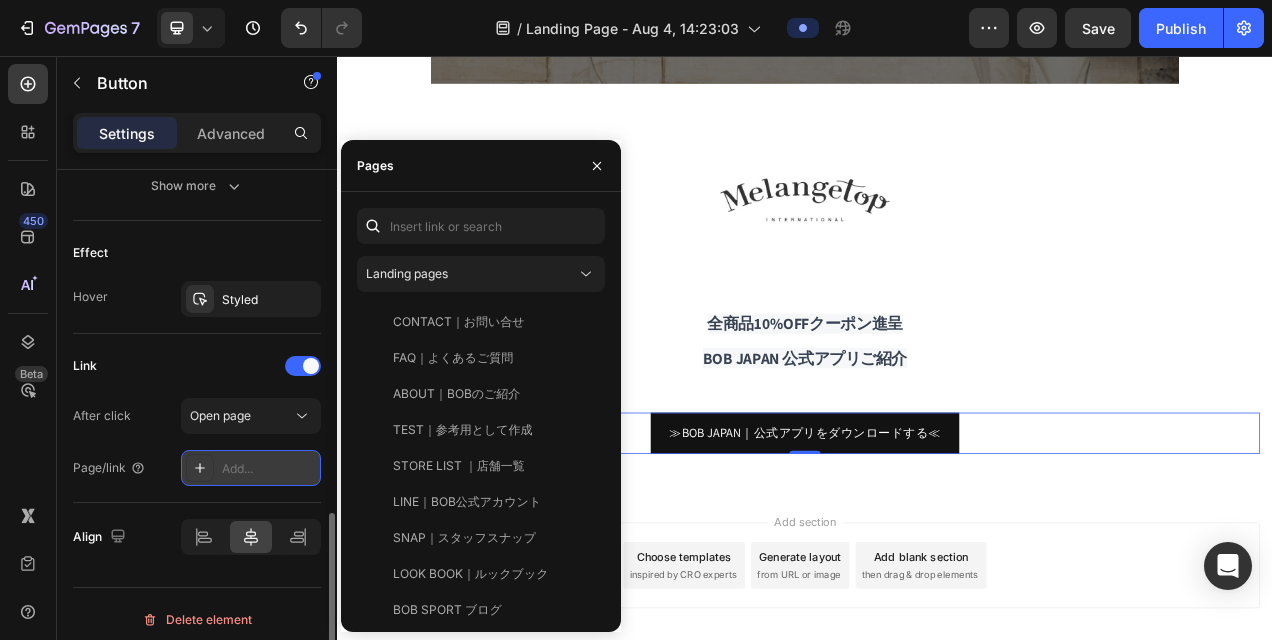 click on "Add..." at bounding box center (269, 469) 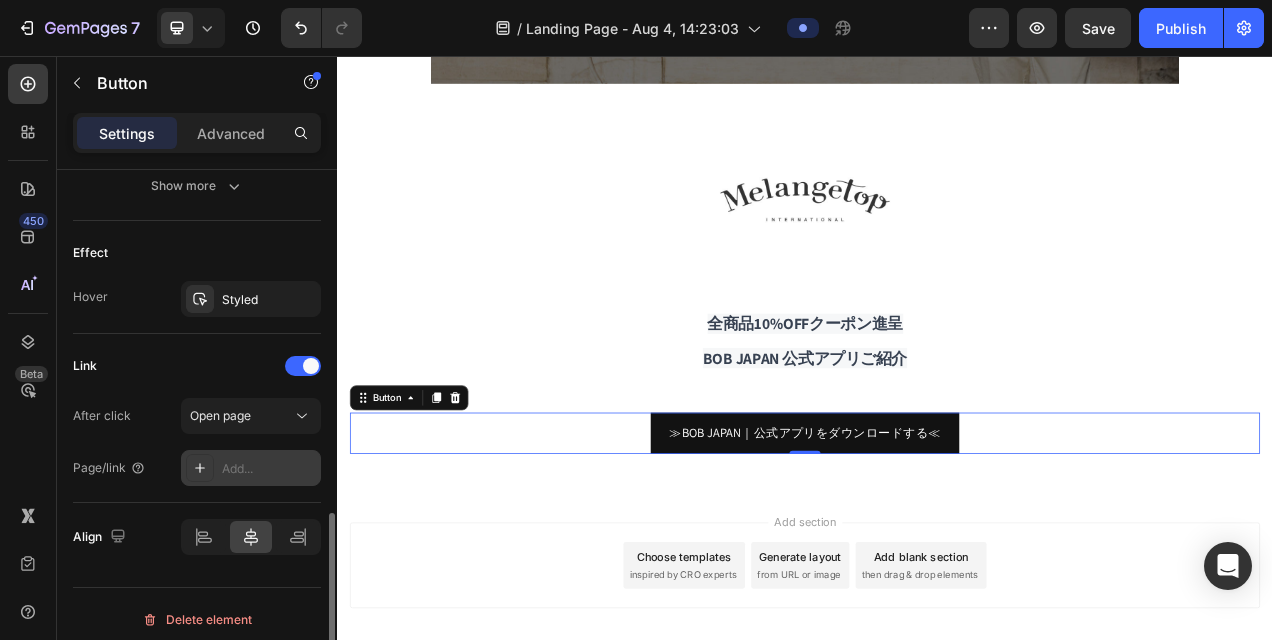 click on "Add..." at bounding box center [269, 469] 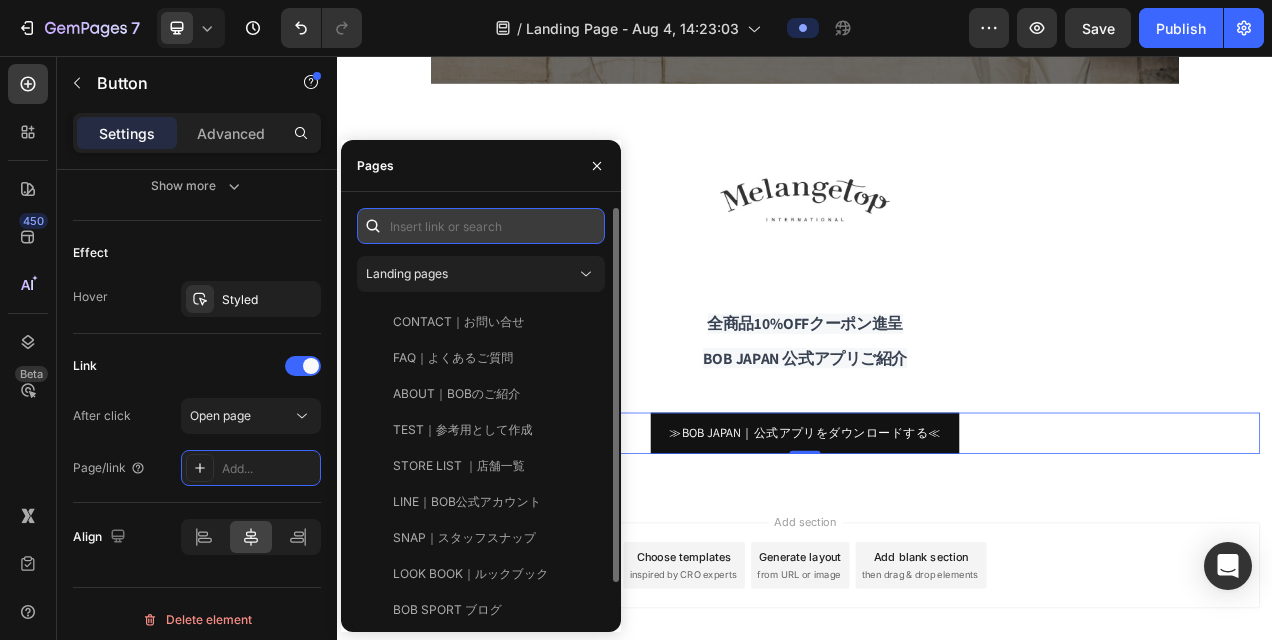 click at bounding box center (481, 226) 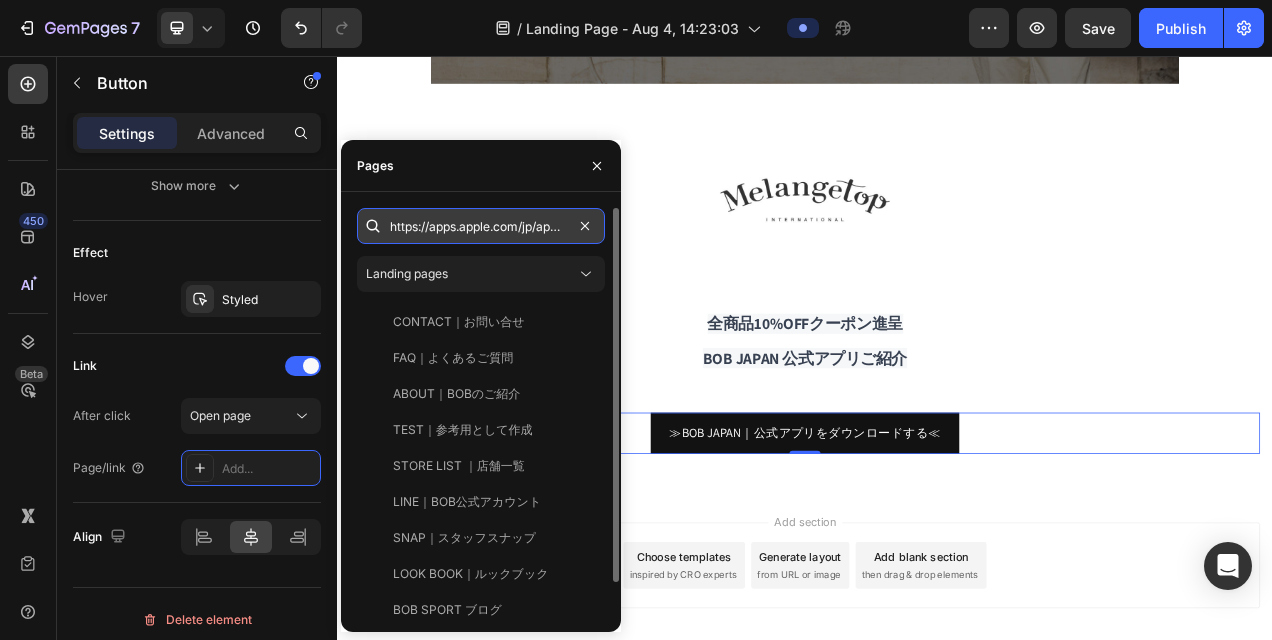 scroll, scrollTop: 0, scrollLeft: 666, axis: horizontal 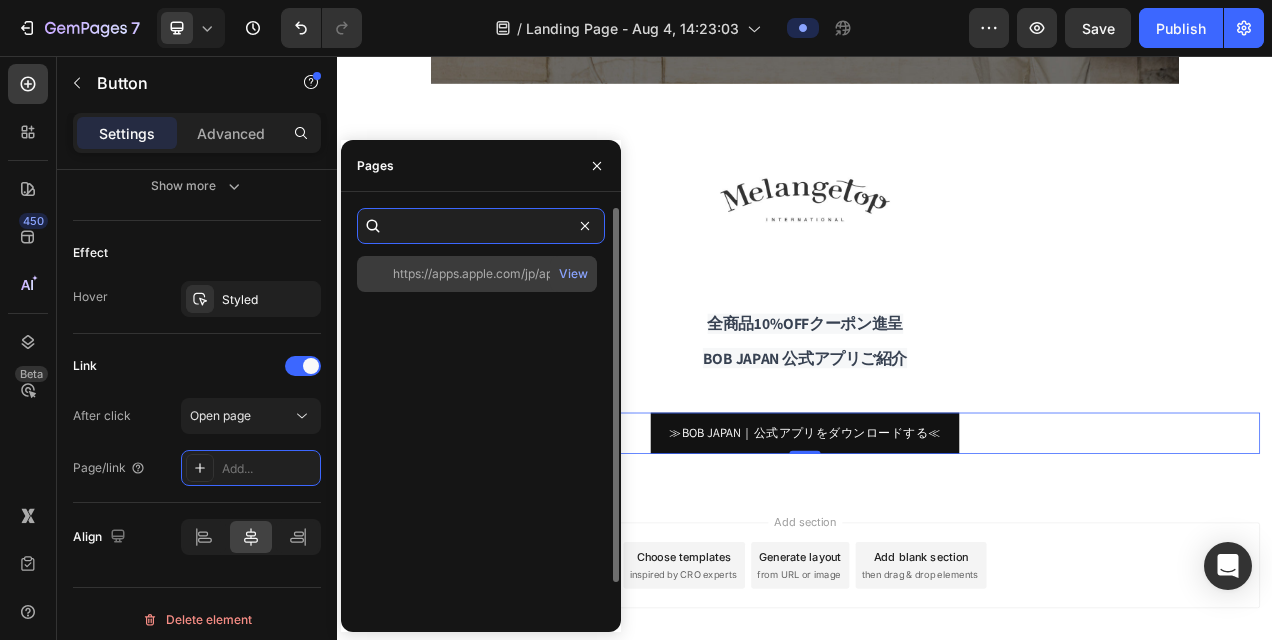 type on "https://apps.apple.com/jp/app/melangetop-international%E5%85%AC%E5%BC%8F%E3%82%A2%E3%83%97%E3%83%AA/id1586924931?mt=8" 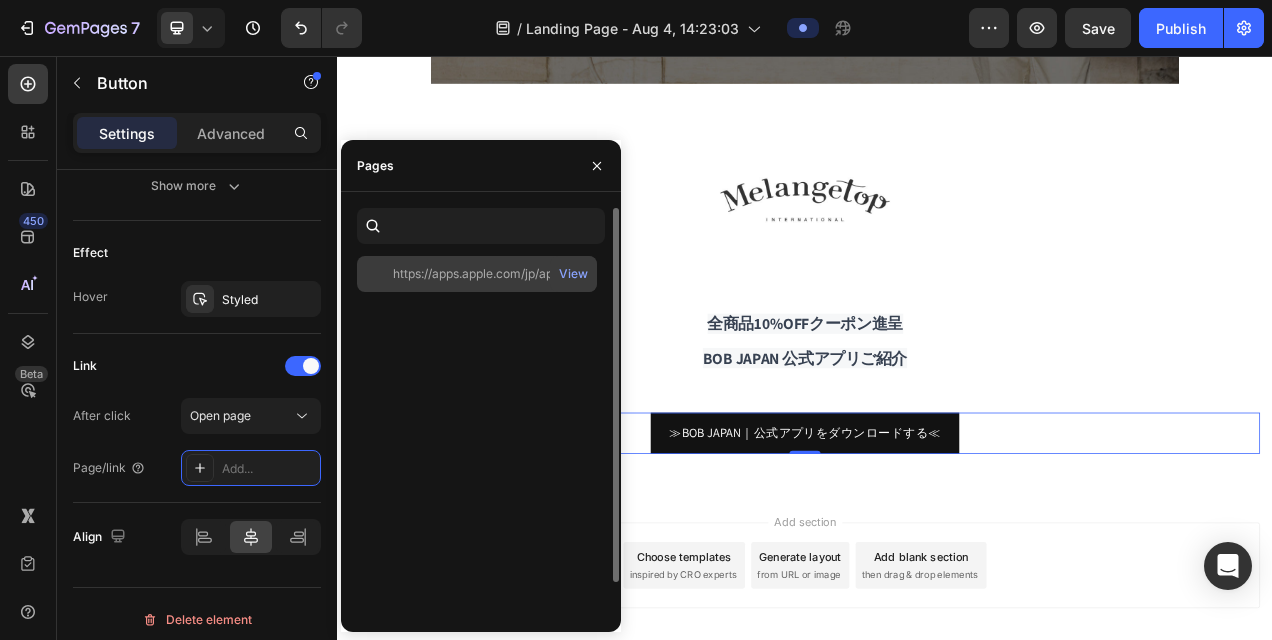 click on "https://apps.apple.com/jp/app/melangetop-international%E5%85%AC%E5%BC%8F%E3%82%A2%E3%83%97%E3%83%AA/id1586924931?mt=8" 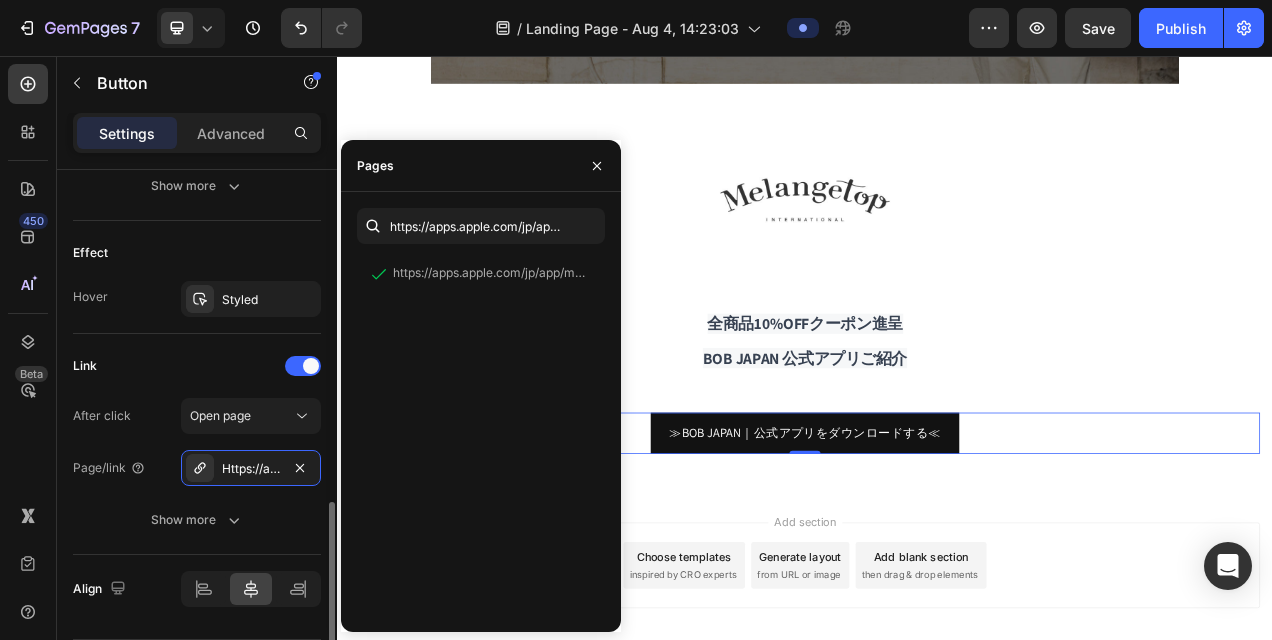 click on "Link After click Open page Page/link Https://apps.Apple.Com/jp/app/melangetop-international%E5%85%AC%E5%BC%8F%E3%82%A2%E3%83%97%E3%83%AA/id1586924931?Mt=8 Show more" 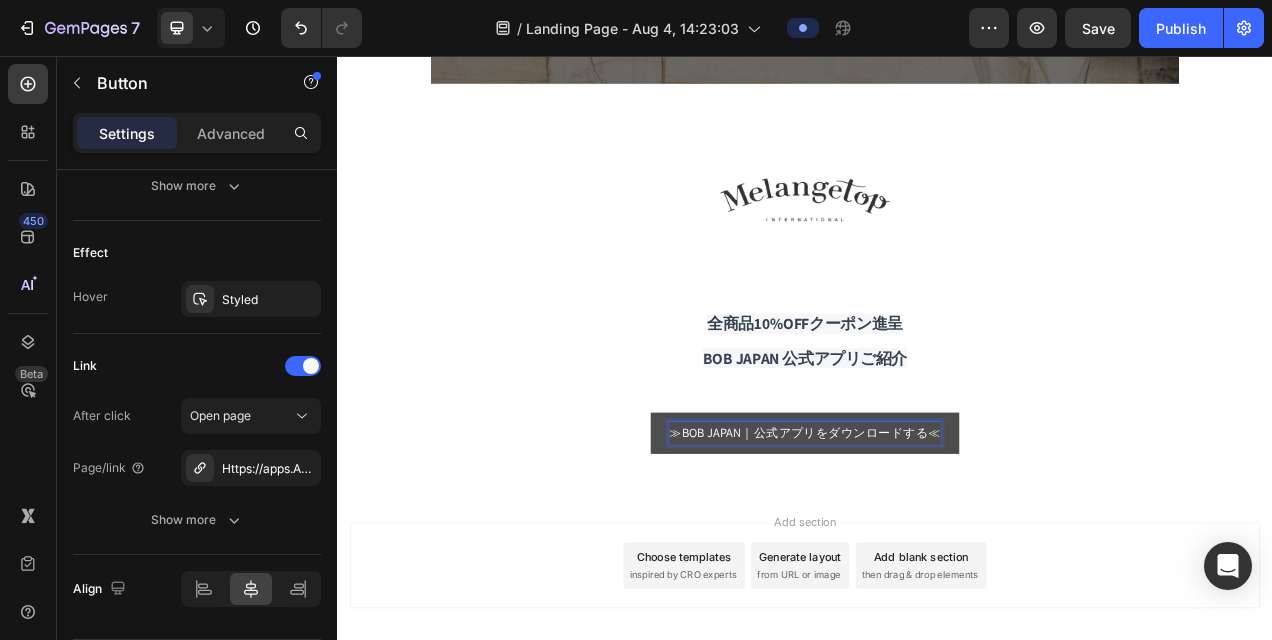 click on "≫BOB JAPAN｜公式アプリをダウンロードする≪" at bounding box center (937, 540) 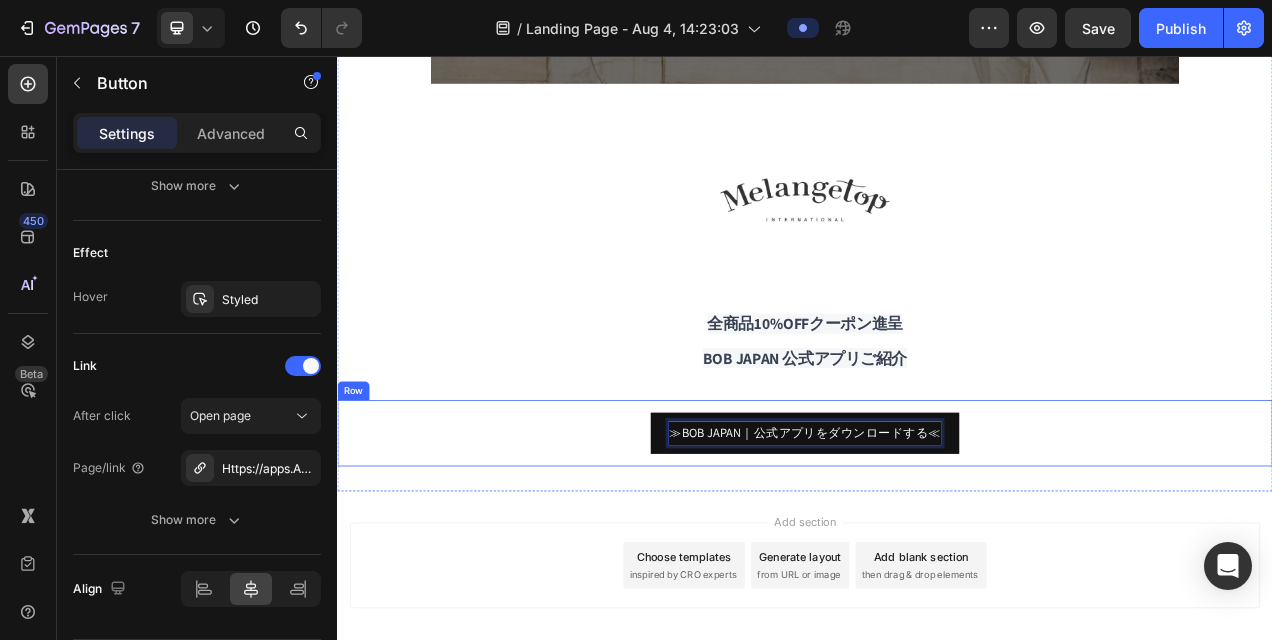 click on "≫BOB JAPAN｜公式アプリをダウンロードする≪ Button   0 Row" at bounding box center (937, 540) 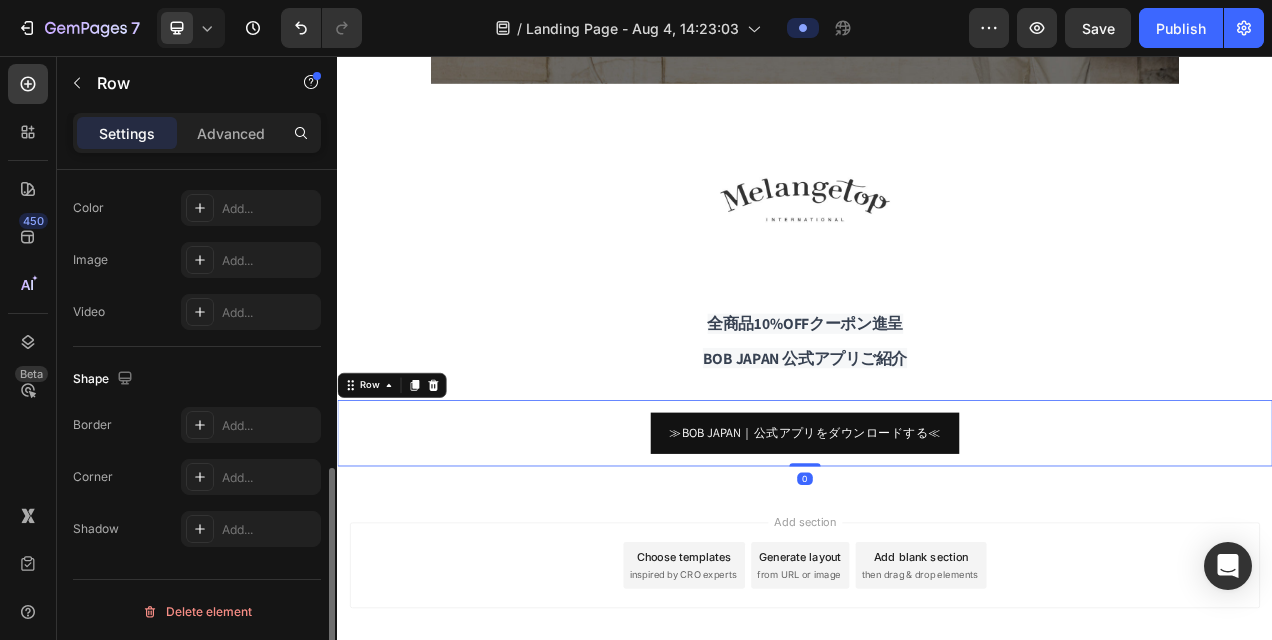 scroll, scrollTop: 0, scrollLeft: 0, axis: both 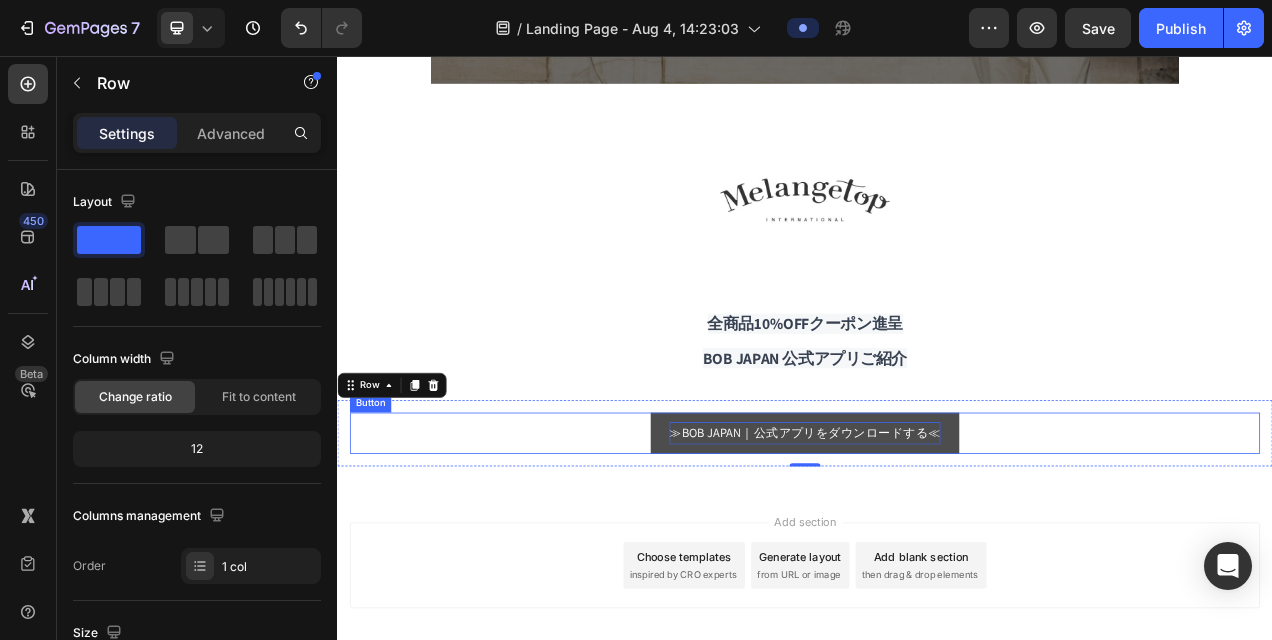 click on "≫BOB JAPAN｜公式アプリをダウンロードする≪" at bounding box center (937, 540) 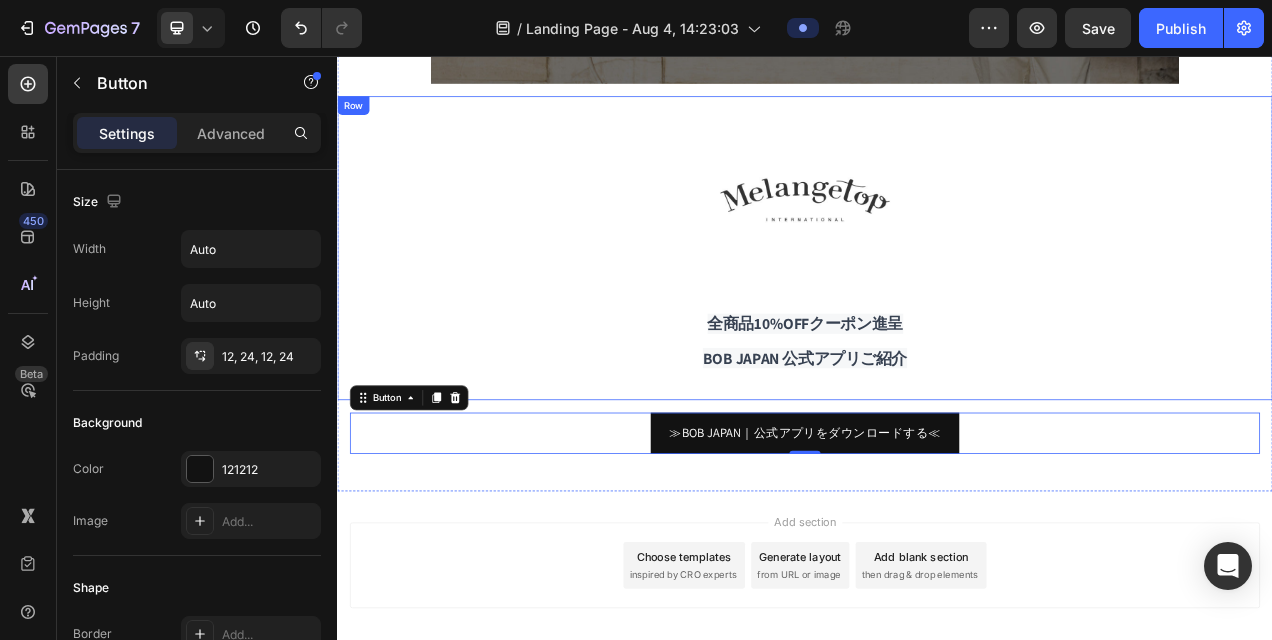 click on "Image ⁠⁠⁠⁠⁠⁠⁠ 全商品10%OFFクーポン進呈 BOB JAPAN 公式アプリご紹介 Heading Row Row" at bounding box center (937, 303) 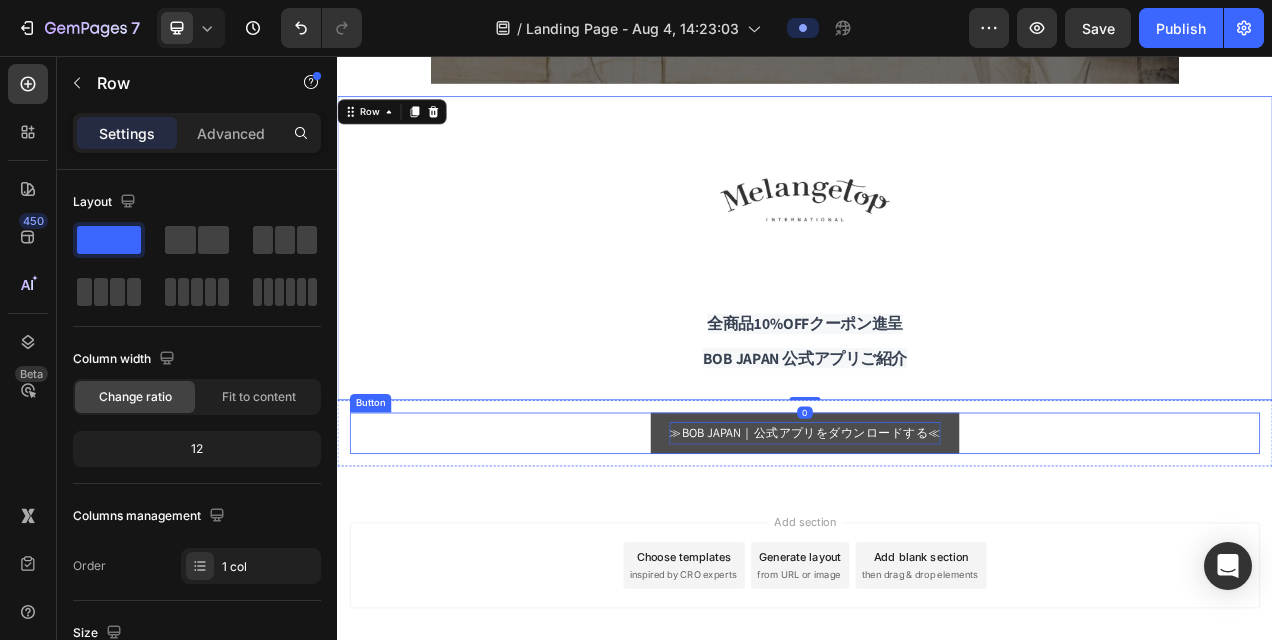 click on "≫BOB JAPAN｜公式アプリをダウンロードする≪" at bounding box center [937, 540] 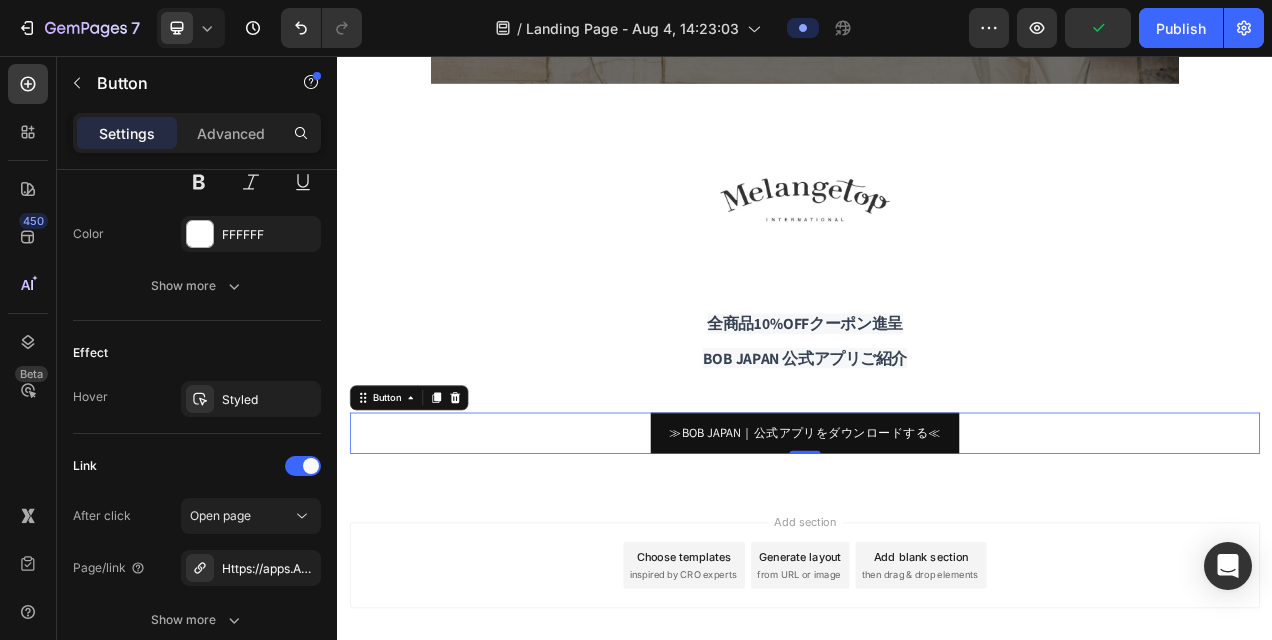 scroll, scrollTop: 1058, scrollLeft: 0, axis: vertical 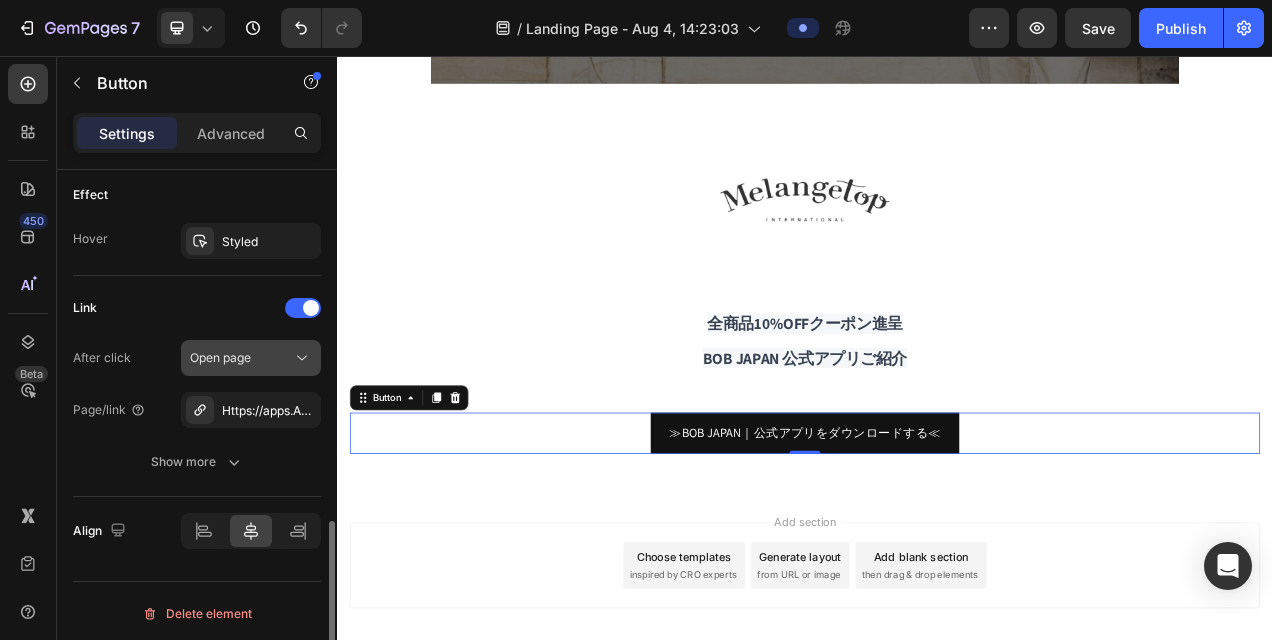 click on "Open page" at bounding box center (241, 358) 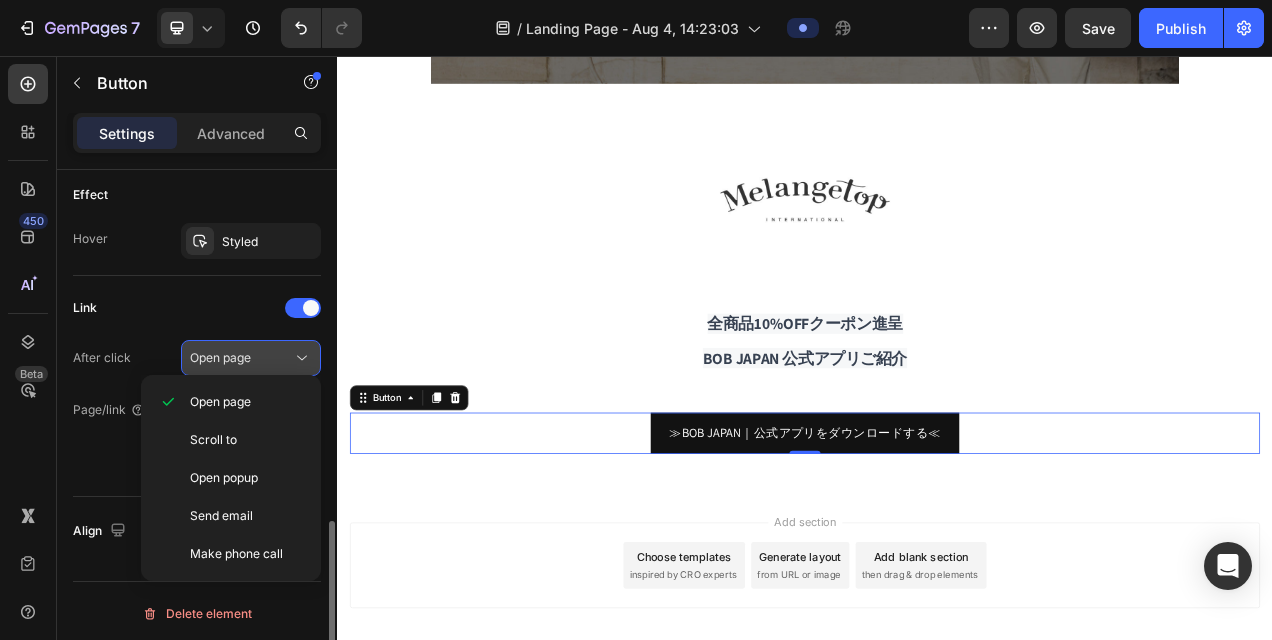 click on "Open page" at bounding box center [241, 358] 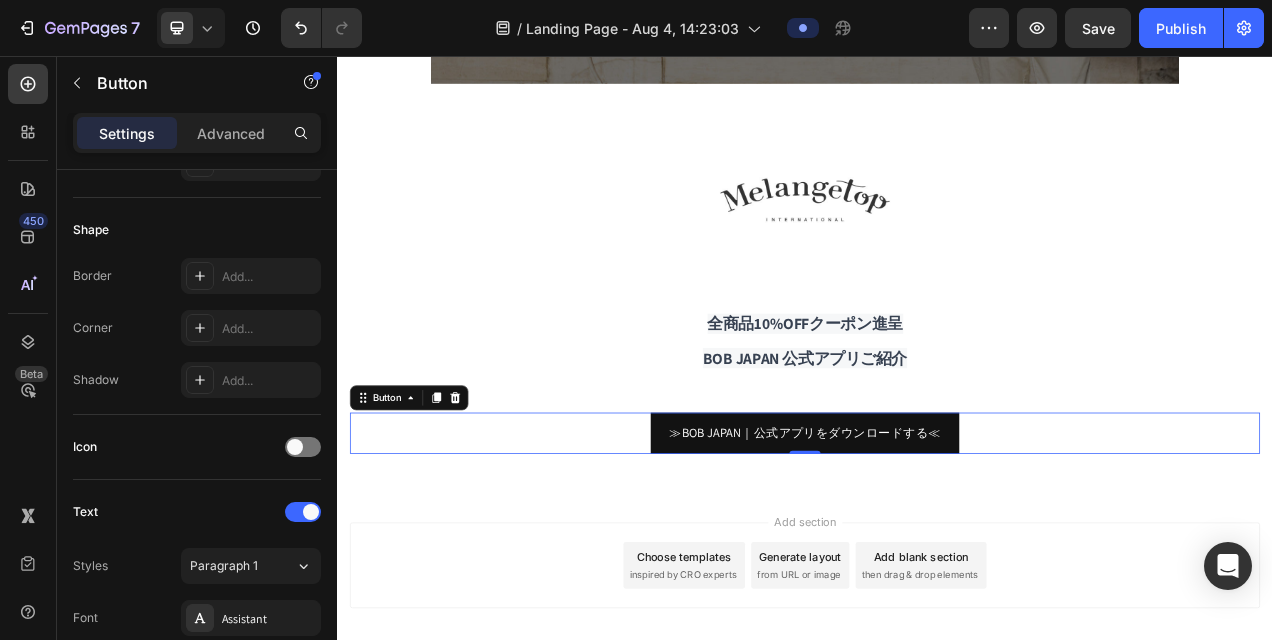 scroll, scrollTop: 0, scrollLeft: 0, axis: both 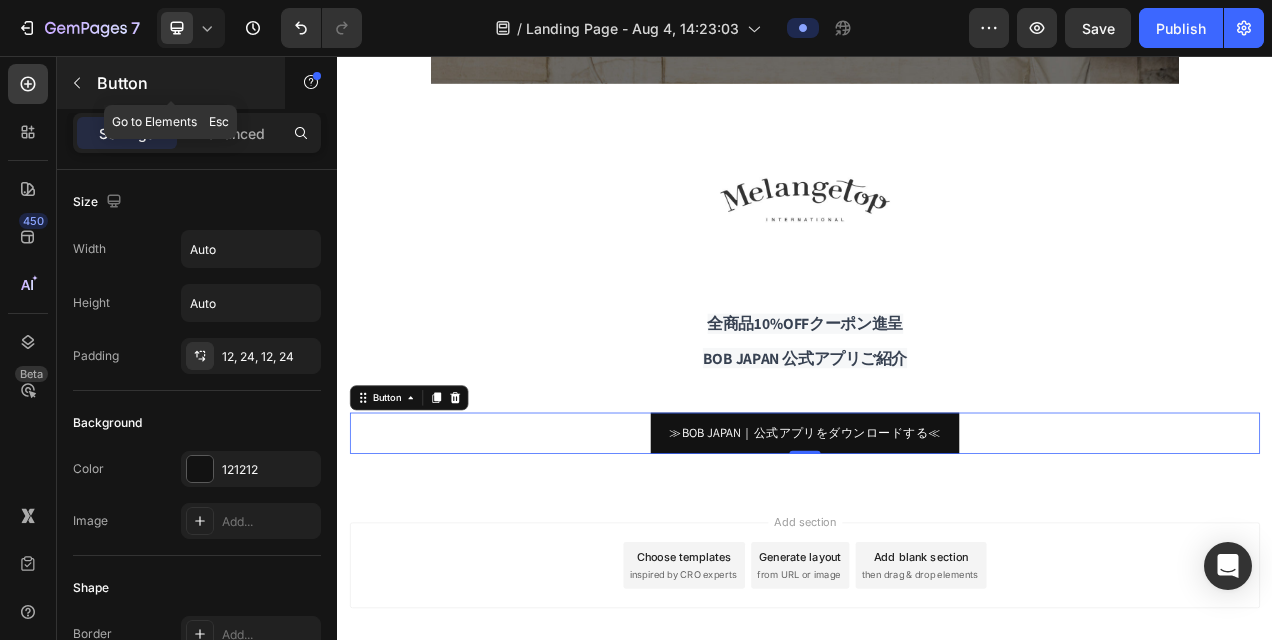 click at bounding box center [77, 83] 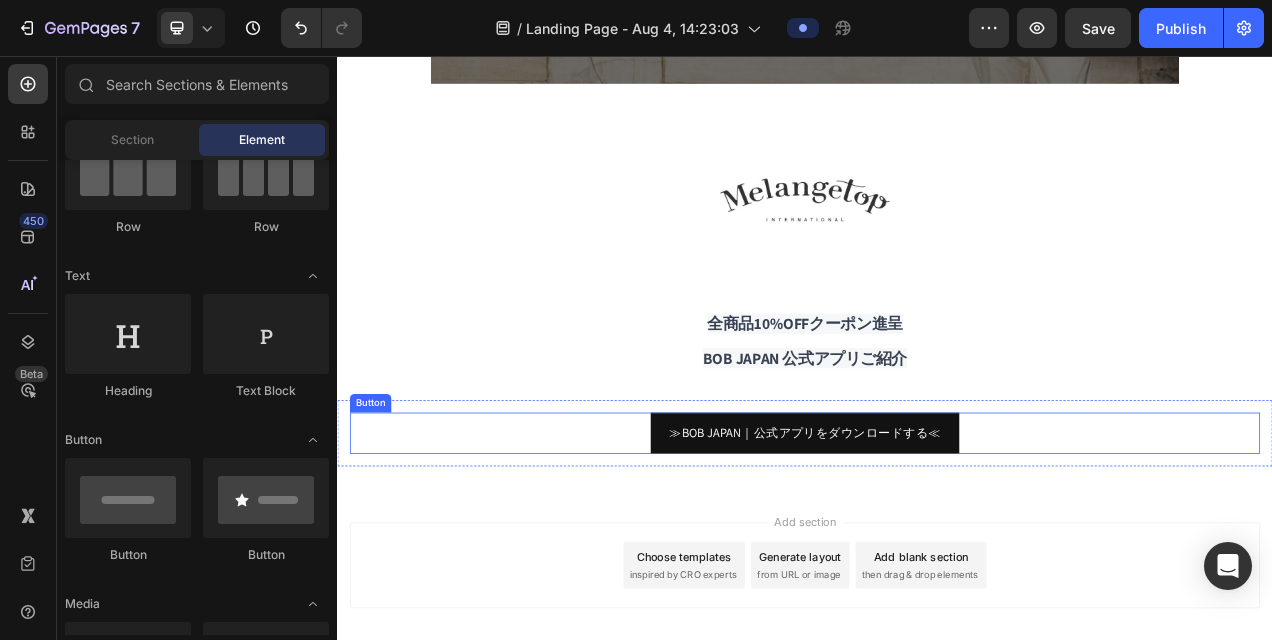 click on "≫BOB JAPAN｜公式アプリをダウンロードする≪ Button" at bounding box center (937, 540) 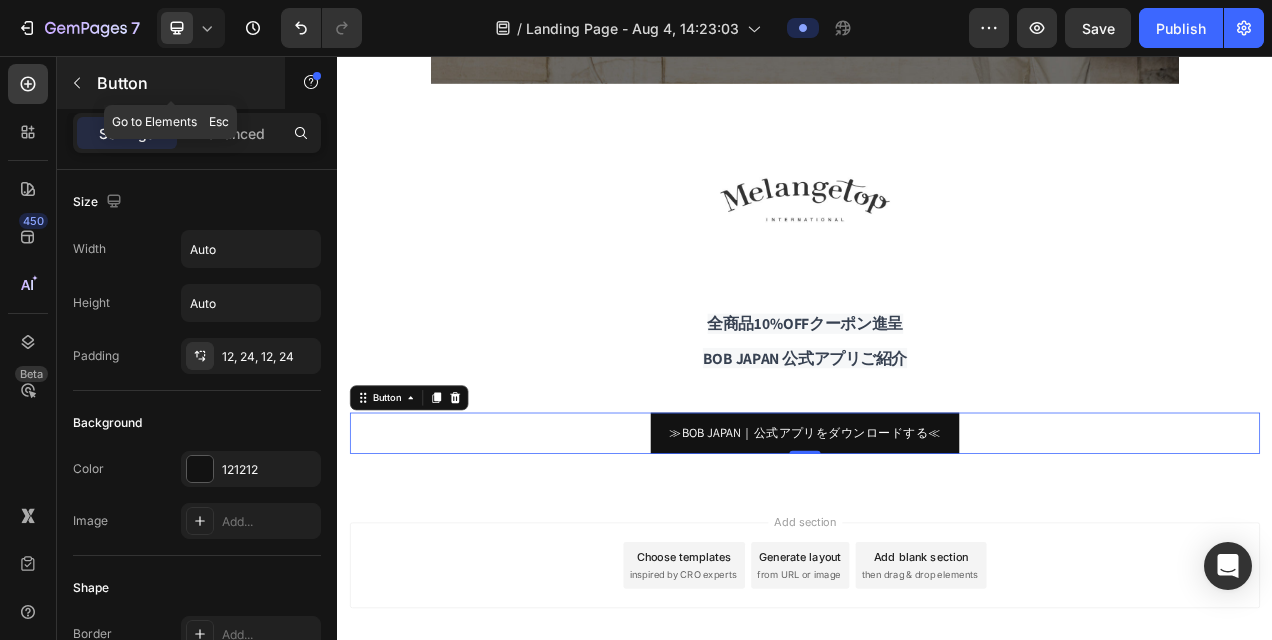 click at bounding box center (77, 83) 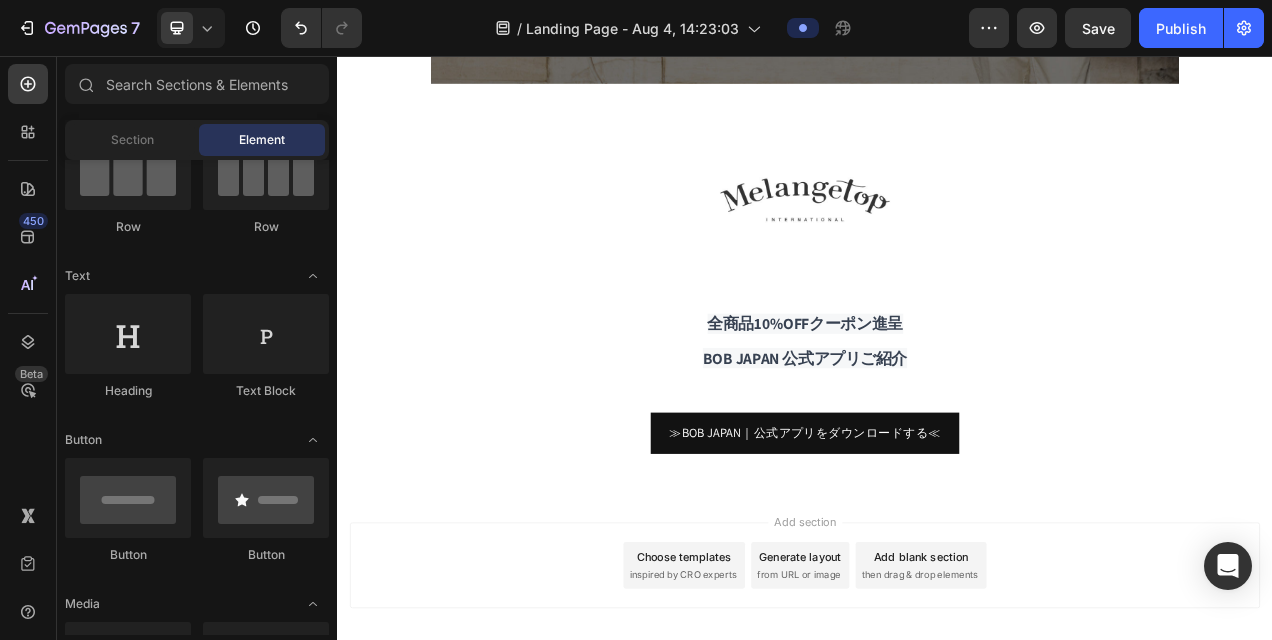 scroll, scrollTop: 0, scrollLeft: 0, axis: both 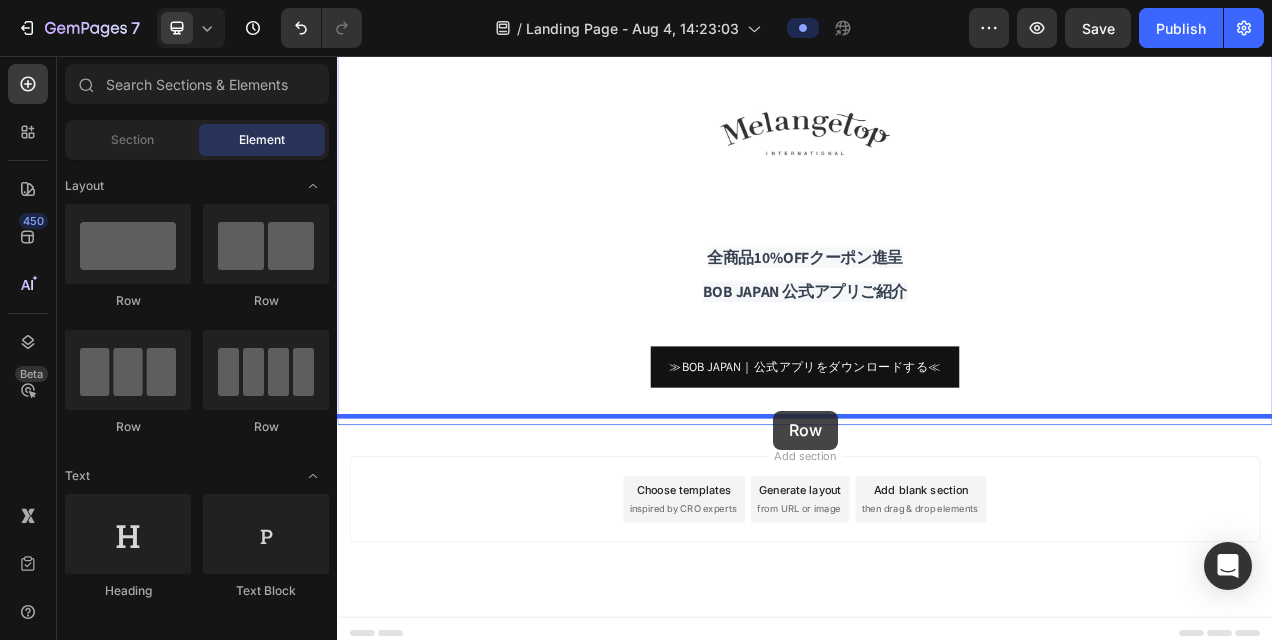 drag, startPoint x: 459, startPoint y: 311, endPoint x: 896, endPoint y: 511, distance: 480.59235 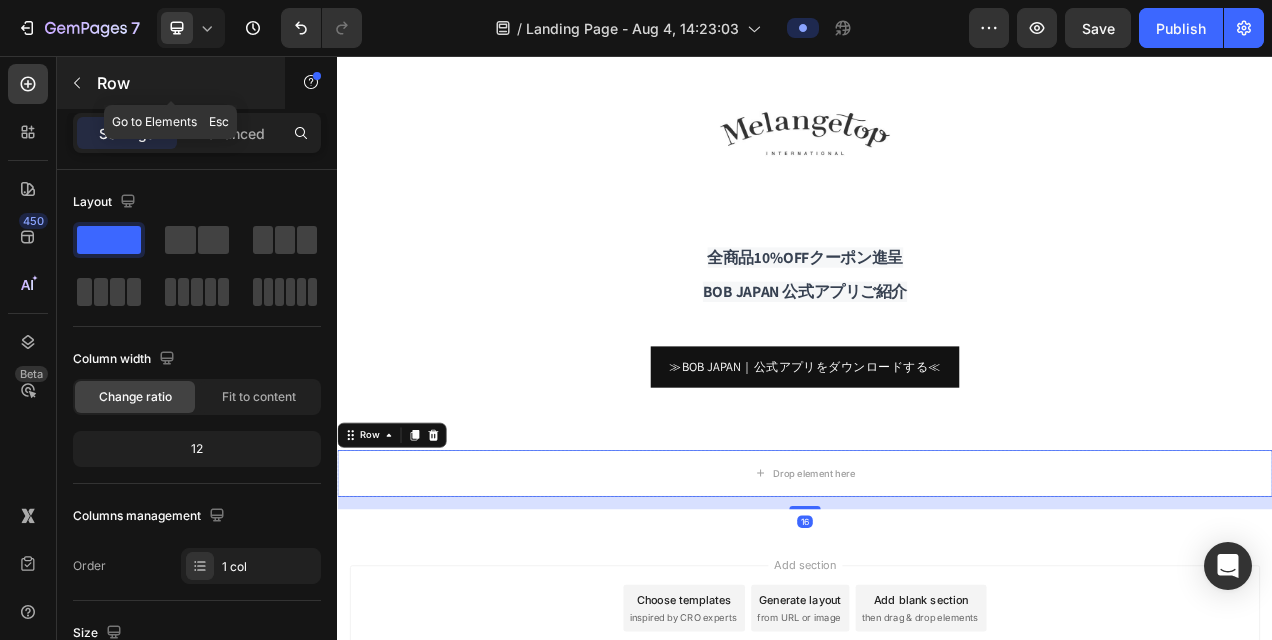 click on "Row" at bounding box center [171, 83] 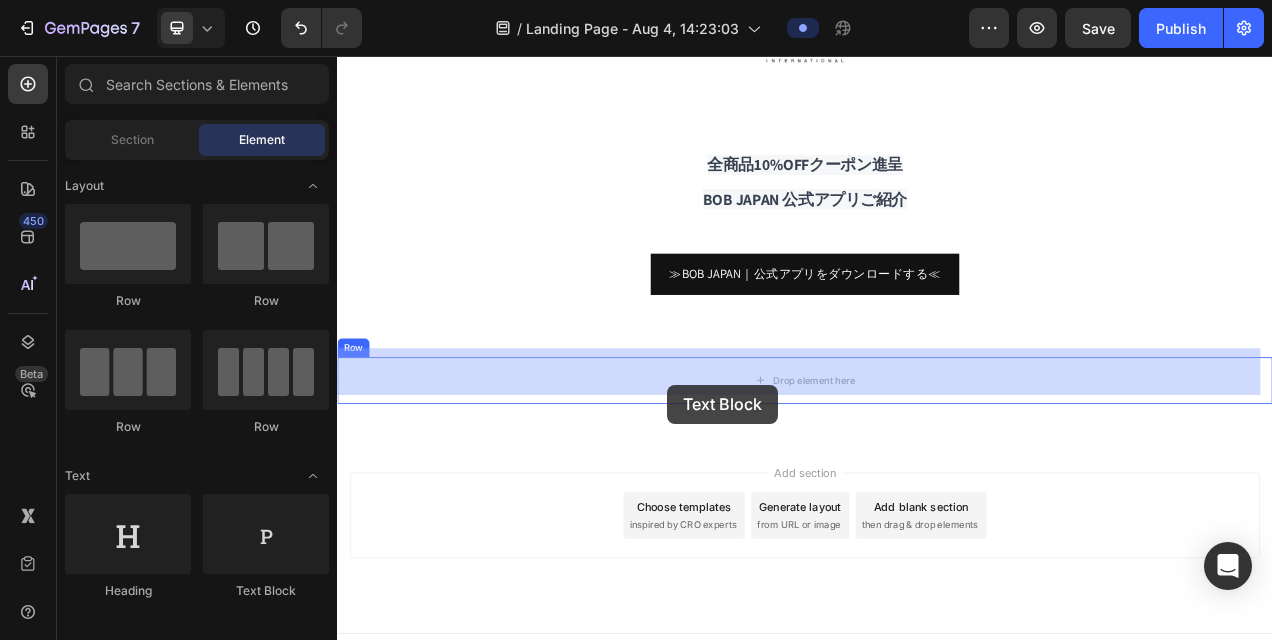 drag, startPoint x: 645, startPoint y: 587, endPoint x: 760, endPoint y: 477, distance: 159.1383 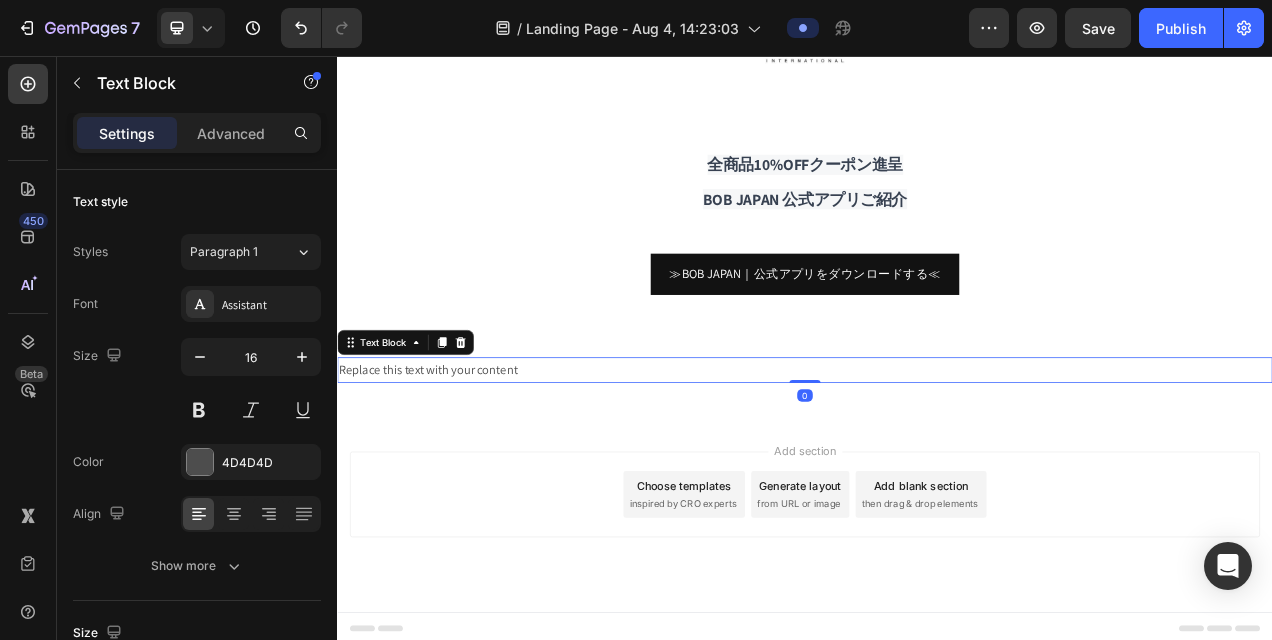scroll, scrollTop: 835, scrollLeft: 0, axis: vertical 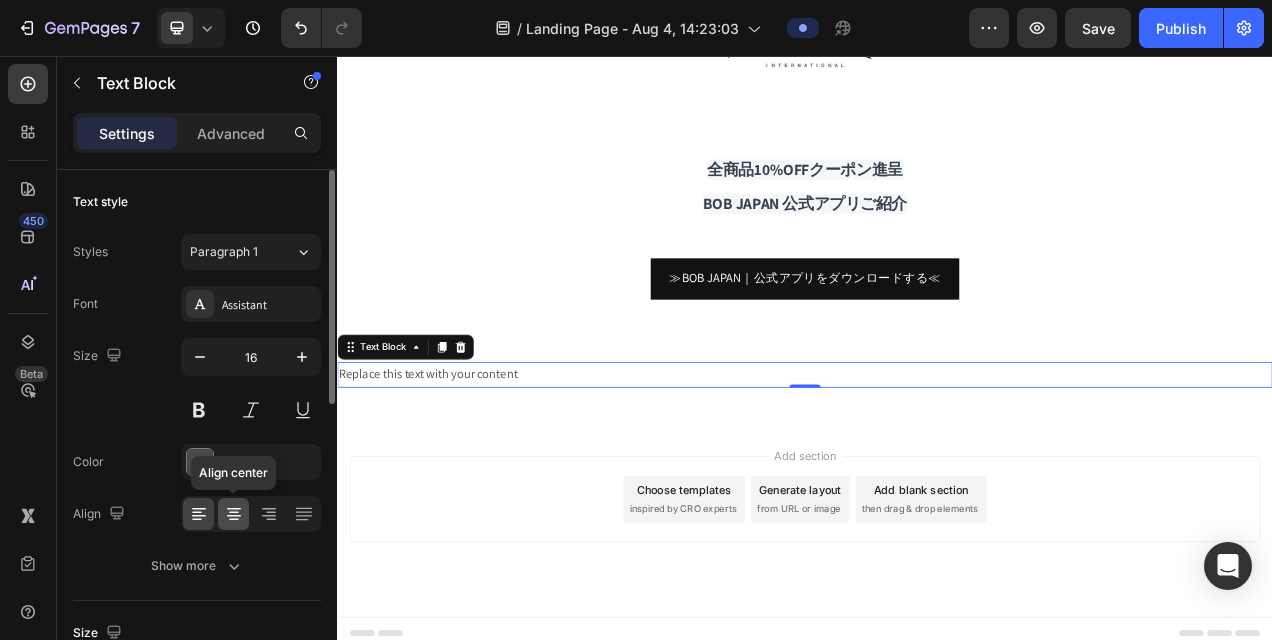 click 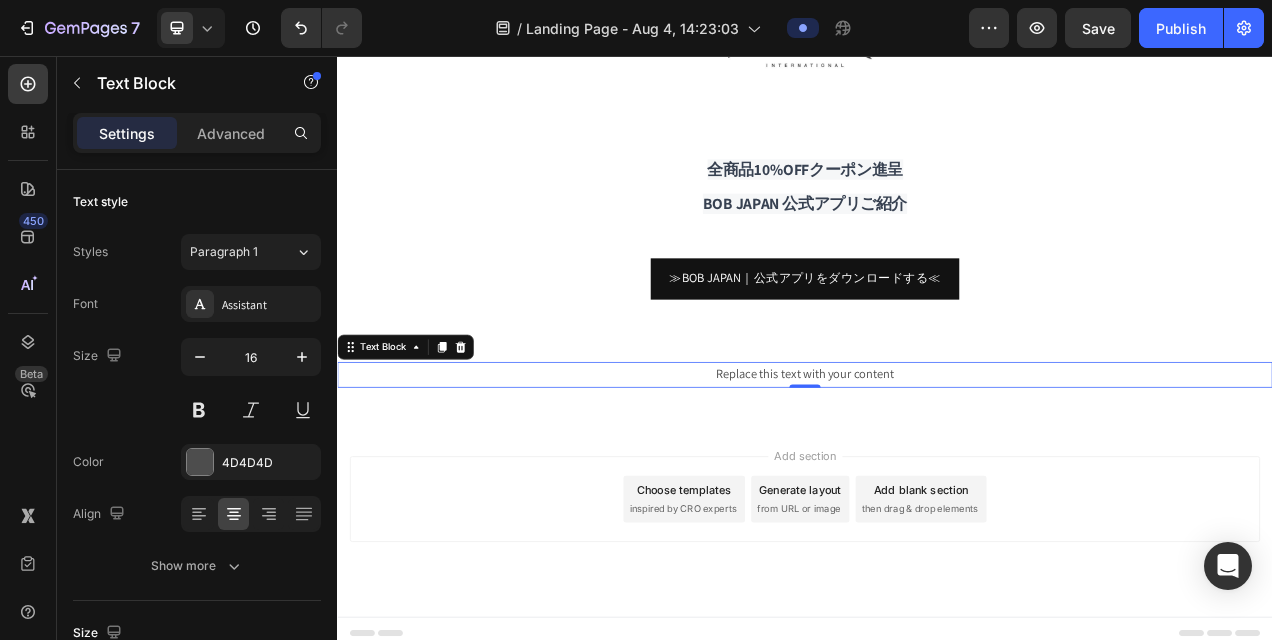 click on "Replace this text with your content" at bounding box center (937, 465) 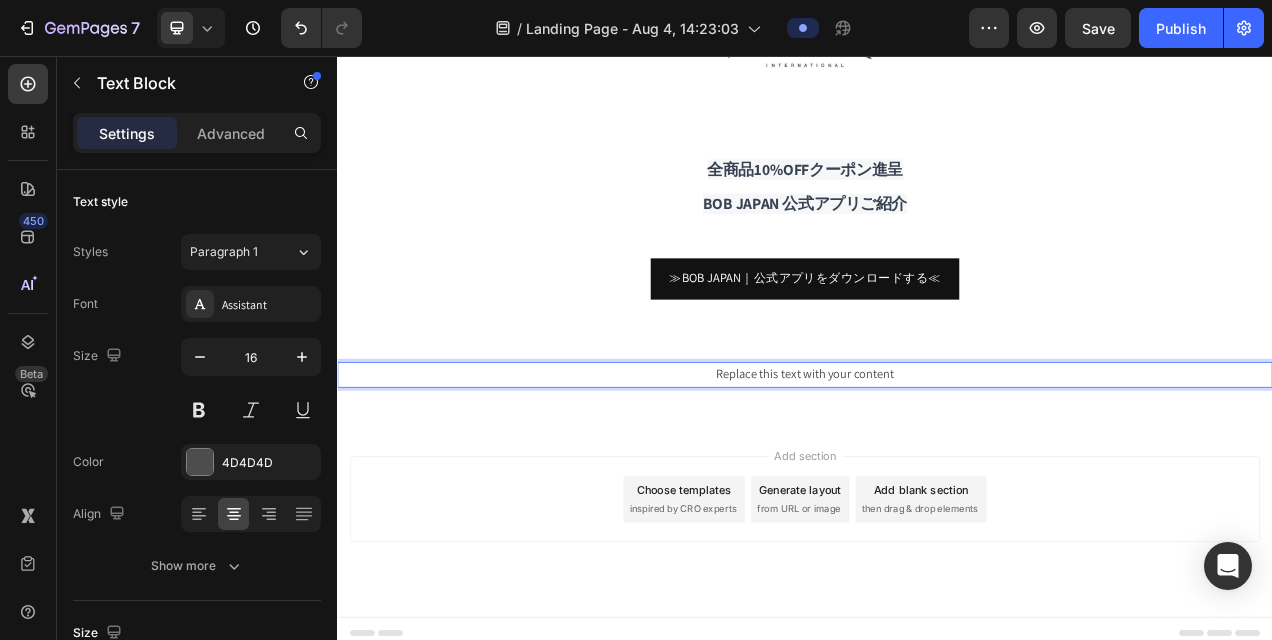 click on "Replace this text with your content" at bounding box center [937, 465] 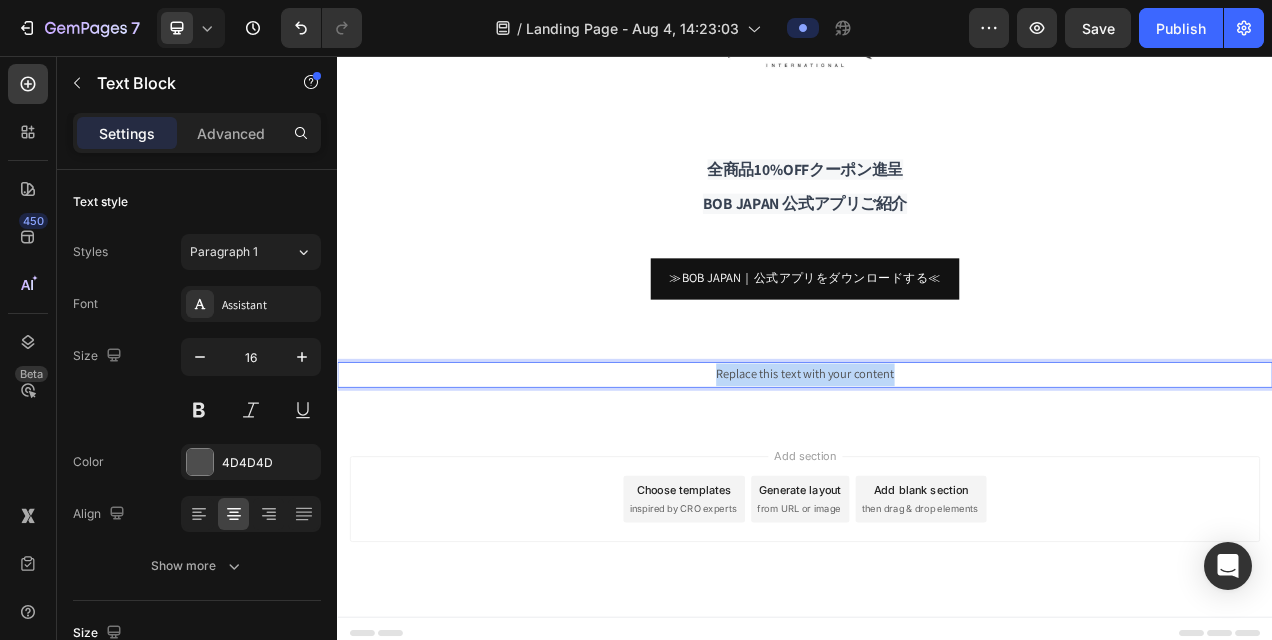 click on "Replace this text with your content" at bounding box center (937, 465) 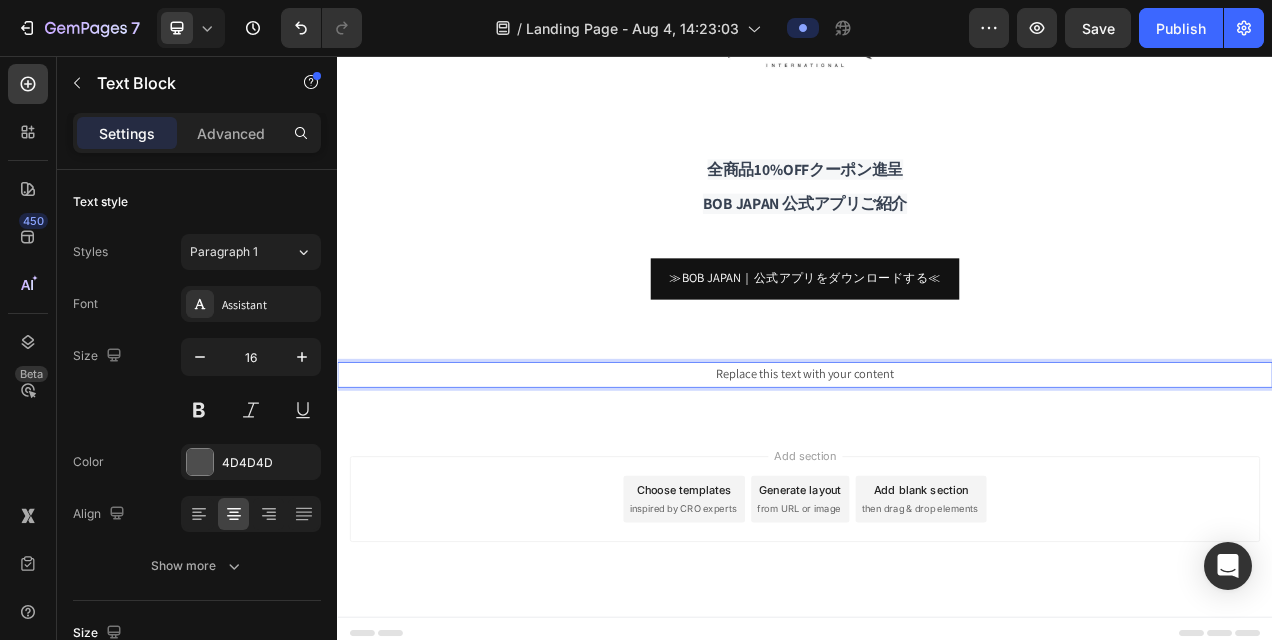 click on "Replace this text with your content" at bounding box center [937, 465] 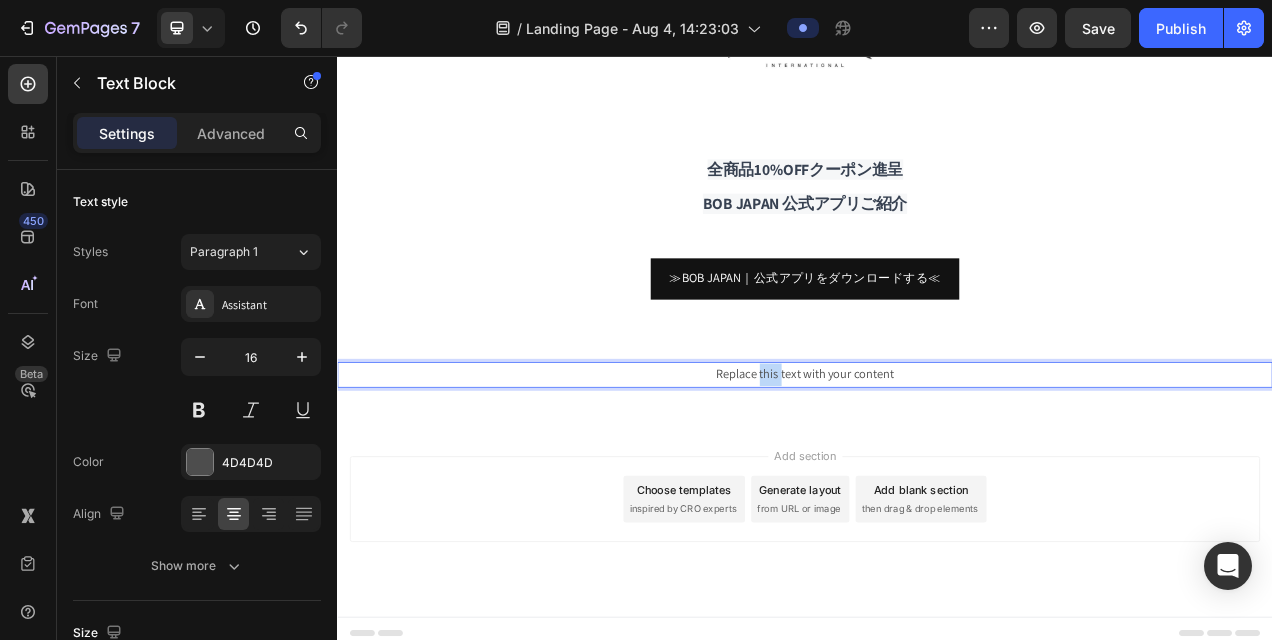 click on "Replace this text with your content" at bounding box center (937, 465) 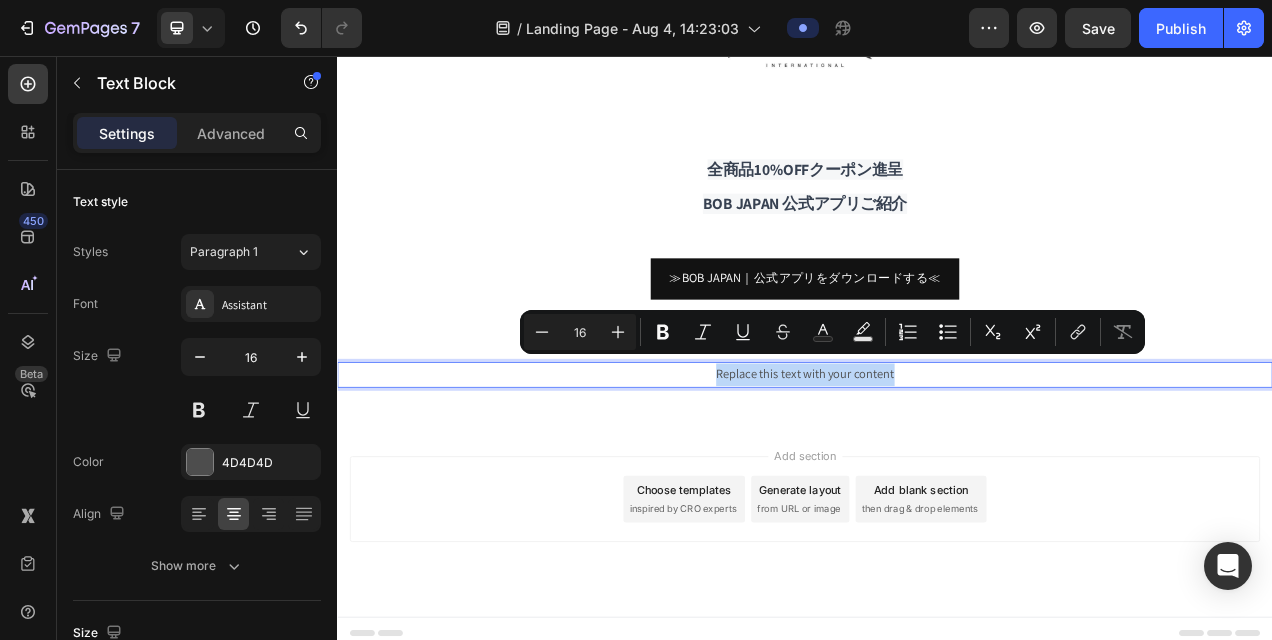 click on "Replace this text with your content" at bounding box center [937, 465] 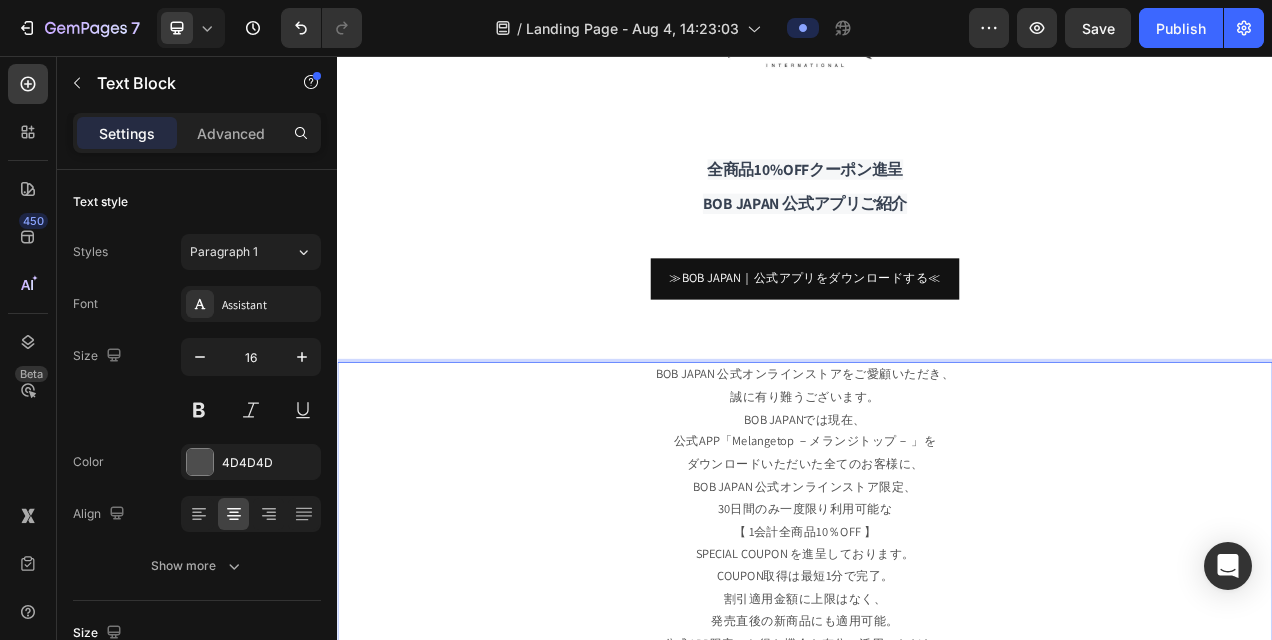 scroll, scrollTop: 918, scrollLeft: 0, axis: vertical 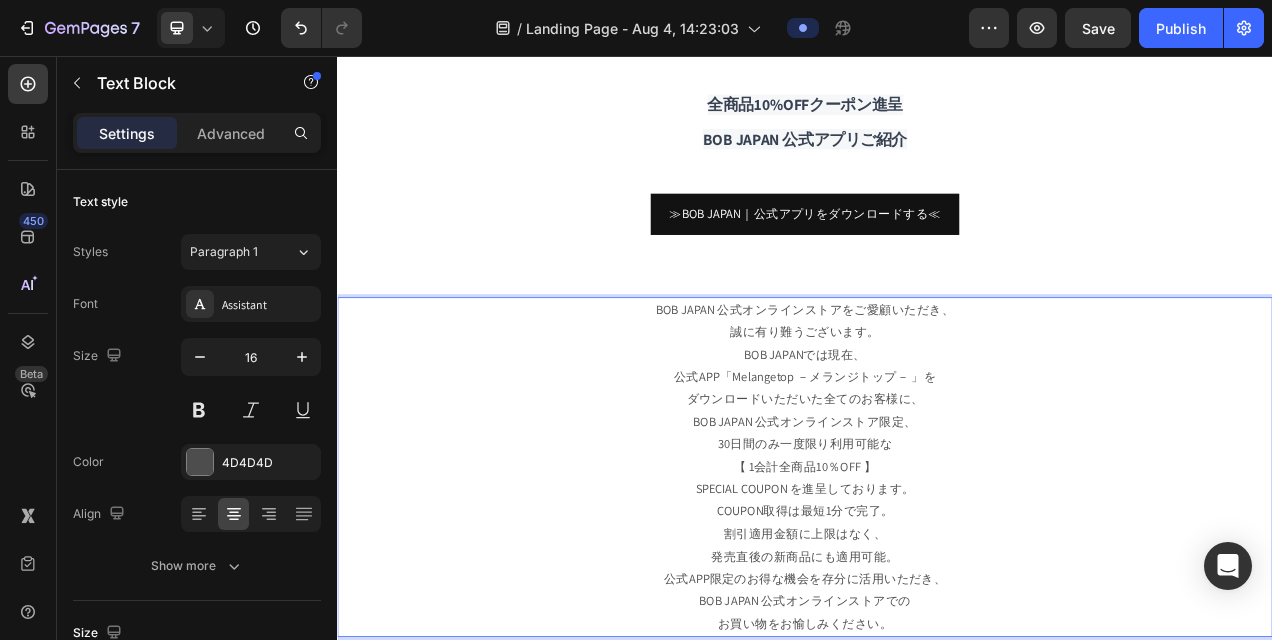 click on "BOB JAPAN 公式オンラインストアをご愛顧いただき、 誠に有り難うございます。" at bounding box center (937, 397) 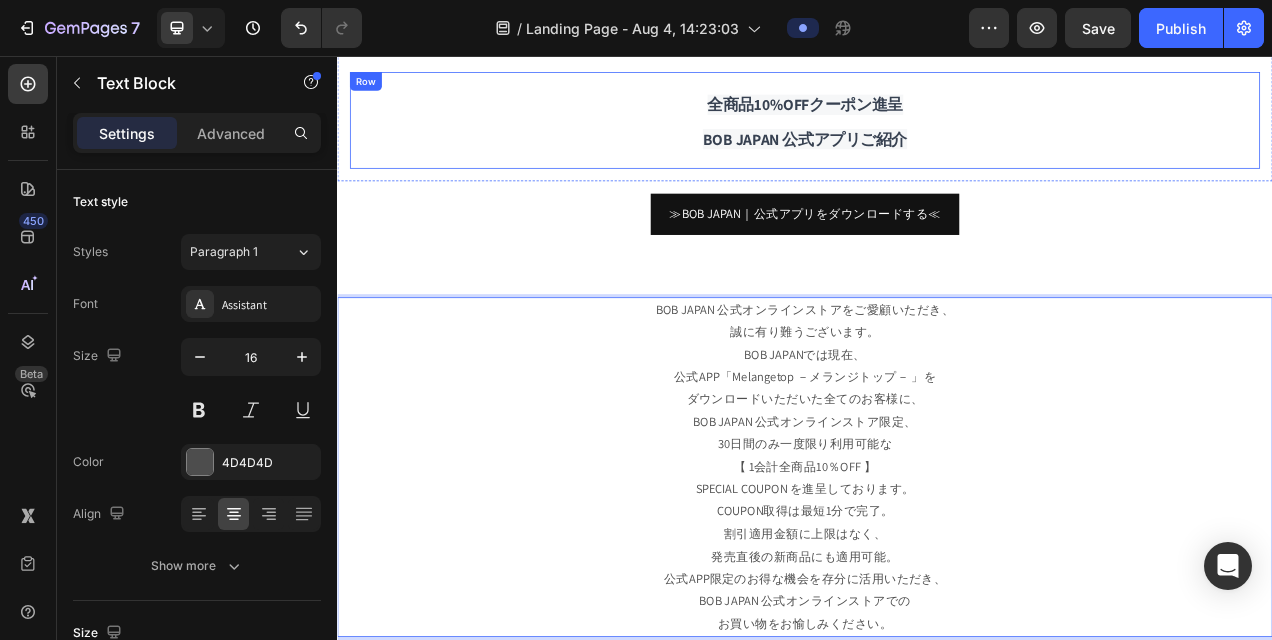 click on "⁠⁠⁠⁠⁠⁠⁠ 全商品10%OFFクーポン進呈 BOB JAPAN 公式アプリご紹介 Heading Row" at bounding box center [937, 139] 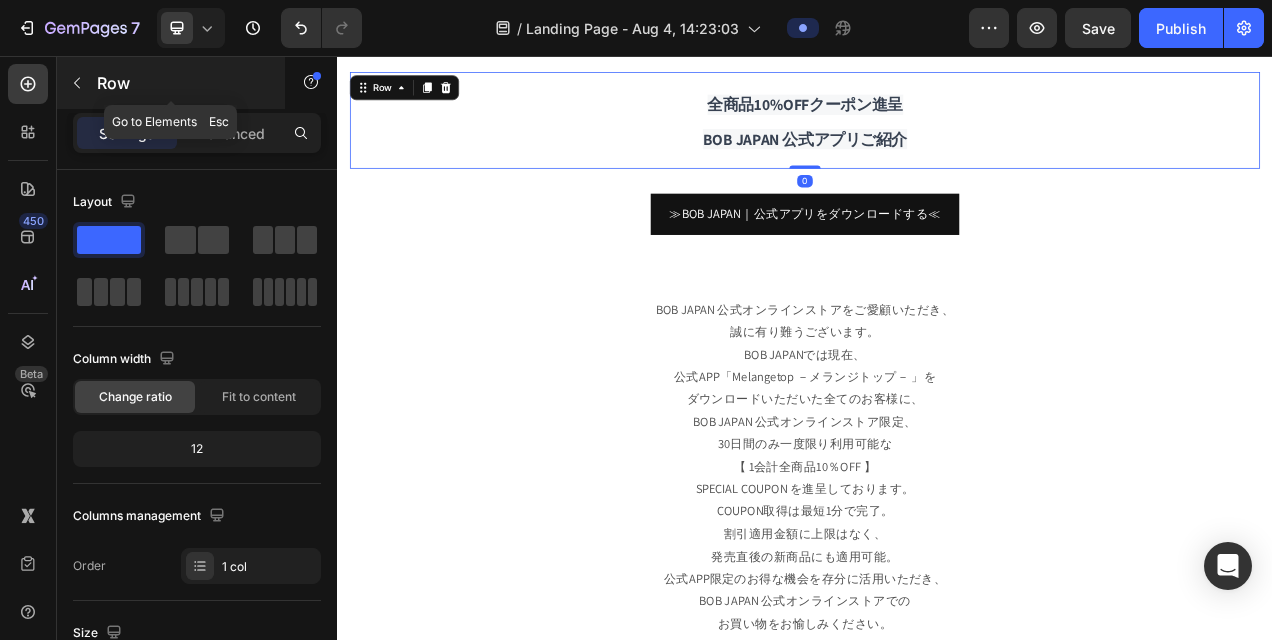 click on "Row" at bounding box center (171, 83) 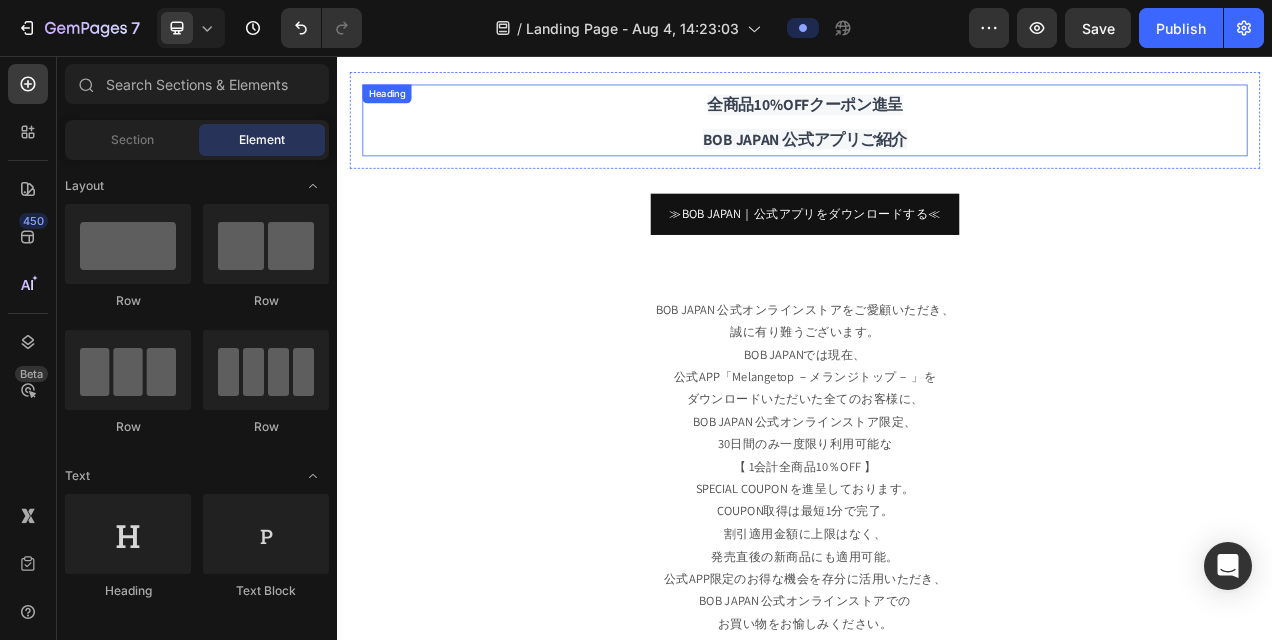 click on "⁠⁠⁠⁠⁠⁠⁠ 全商品10%OFFクーポン進呈 BOB JAPAN 公式アプリご紹介" at bounding box center [937, 139] 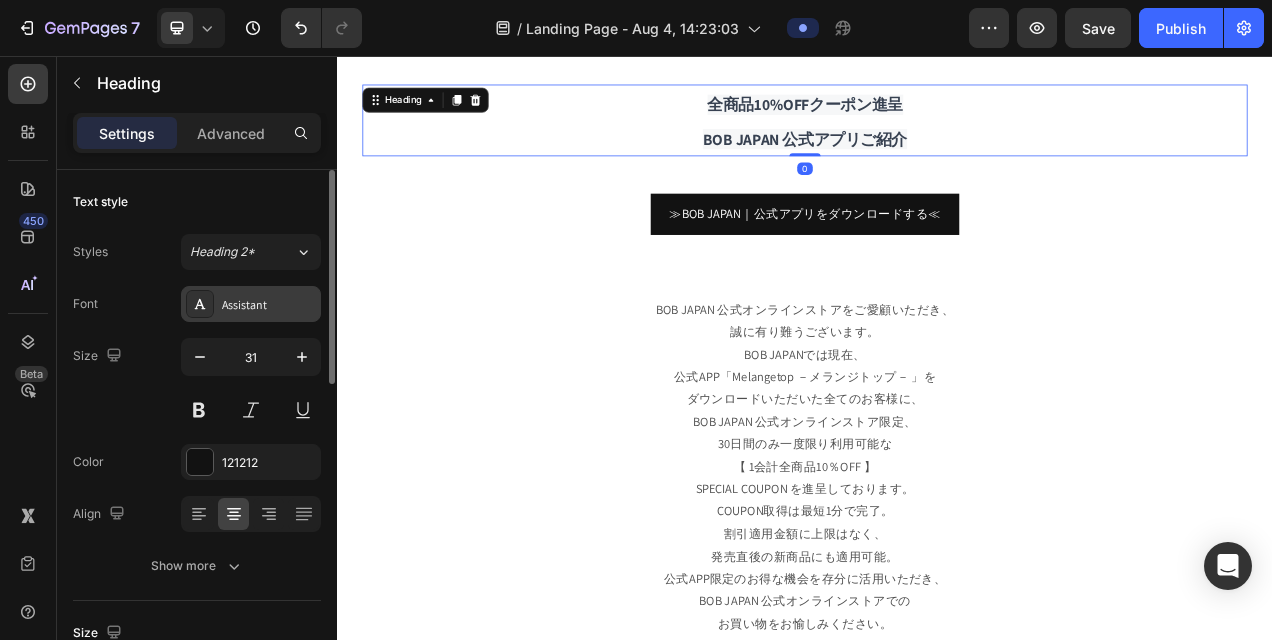 click on "Assistant" at bounding box center (251, 304) 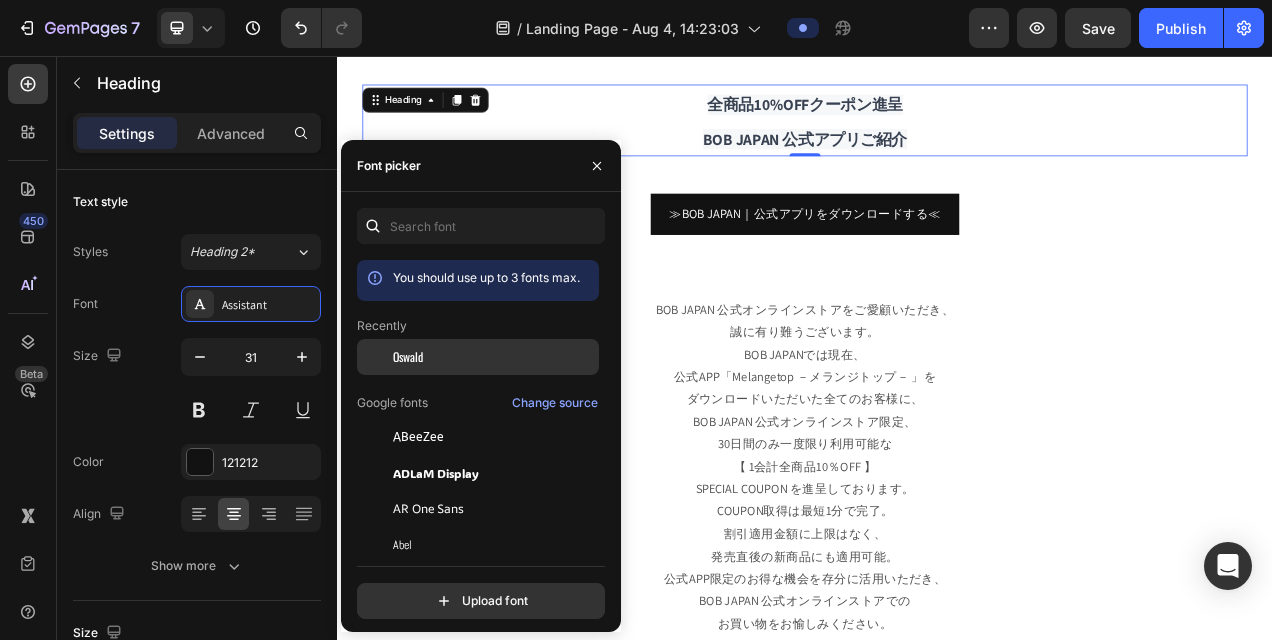 click on "Oswald" at bounding box center [408, 357] 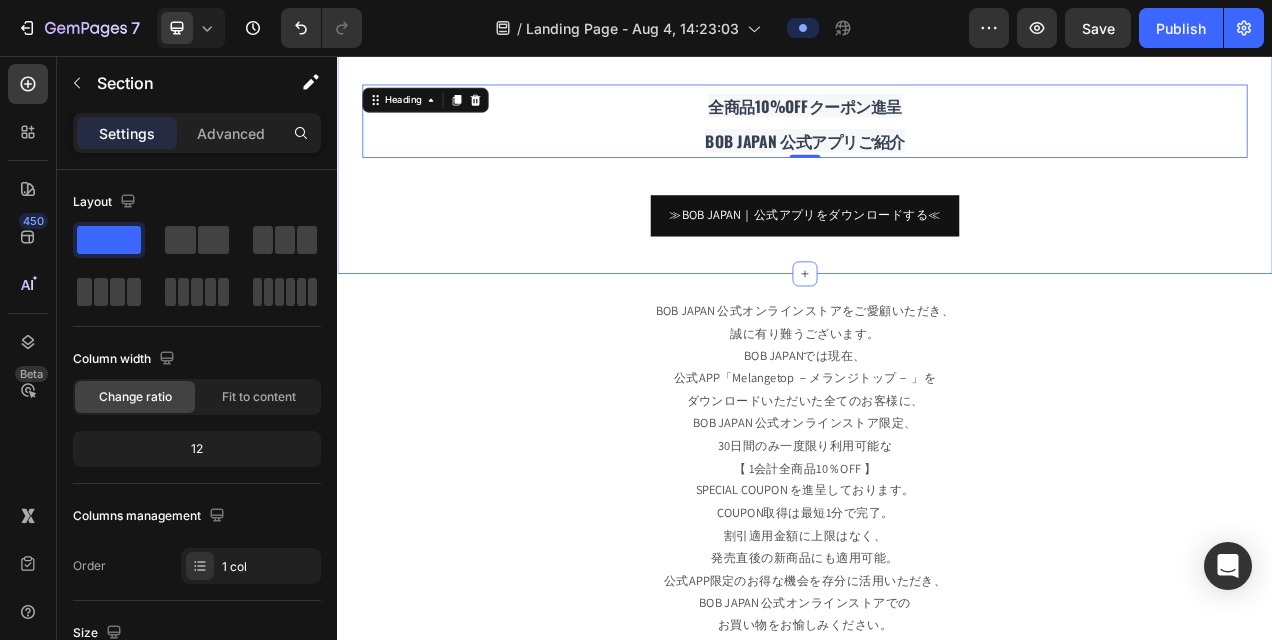 click on "Image Row Image ⁠⁠⁠⁠⁠⁠⁠ 全商品10%OFFクーポン進呈 BOB JAPAN 公式アプリご紹介 Heading   0 Row Row ≫BOB JAPAN｜公式アプリをダウンロードする≪ Button Row Section 1" at bounding box center [937, -243] 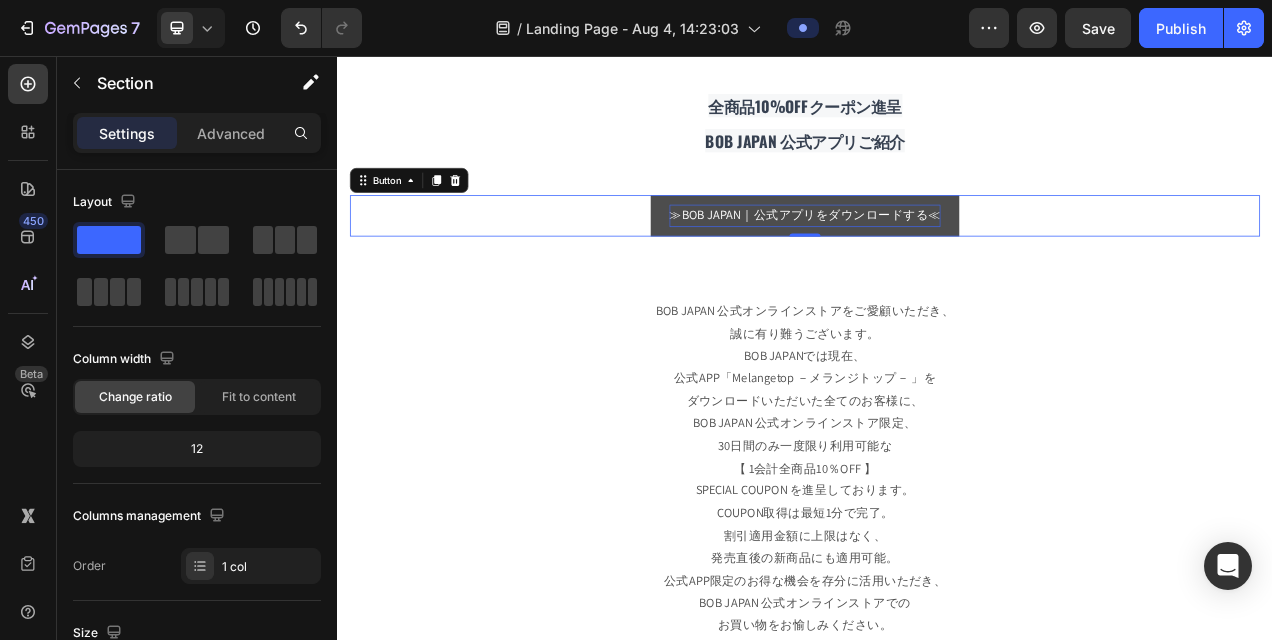 click on "≫BOB JAPAN｜公式アプリをダウンロードする≪" at bounding box center (937, 261) 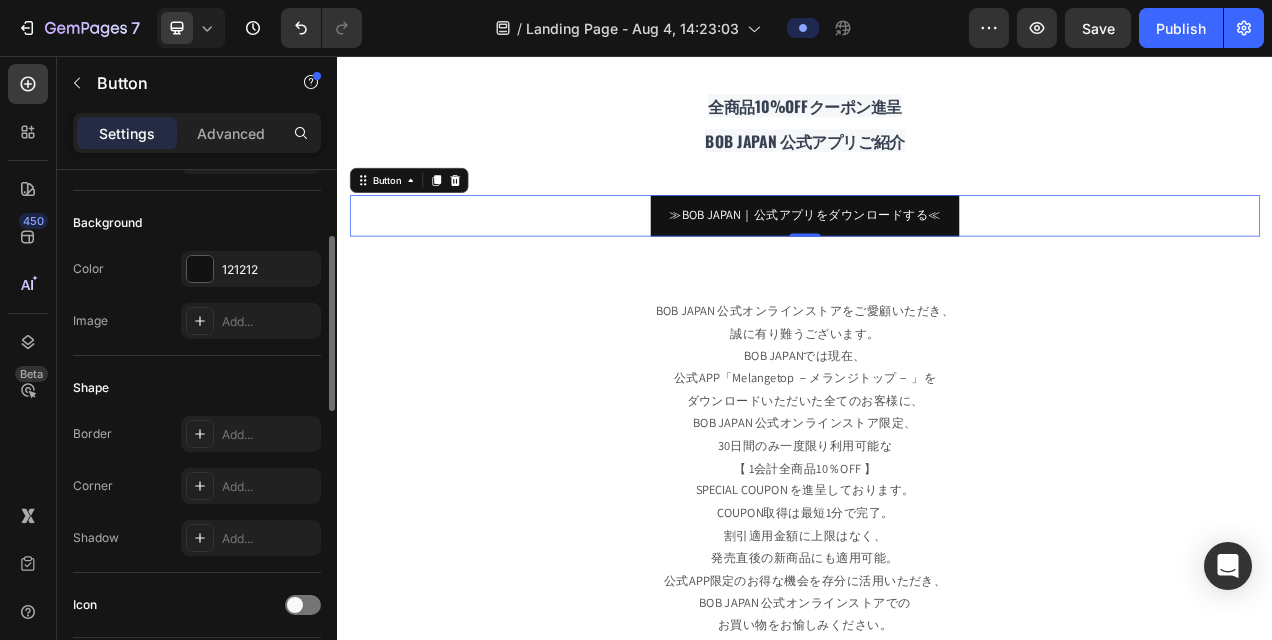 scroll, scrollTop: 600, scrollLeft: 0, axis: vertical 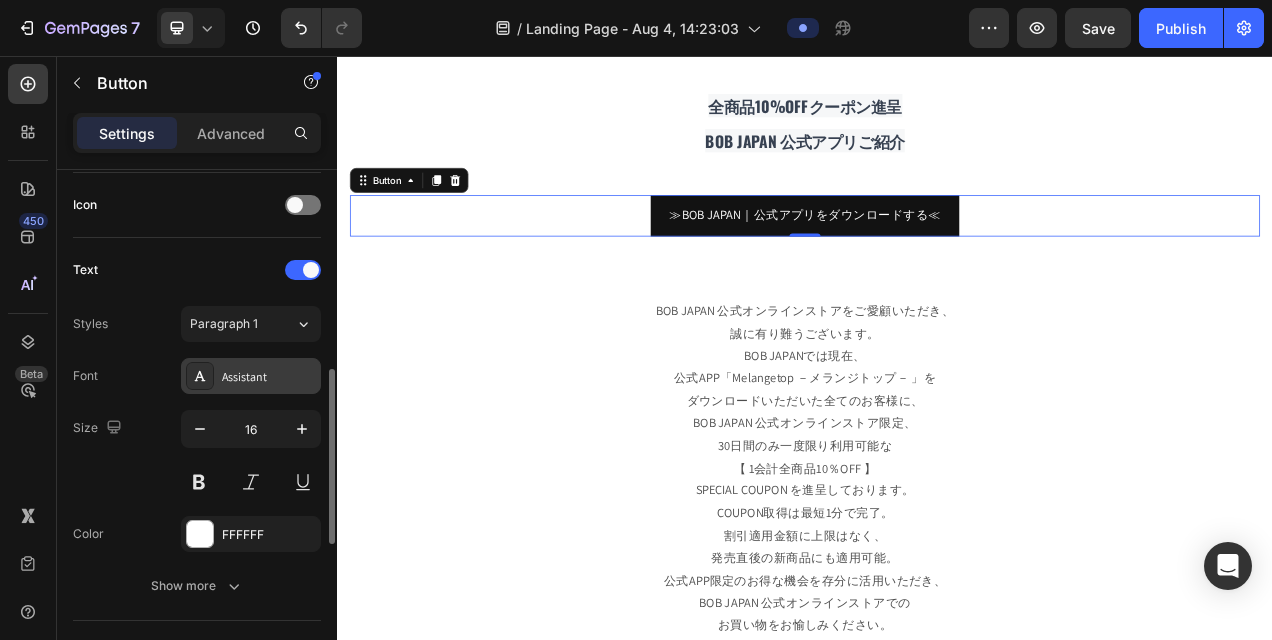 click on "Assistant" at bounding box center [269, 377] 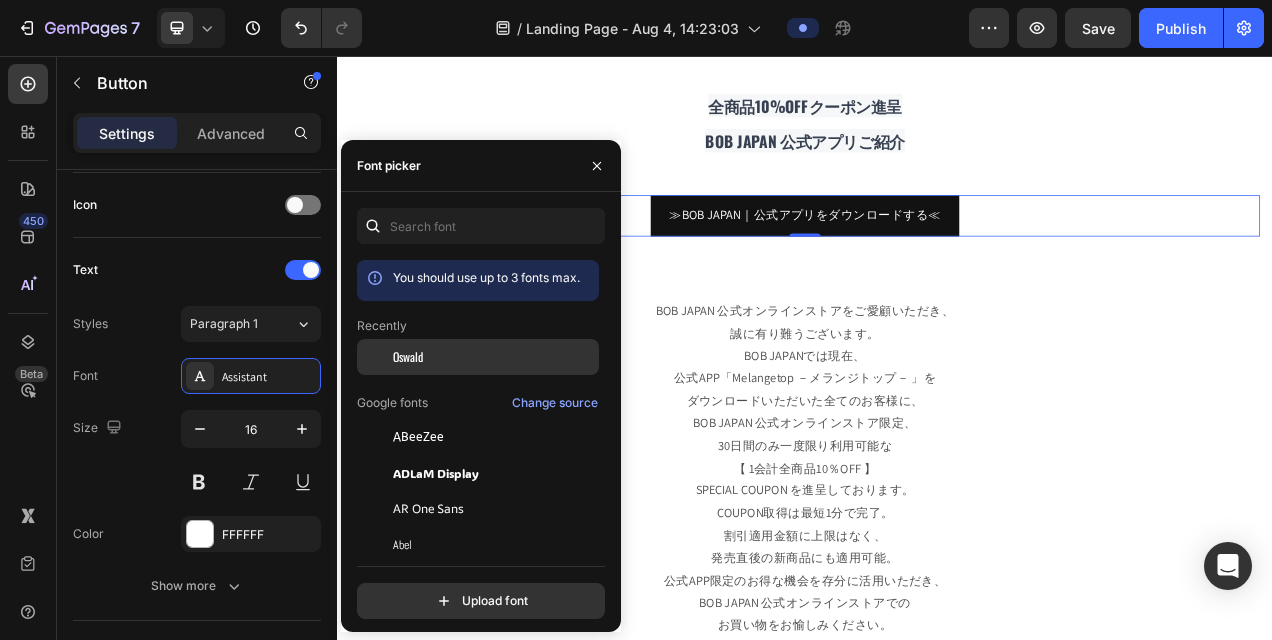 click on "Oswald" at bounding box center (408, 357) 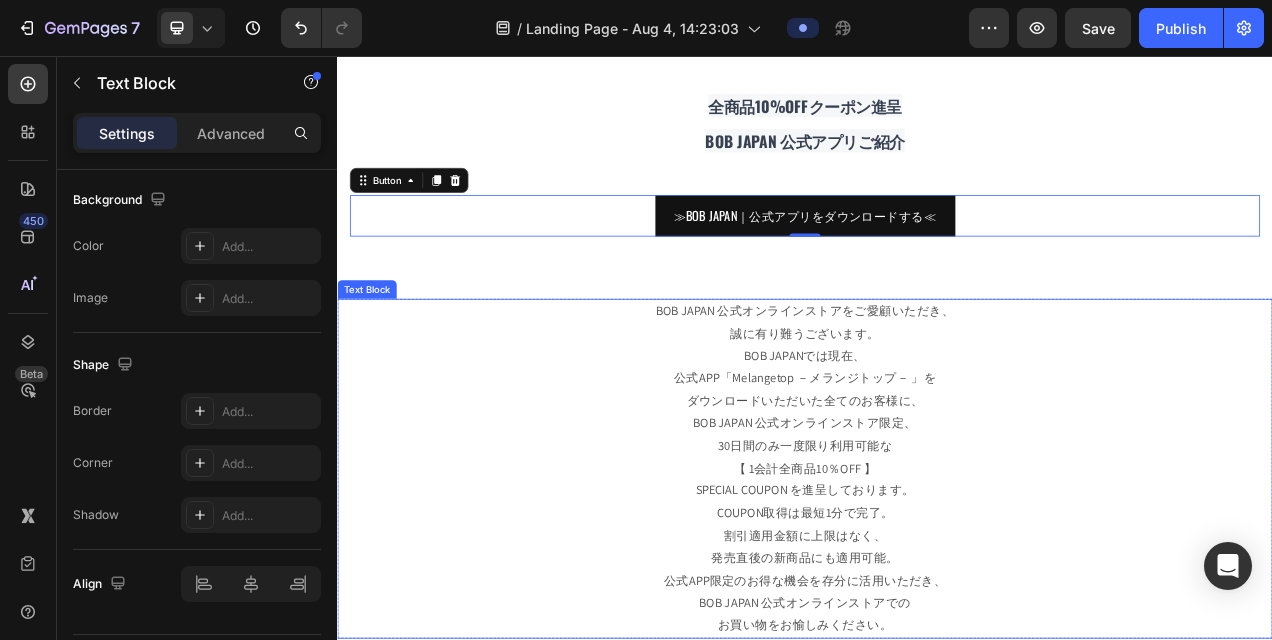 click on "BOB JAPAN 公式オンラインストアをご愛顧いただき、 誠に有り難うございます。" at bounding box center [937, 399] 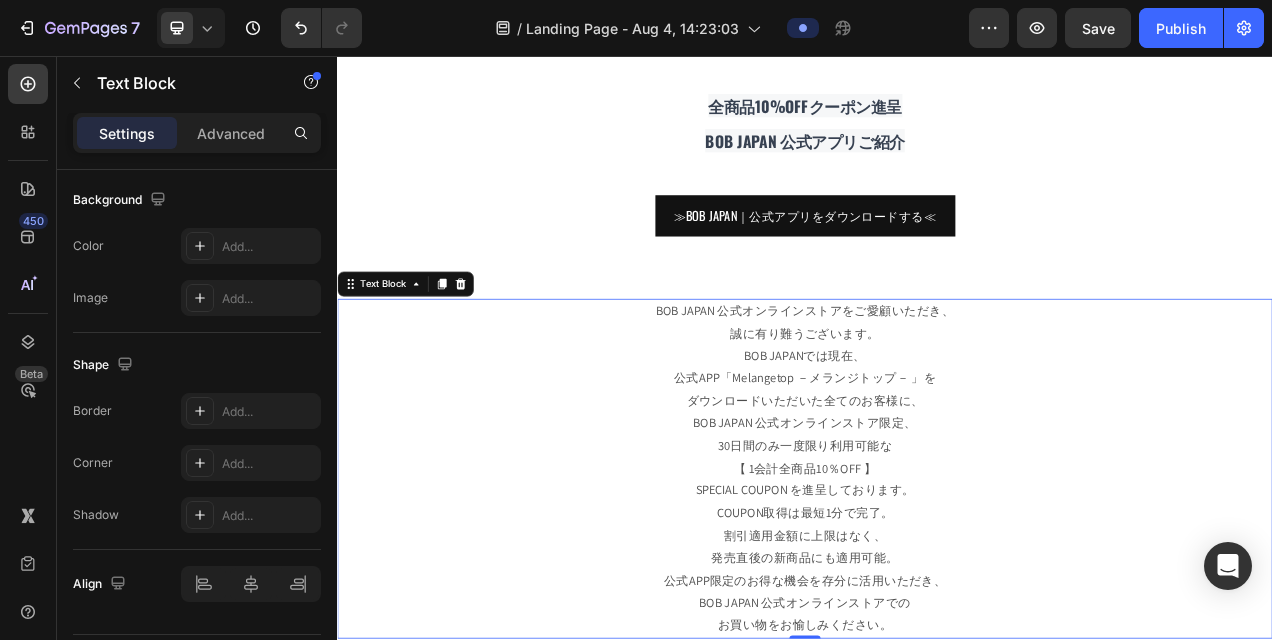 scroll, scrollTop: 0, scrollLeft: 0, axis: both 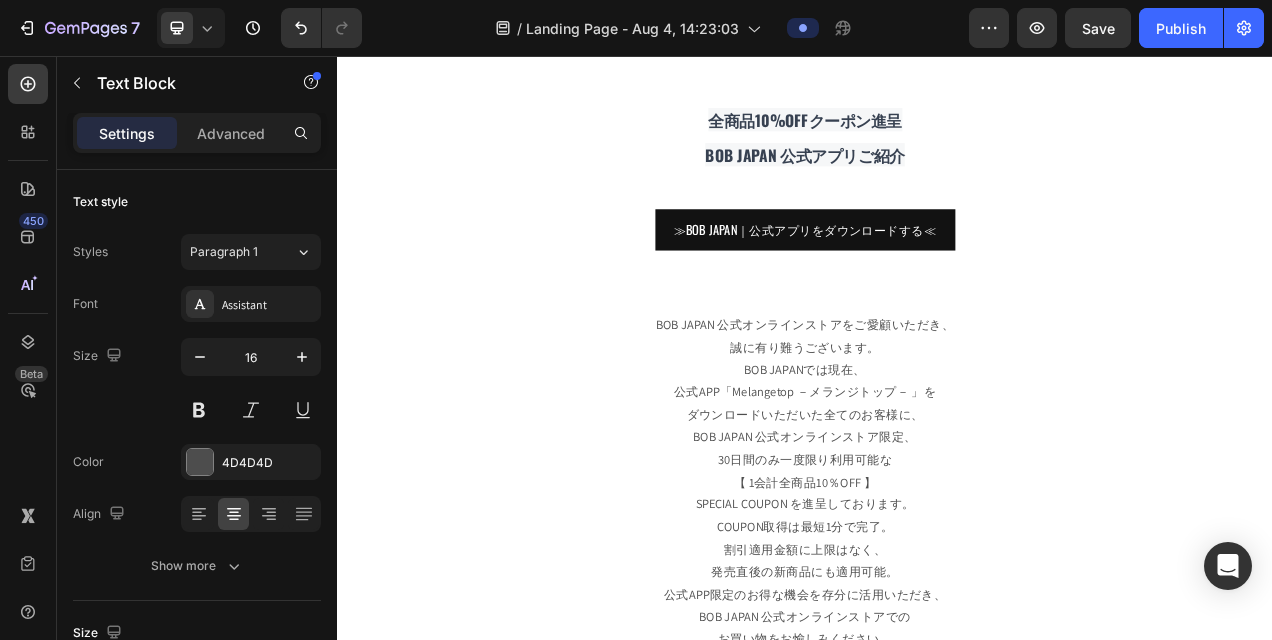 click on "BOB JAPAN 公式オンラインストアをご愛顧いただき、 誠に有り難うございます。" at bounding box center [937, 417] 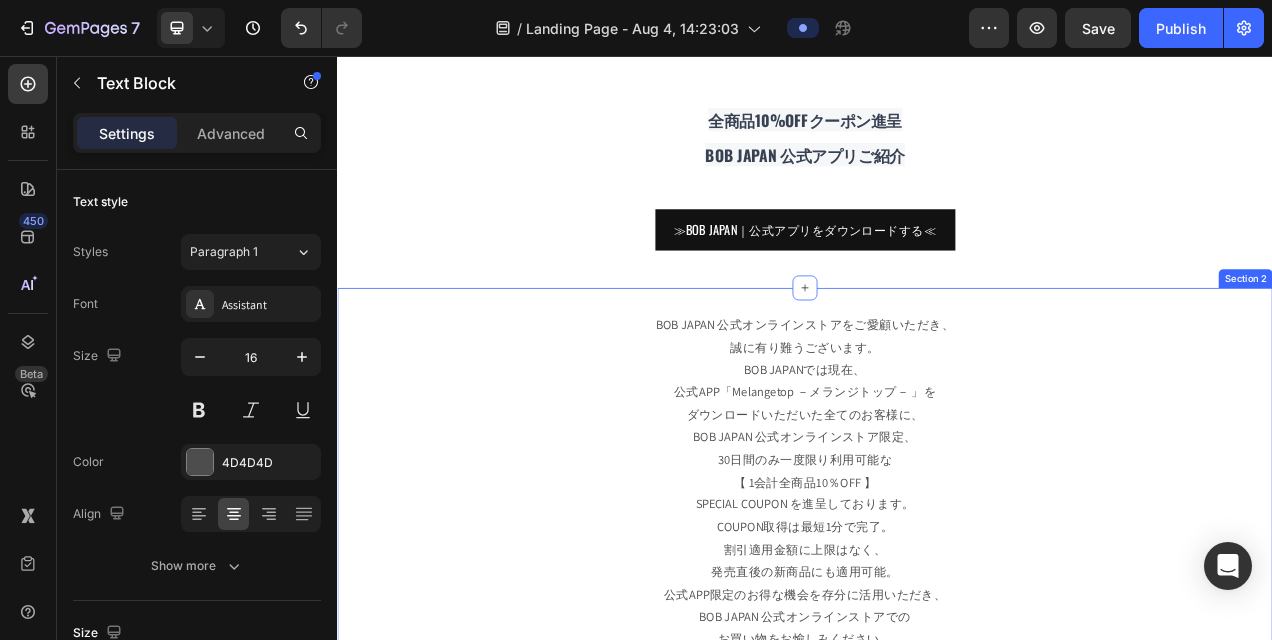 click on "BOB JAPAN 公式オンラインストアをご愛顧いただき、 誠に有り難うございます。 BOB JAPANでは現在、 公式APP「Melangetop －メランジトップ－ 」を ダウンロードいただいた全てのお客様に、 BOB JAPAN 公式オンラインストア限定、 30日間のみ一度限り利用可能な 【 1会計全商品10％OFF 】 SPECIAL COUPON を進呈しております。 COUPON取得は最短1分で完了。 割引適用金額に上限はなく、 発売直後の新商品にも適用可能。 公式APP限定のお得な機会を存分に活用いただき、 BOB JAPAN 公式オンラインストアでの お買い物をお愉しみください。 Text Block Row Section 2" at bounding box center (937, 612) 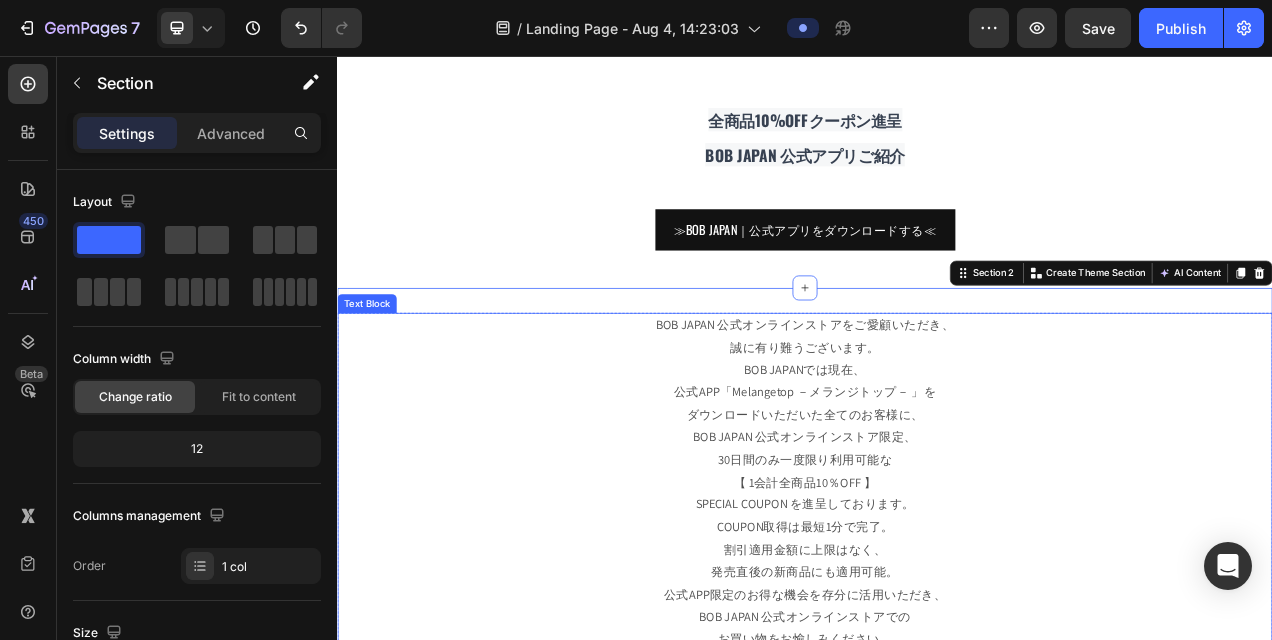 click on "BOB JAPAN 公式オンラインストアをご愛顧いただき、 誠に有り難うございます。" at bounding box center (937, 417) 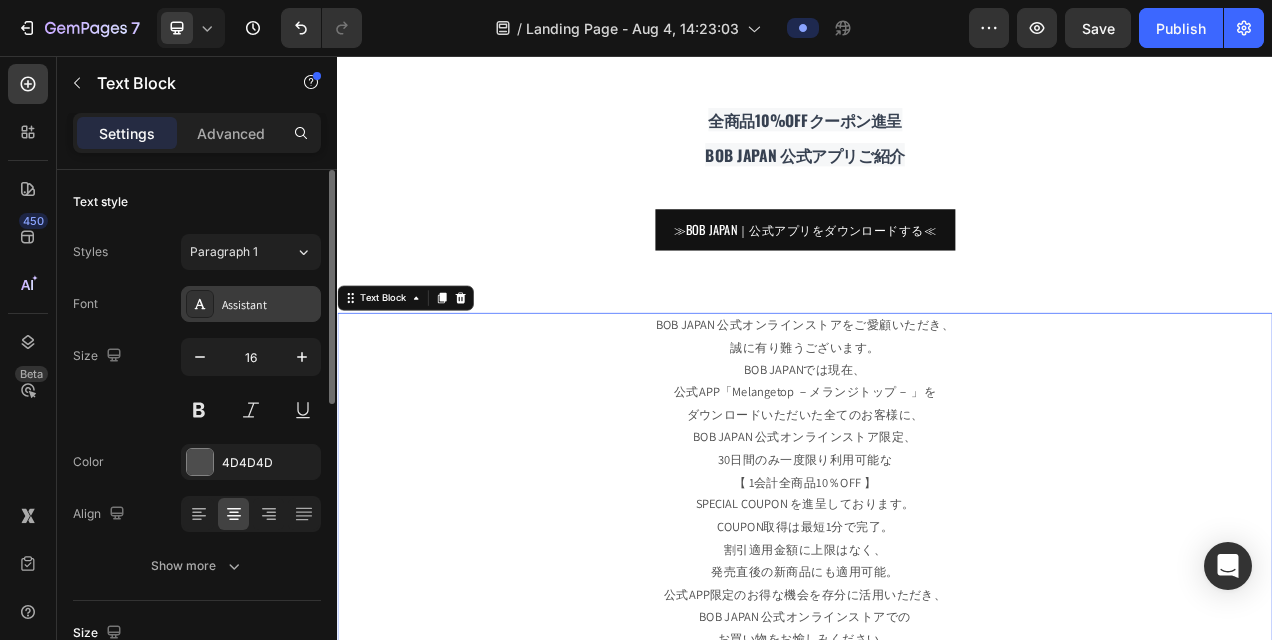 click on "Assistant" at bounding box center [269, 305] 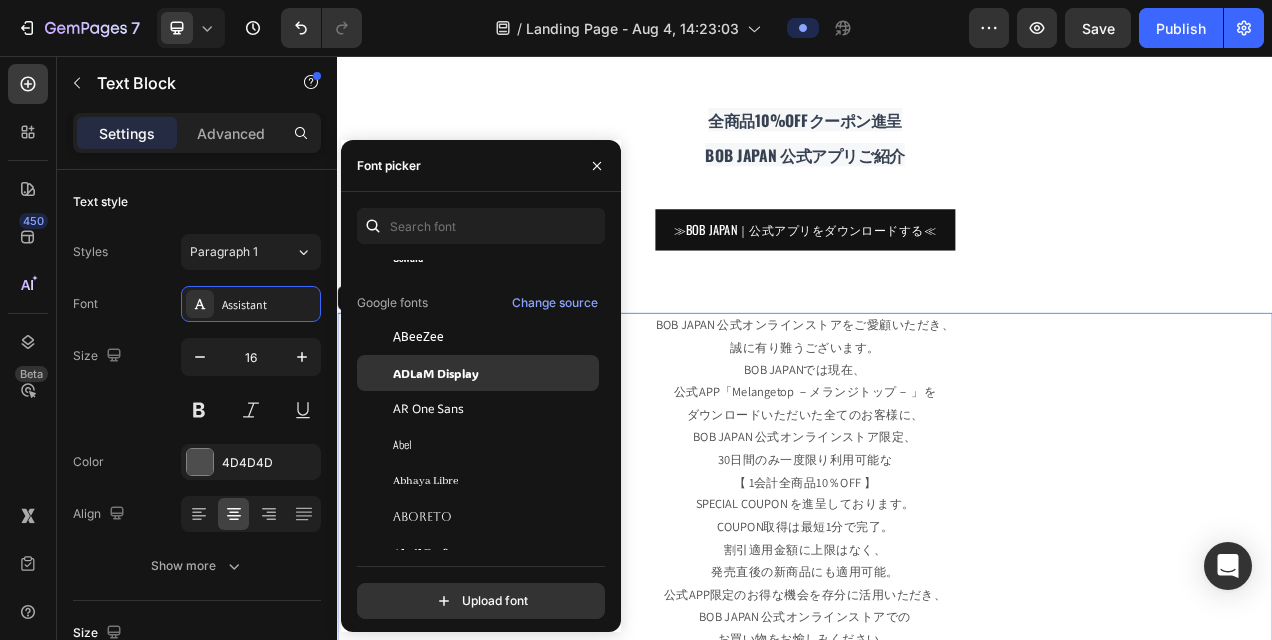 scroll, scrollTop: 300, scrollLeft: 0, axis: vertical 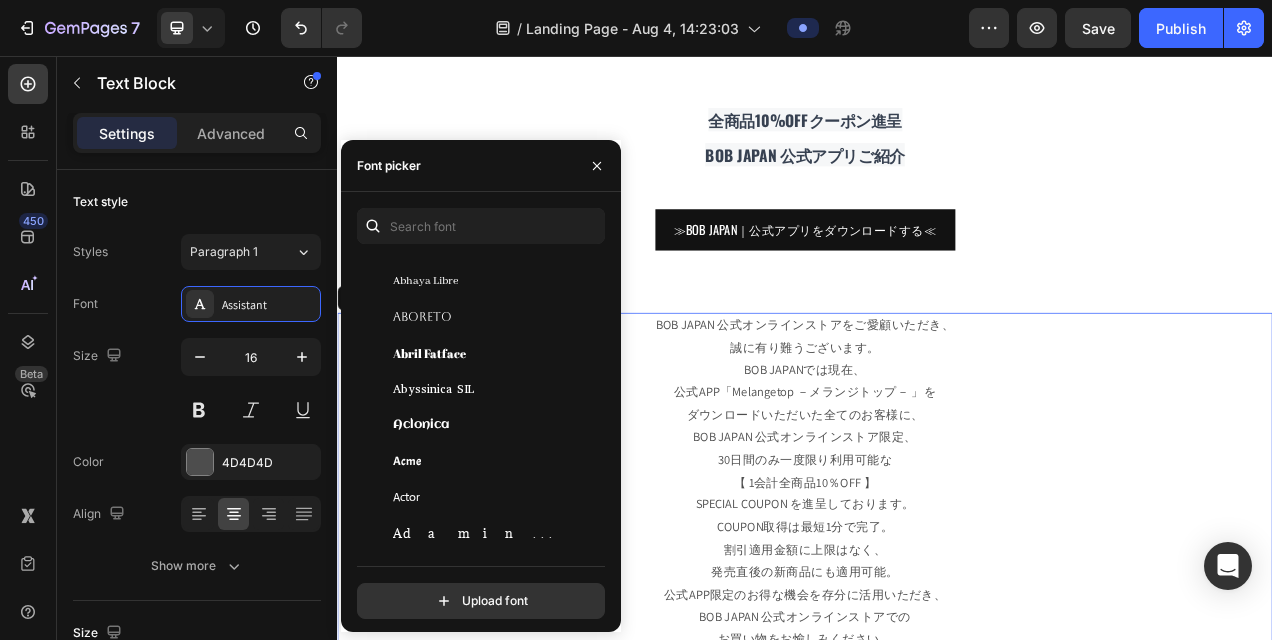 click on "Abyssinica SIL" at bounding box center [433, 389] 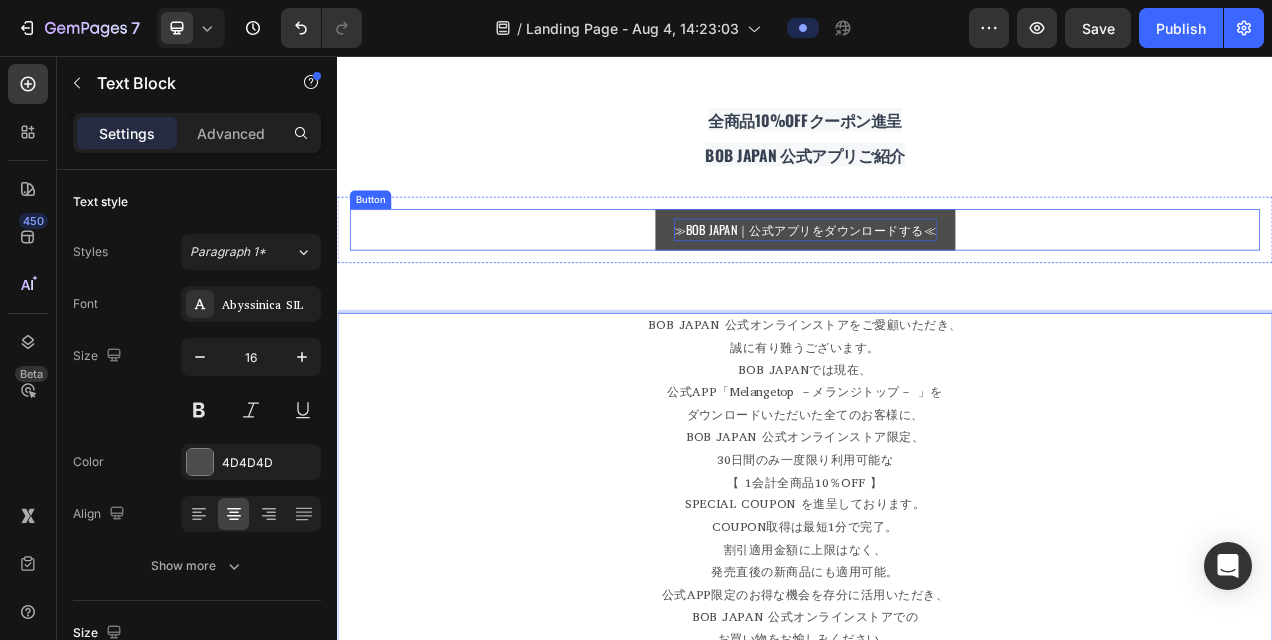 click on "≫BOB JAPAN｜公式アプリをダウンロードする≪" at bounding box center (937, 279) 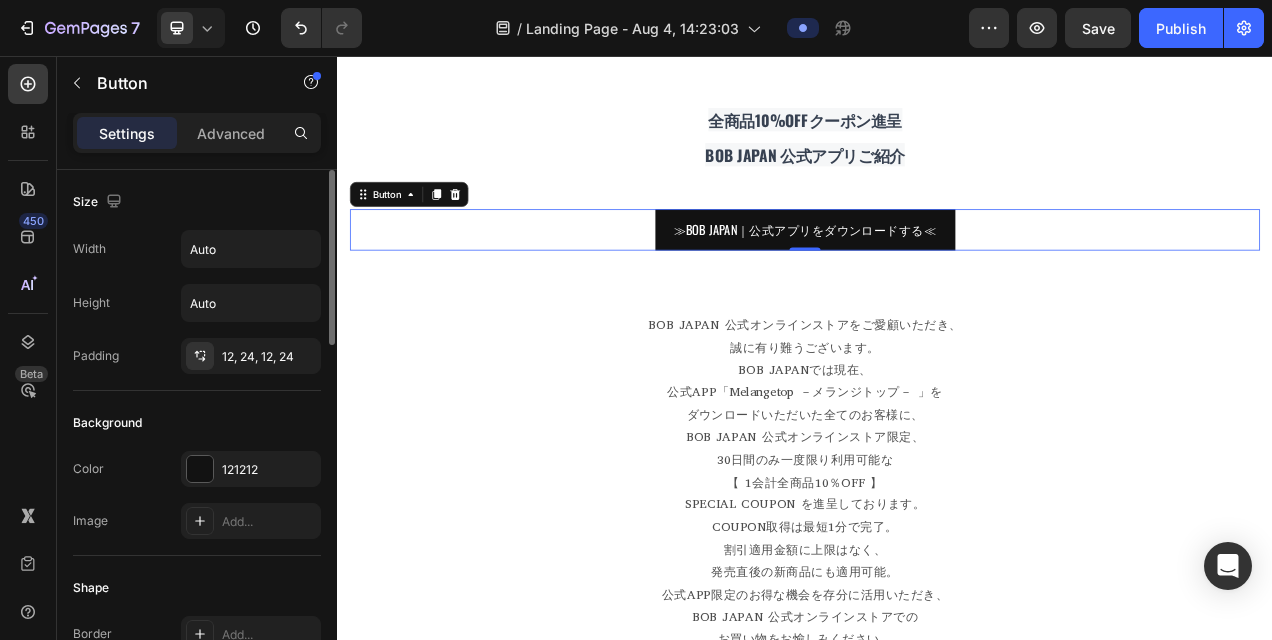 scroll, scrollTop: 700, scrollLeft: 0, axis: vertical 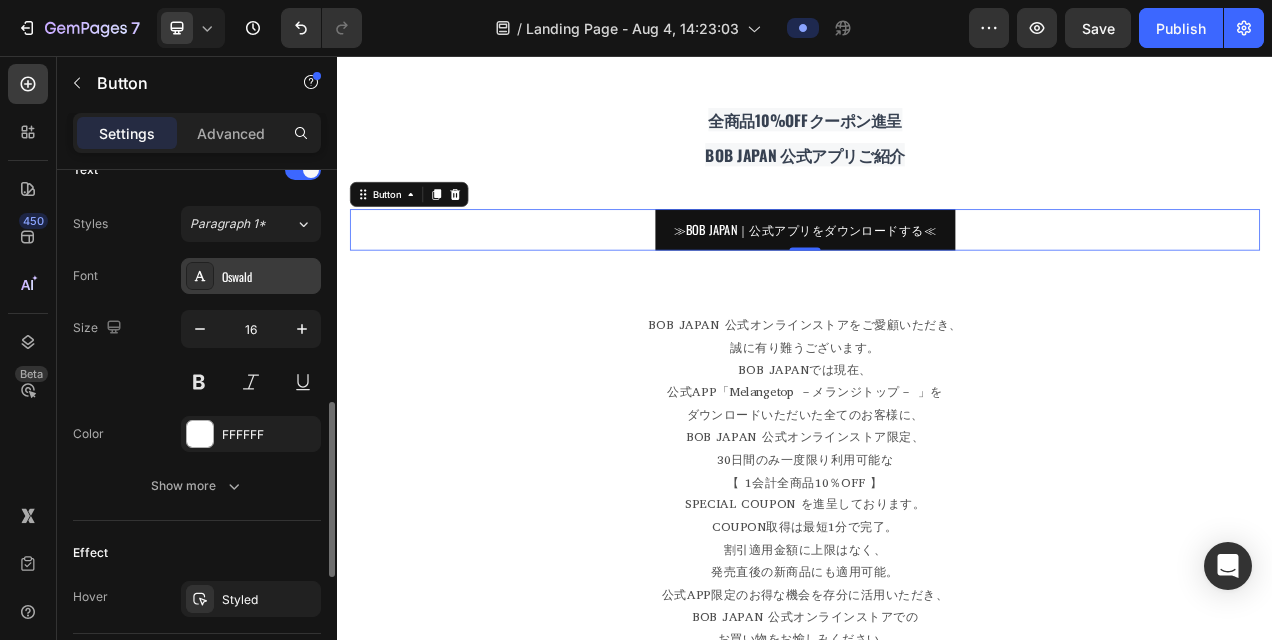 click on "Oswald" at bounding box center (269, 277) 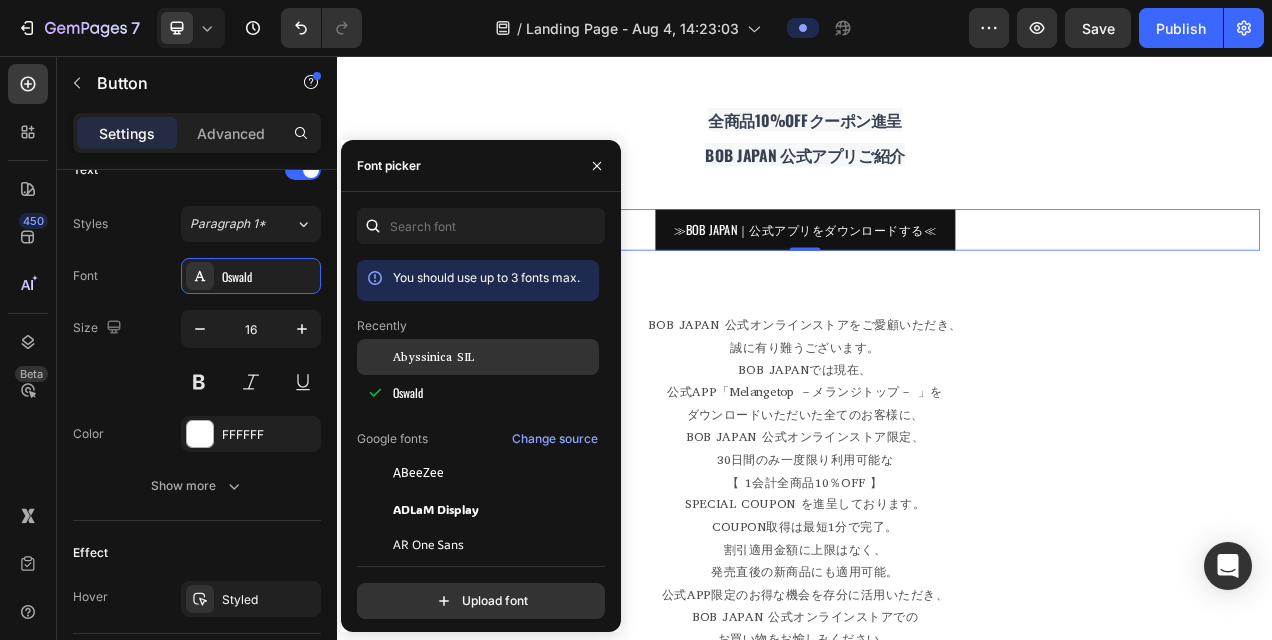 click on "Abyssinica SIL" at bounding box center [433, 357] 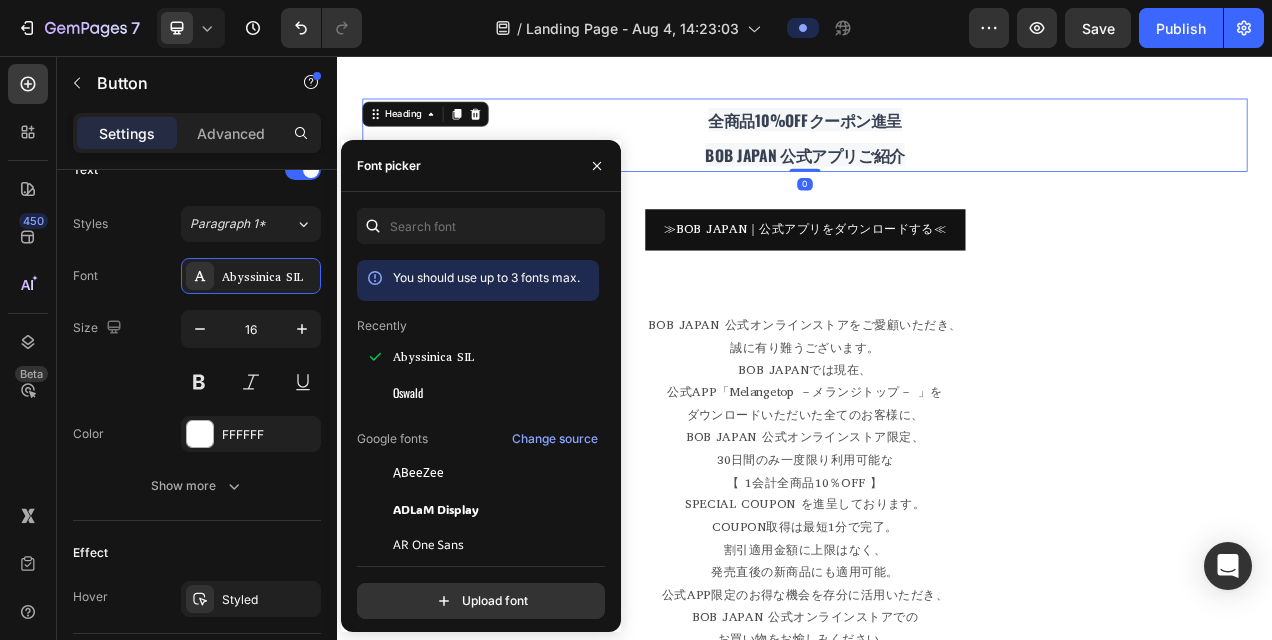 click on "BOB JAPAN 公式アプリご紹介" at bounding box center [937, 183] 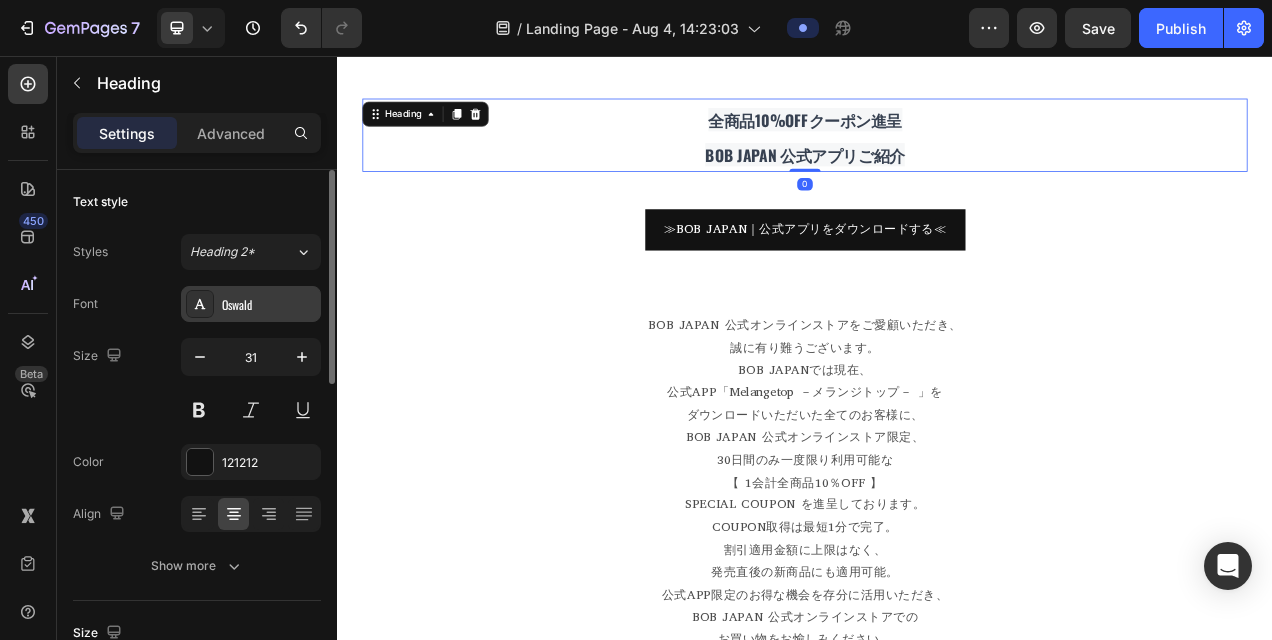 click on "Oswald" at bounding box center (269, 305) 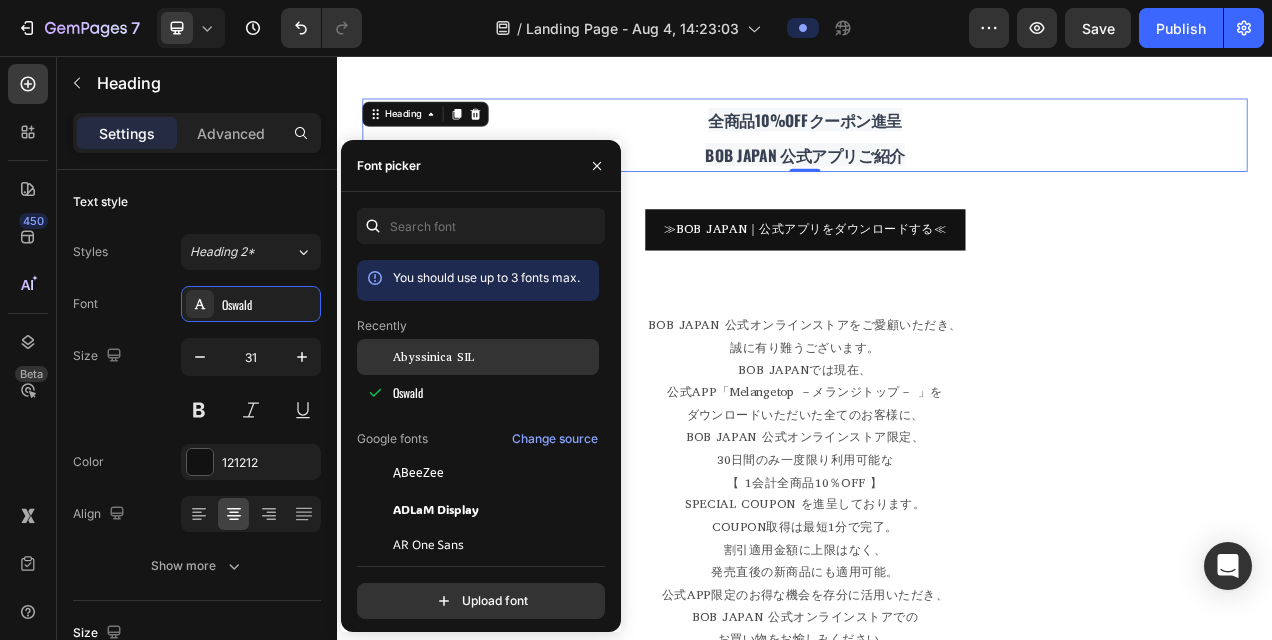 click on "Abyssinica SIL" at bounding box center [433, 357] 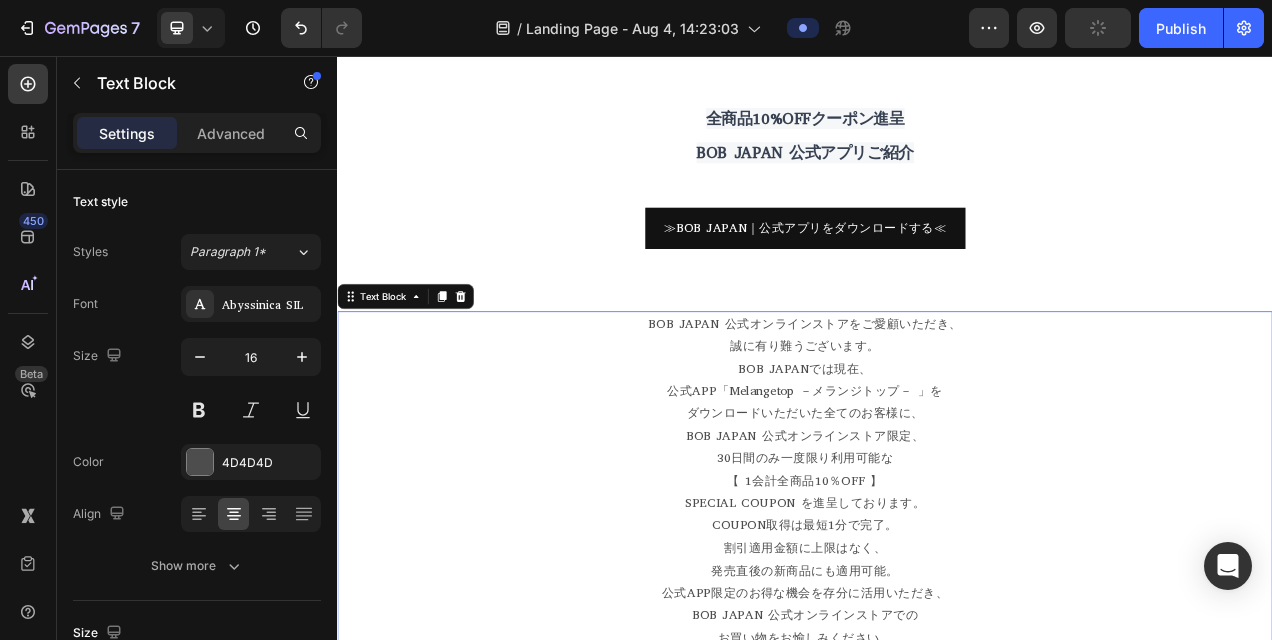 click on "BOB JAPANでは現在、 公式APP「Melangetop －メランジトップ－ 」を ダウンロードいただいた全てのお客様に、" at bounding box center [937, 487] 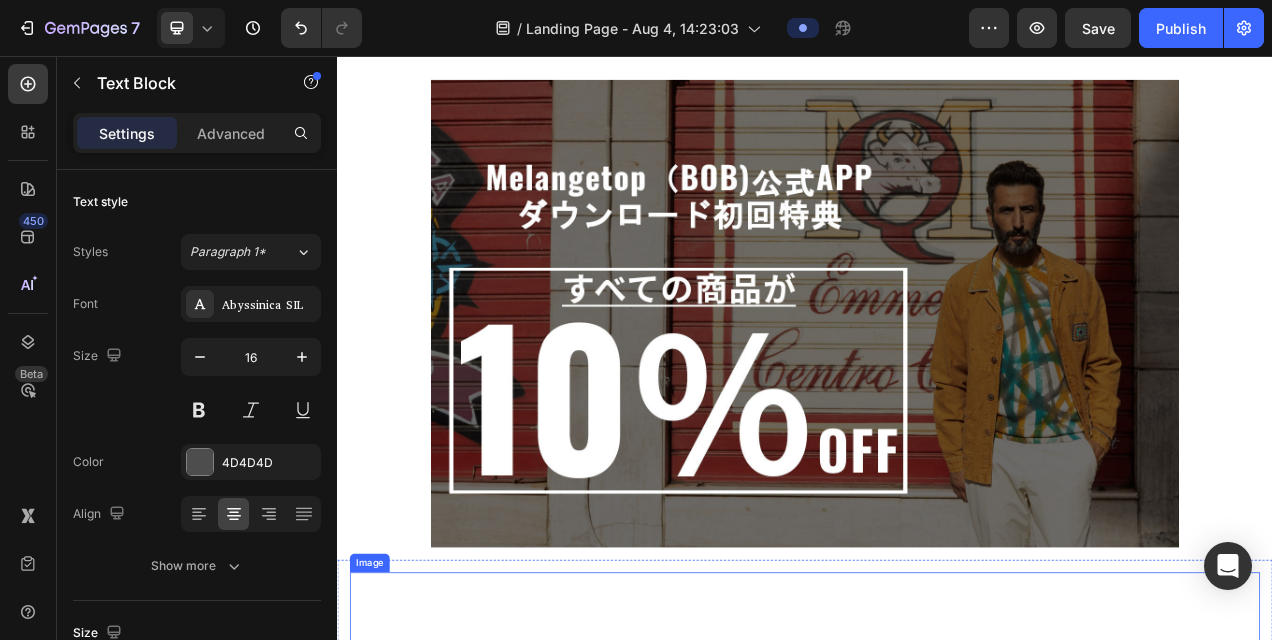 scroll, scrollTop: 0, scrollLeft: 0, axis: both 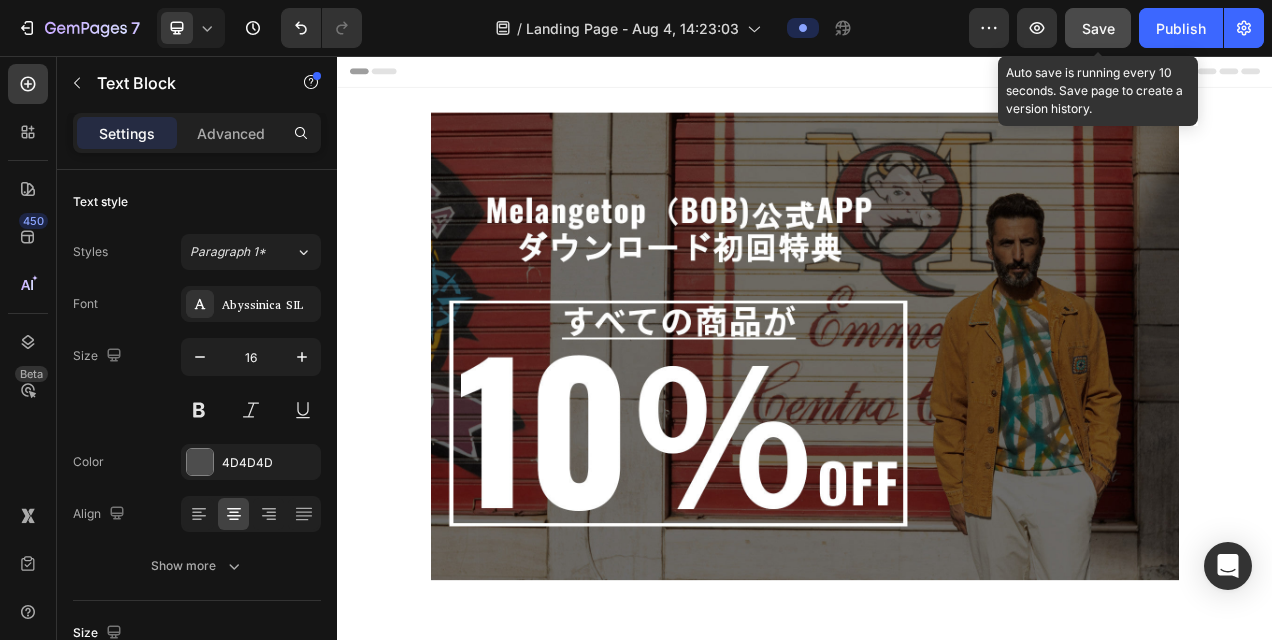 click on "Save" at bounding box center [1098, 28] 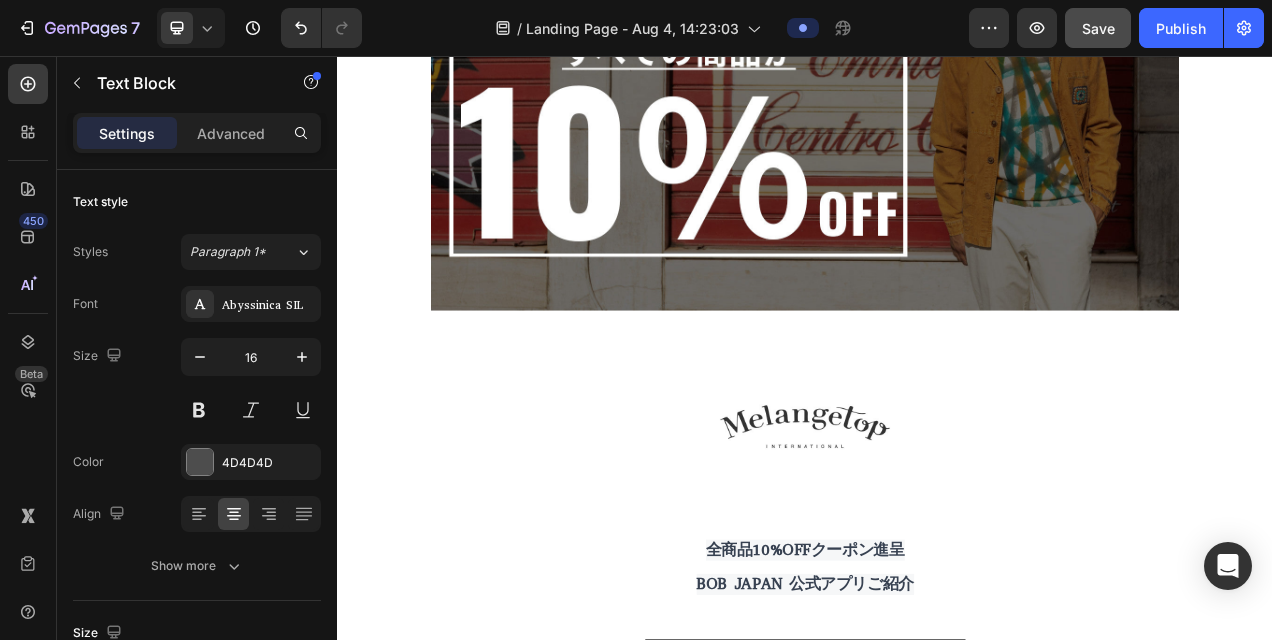 scroll, scrollTop: 0, scrollLeft: 0, axis: both 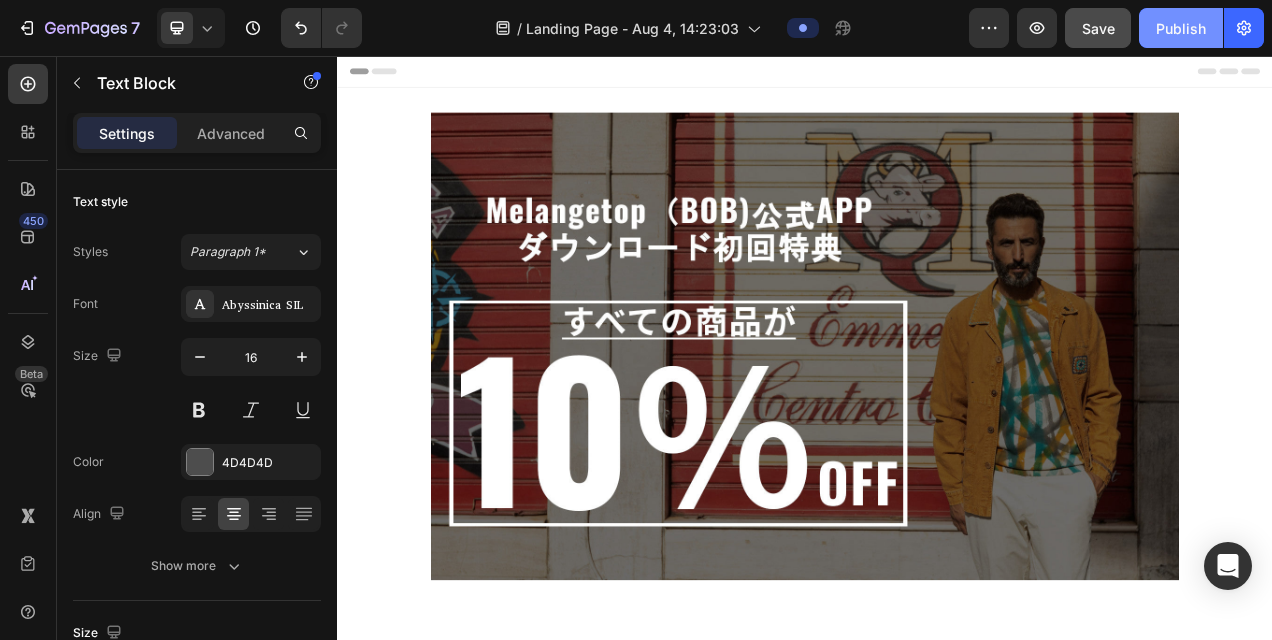 click on "Publish" at bounding box center (1181, 28) 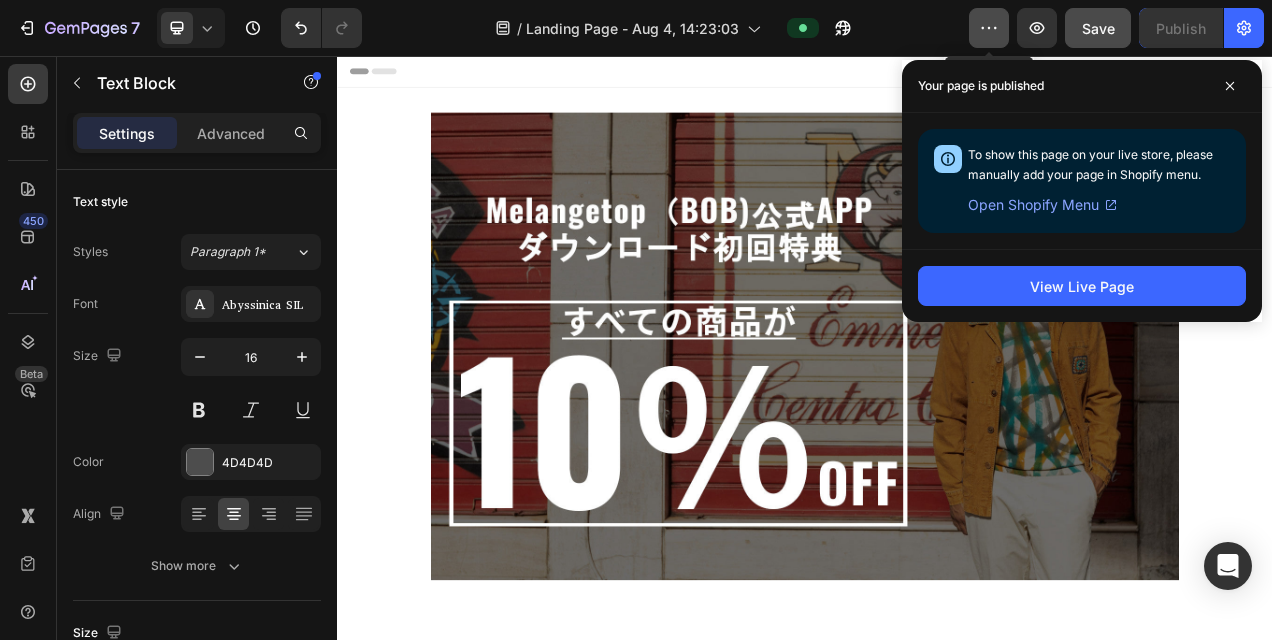 click 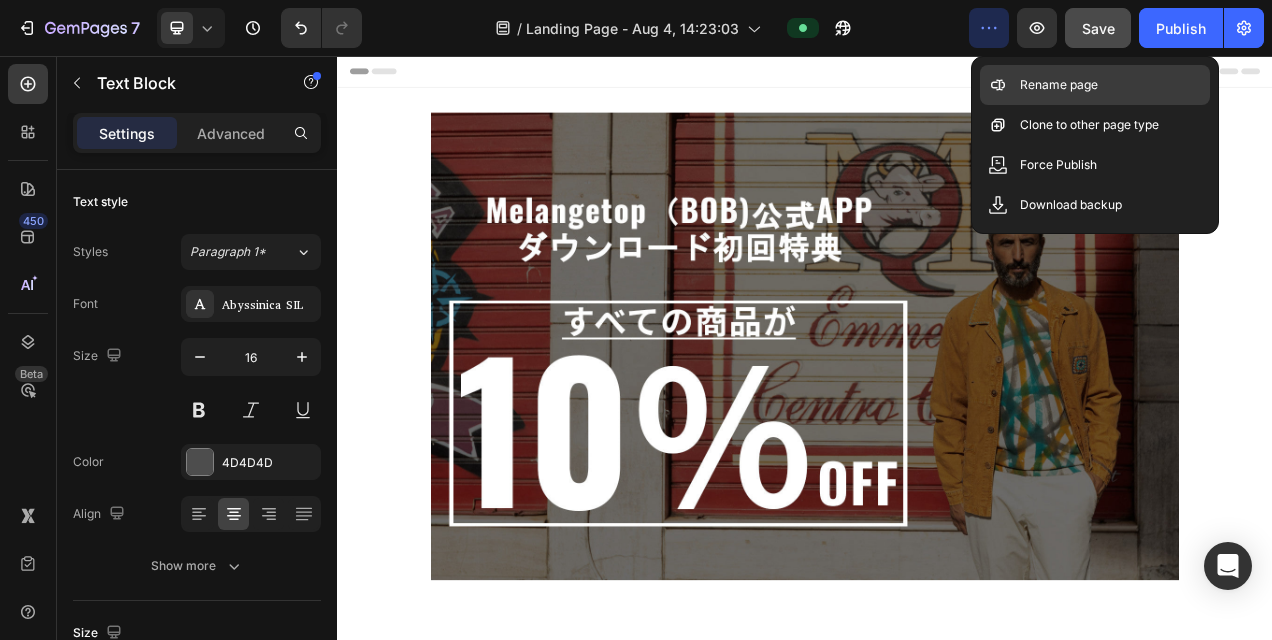 click on "Rename page" at bounding box center (1059, 85) 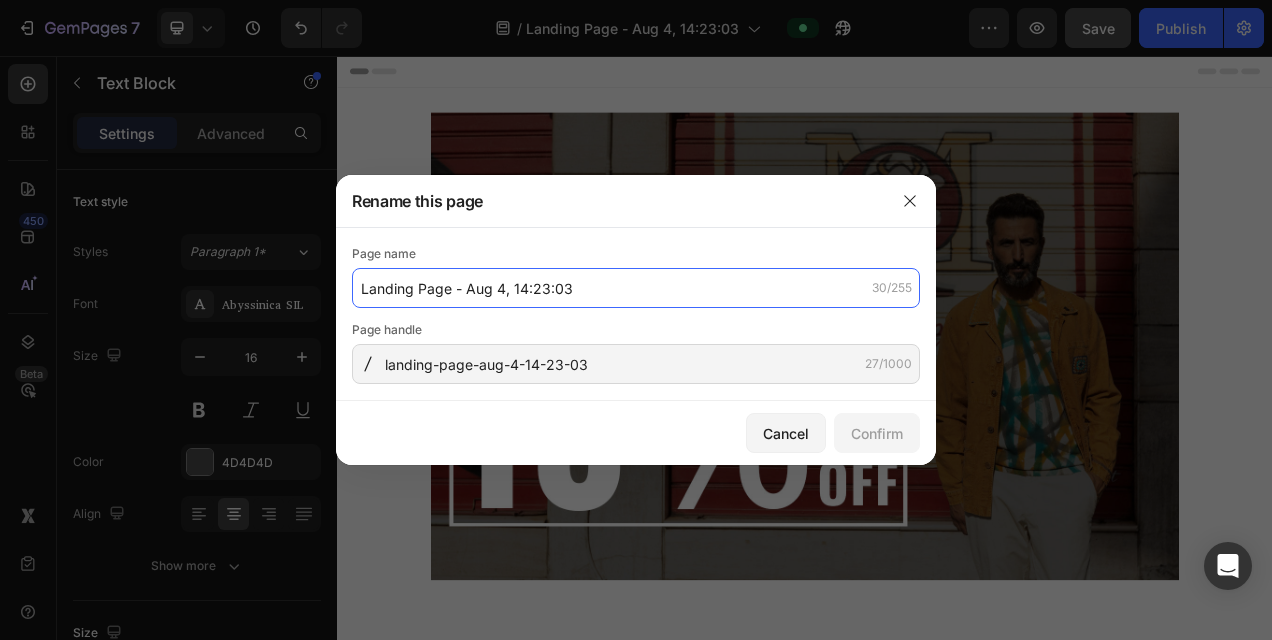 click on "Landing Page - Aug 4, 14:23:03" 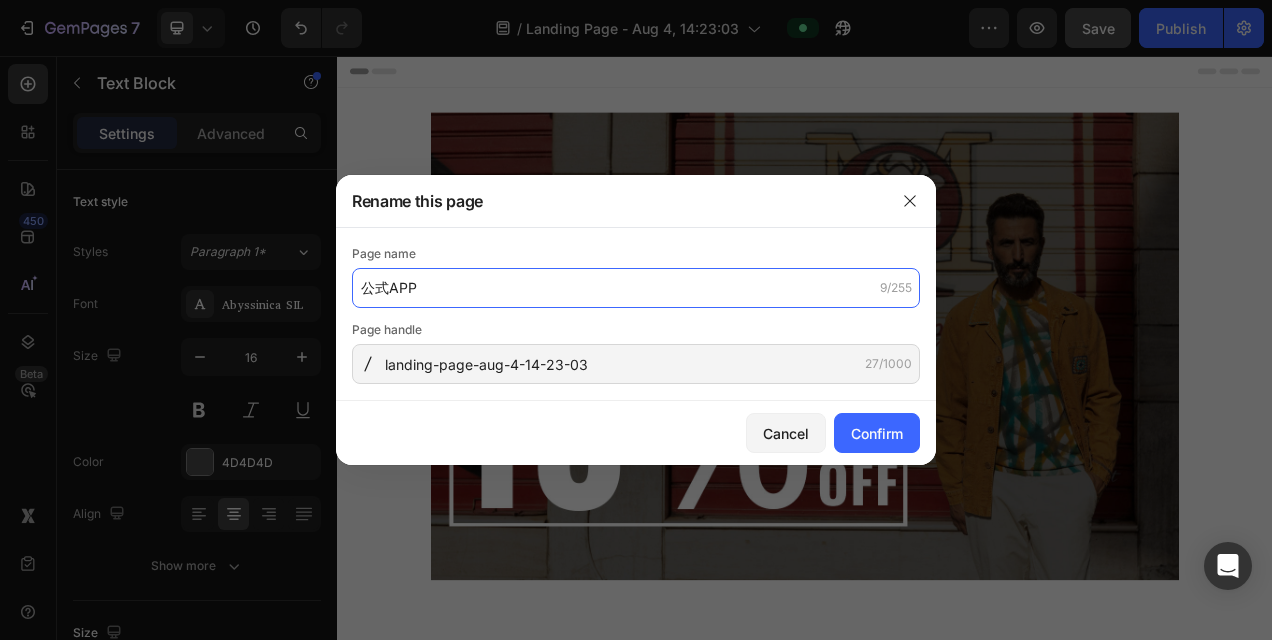 type on "公式APP" 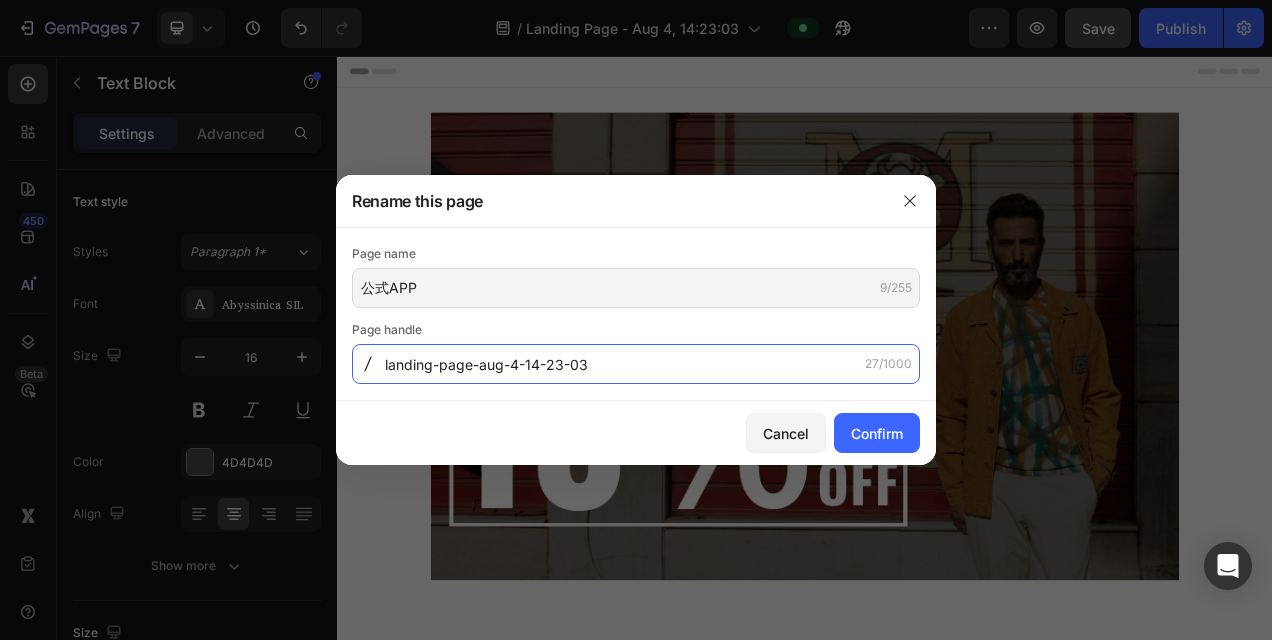 click on "landing-page-aug-4-14-23-03" 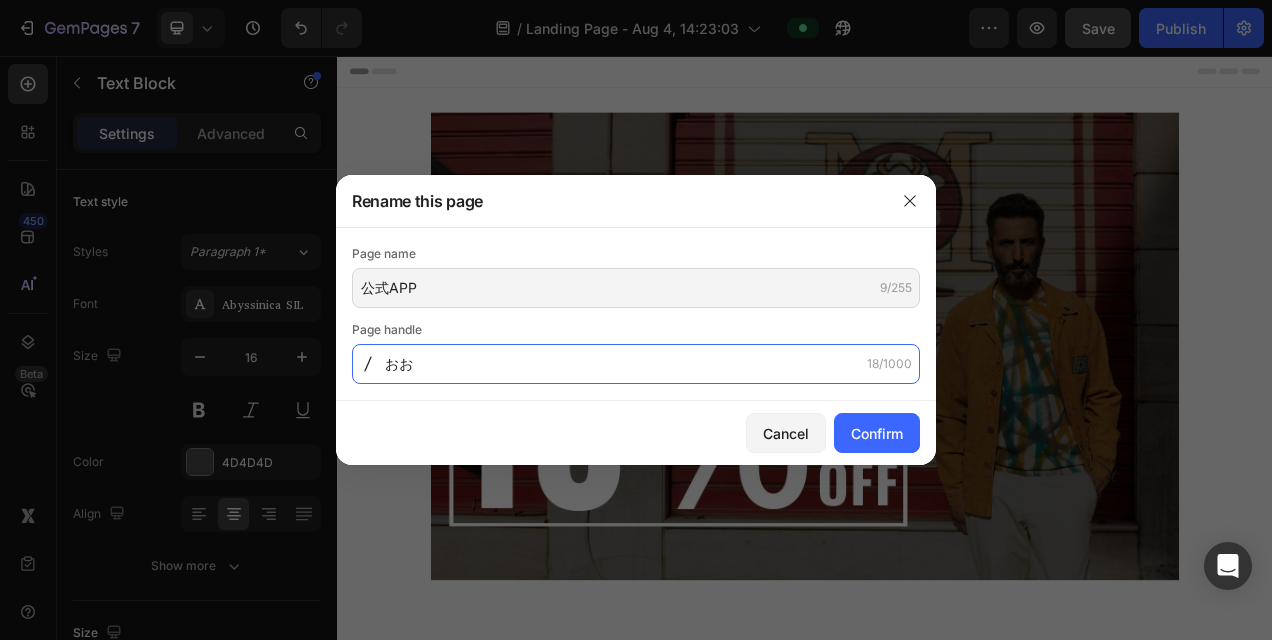 type on "お" 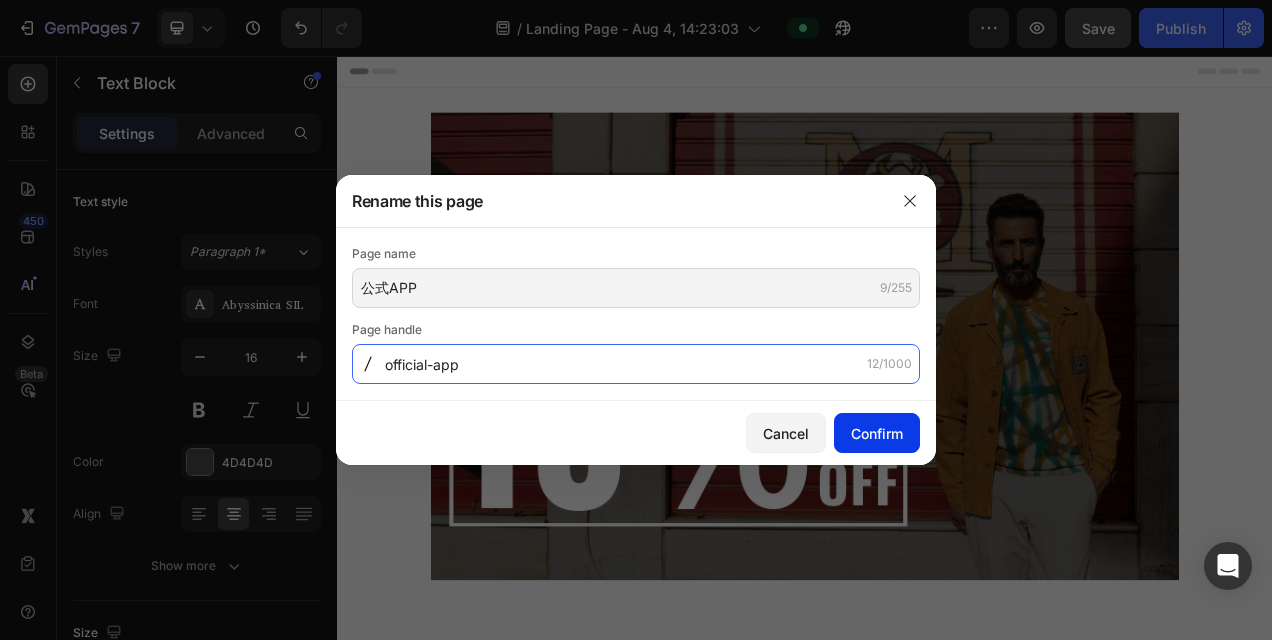 type on "official-app" 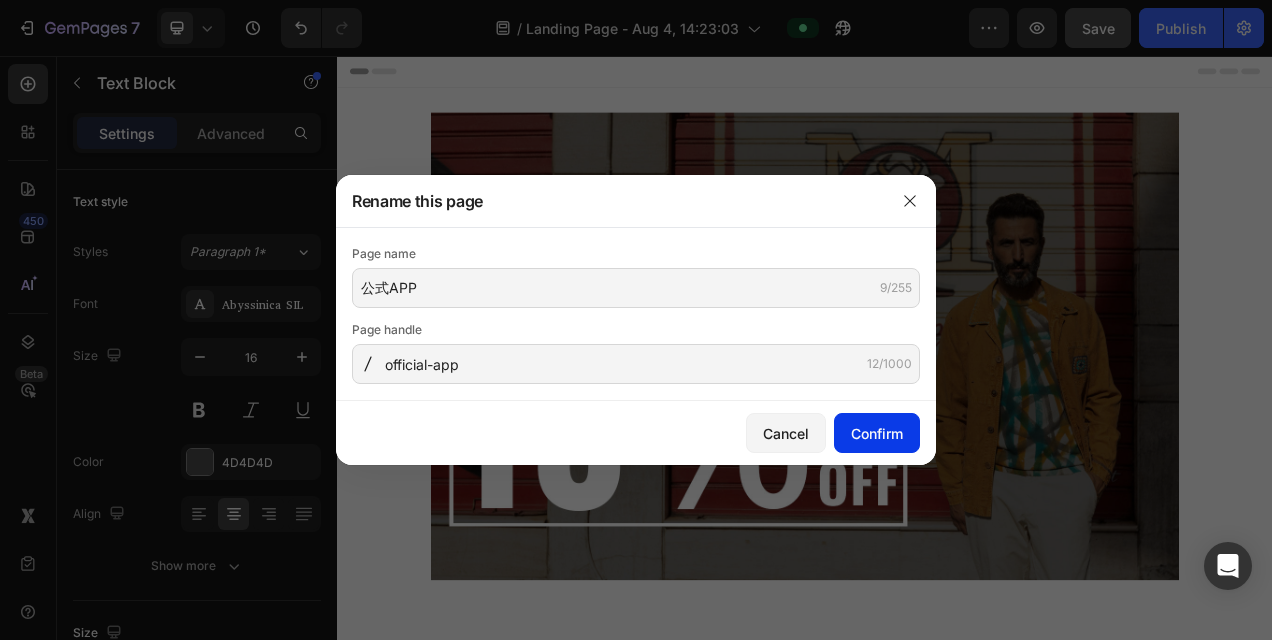 click on "Confirm" at bounding box center (877, 433) 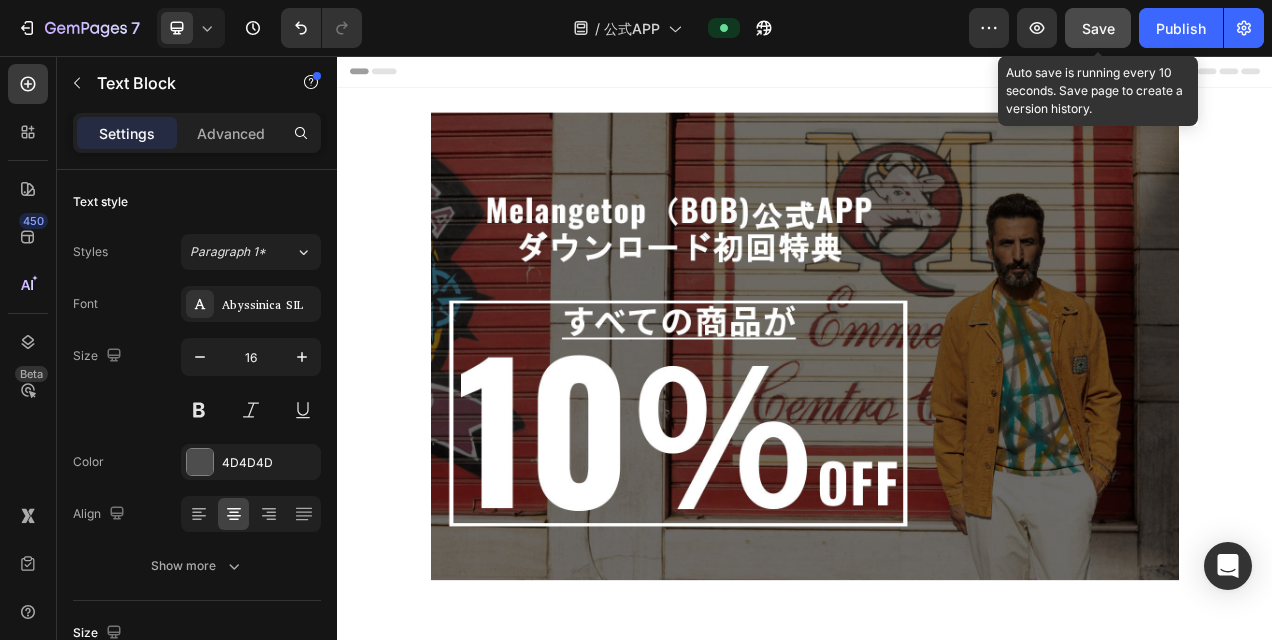 click on "Save" 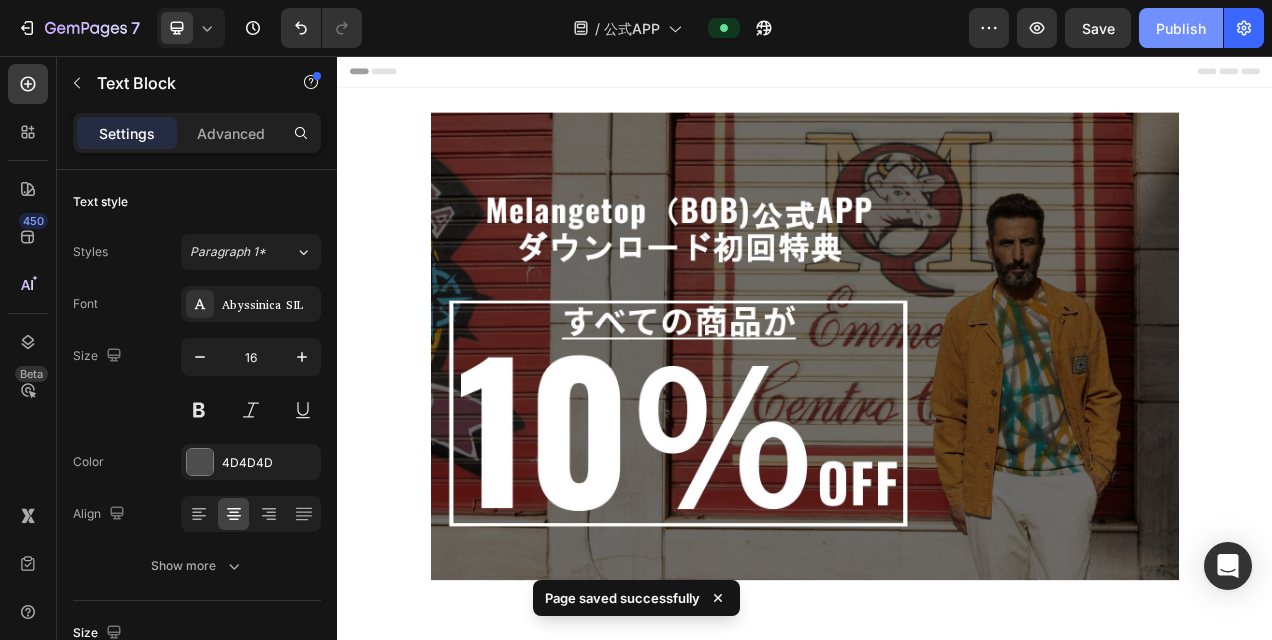 click on "Publish" at bounding box center [1181, 28] 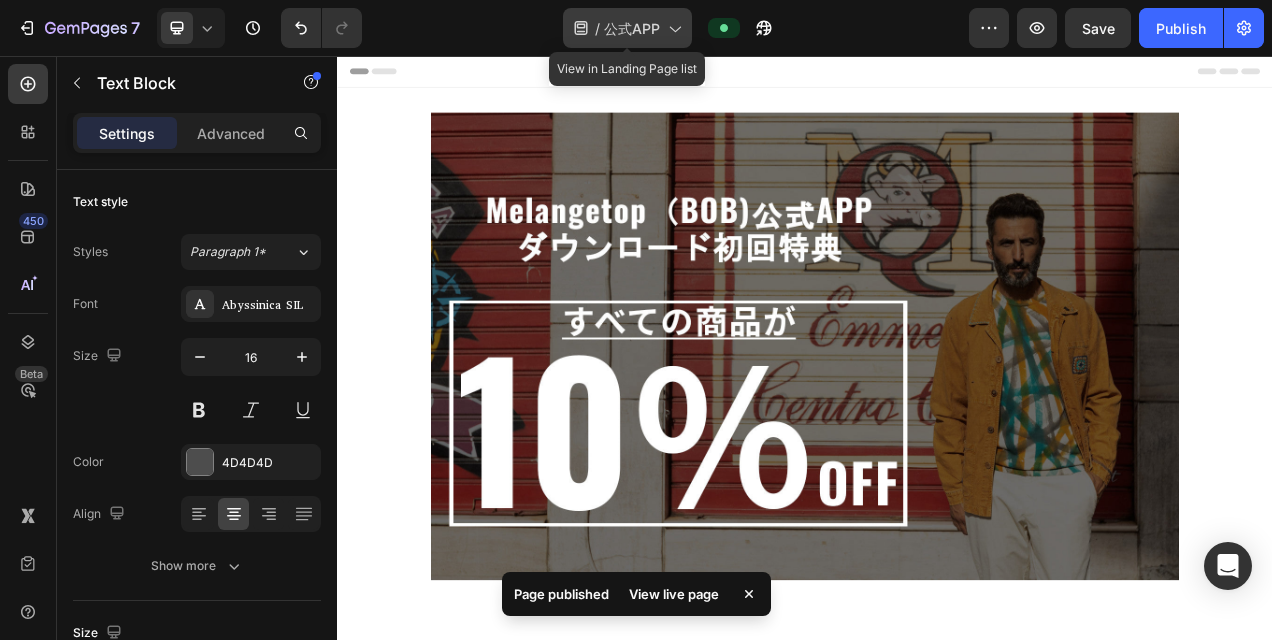click 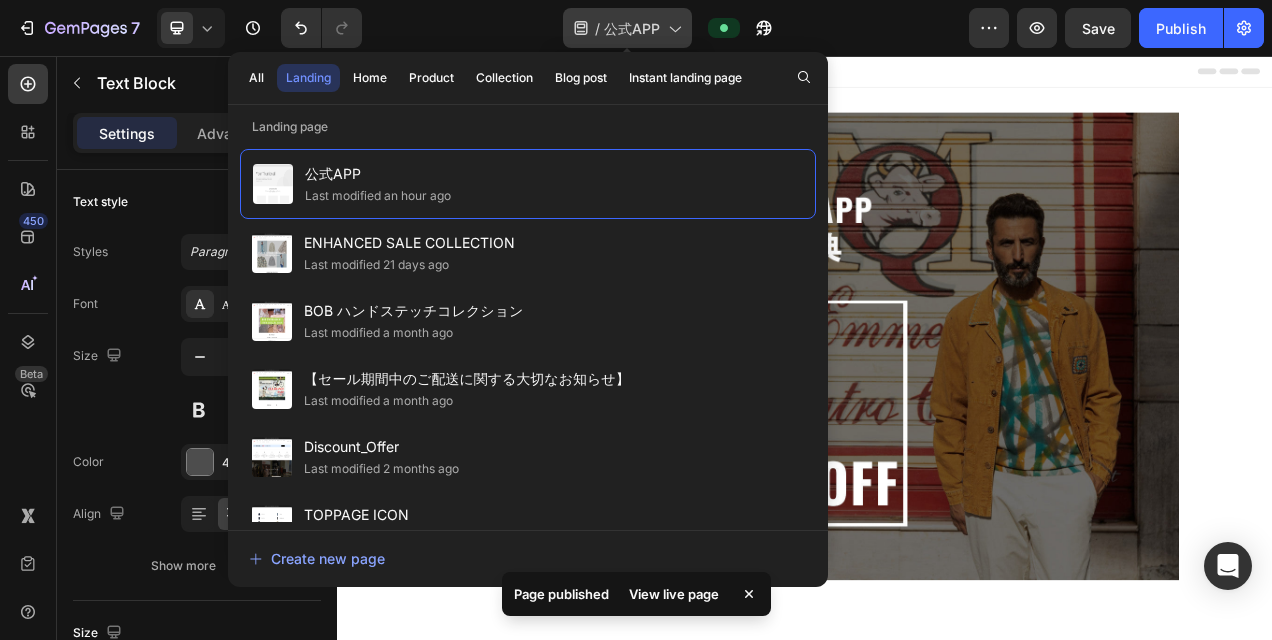 click 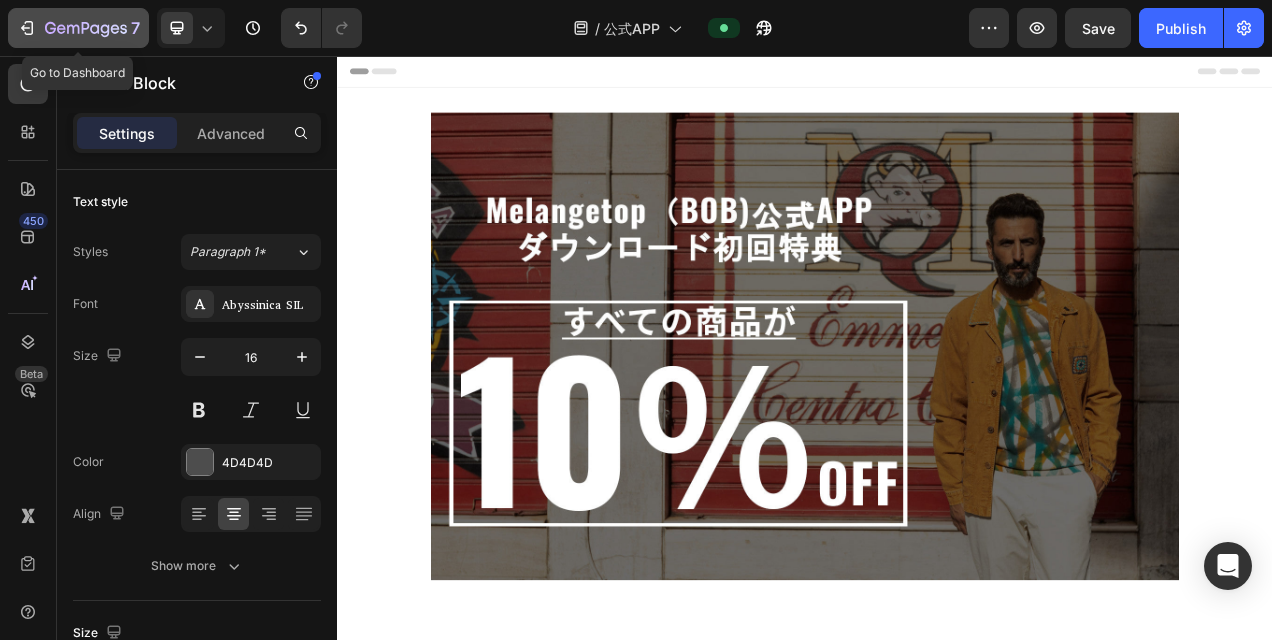 click 